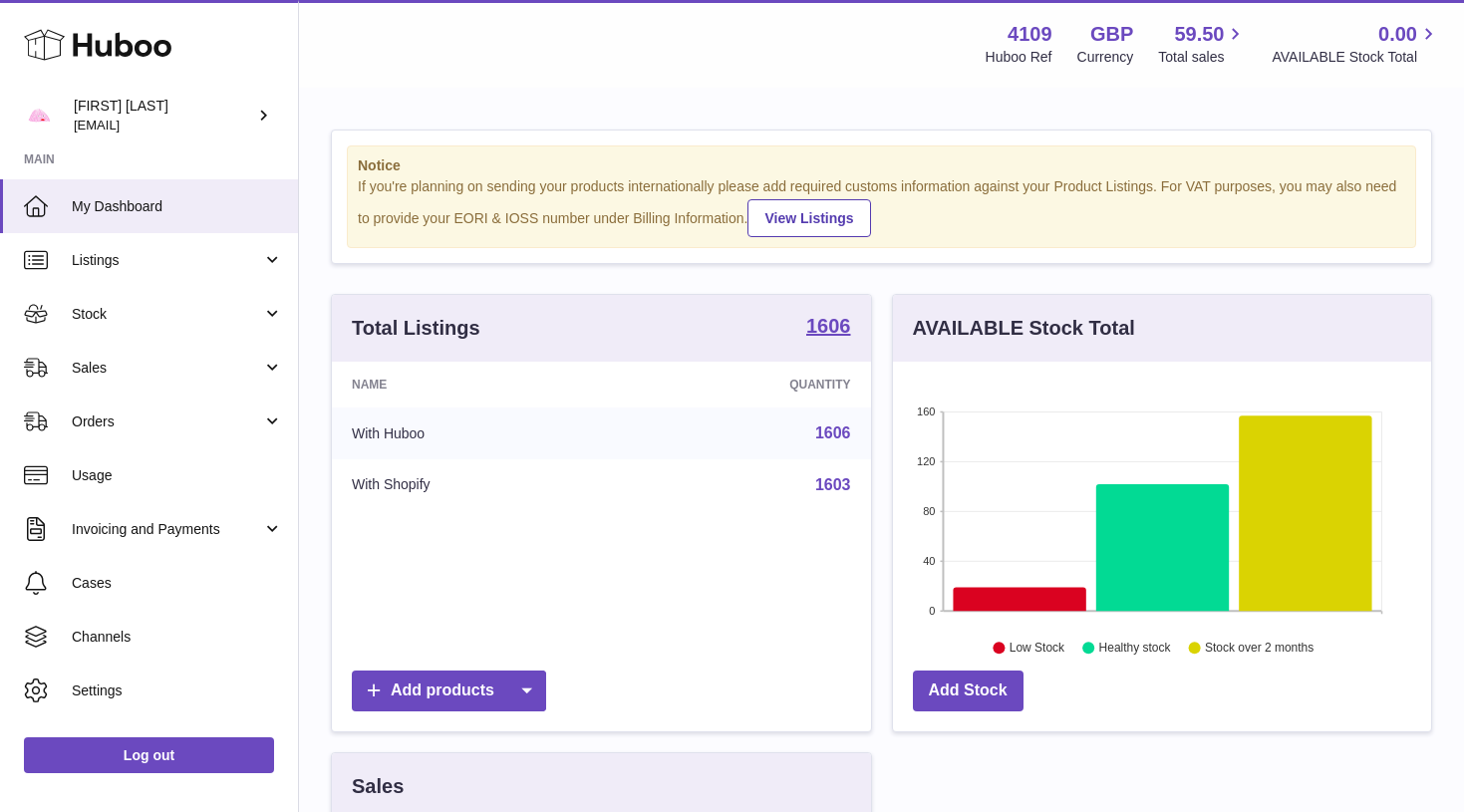 scroll, scrollTop: 0, scrollLeft: 0, axis: both 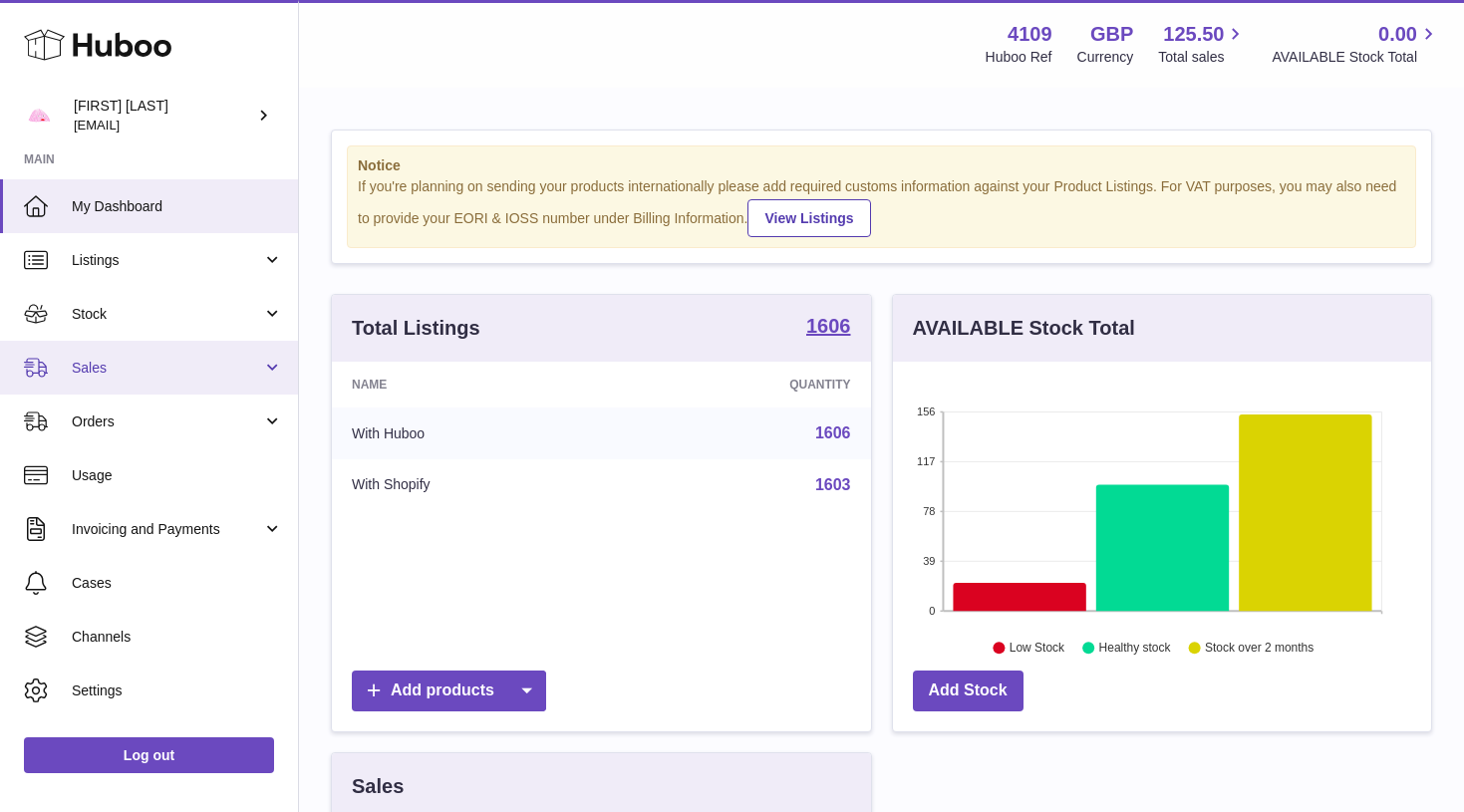 click on "Sales" at bounding box center (148, 368) 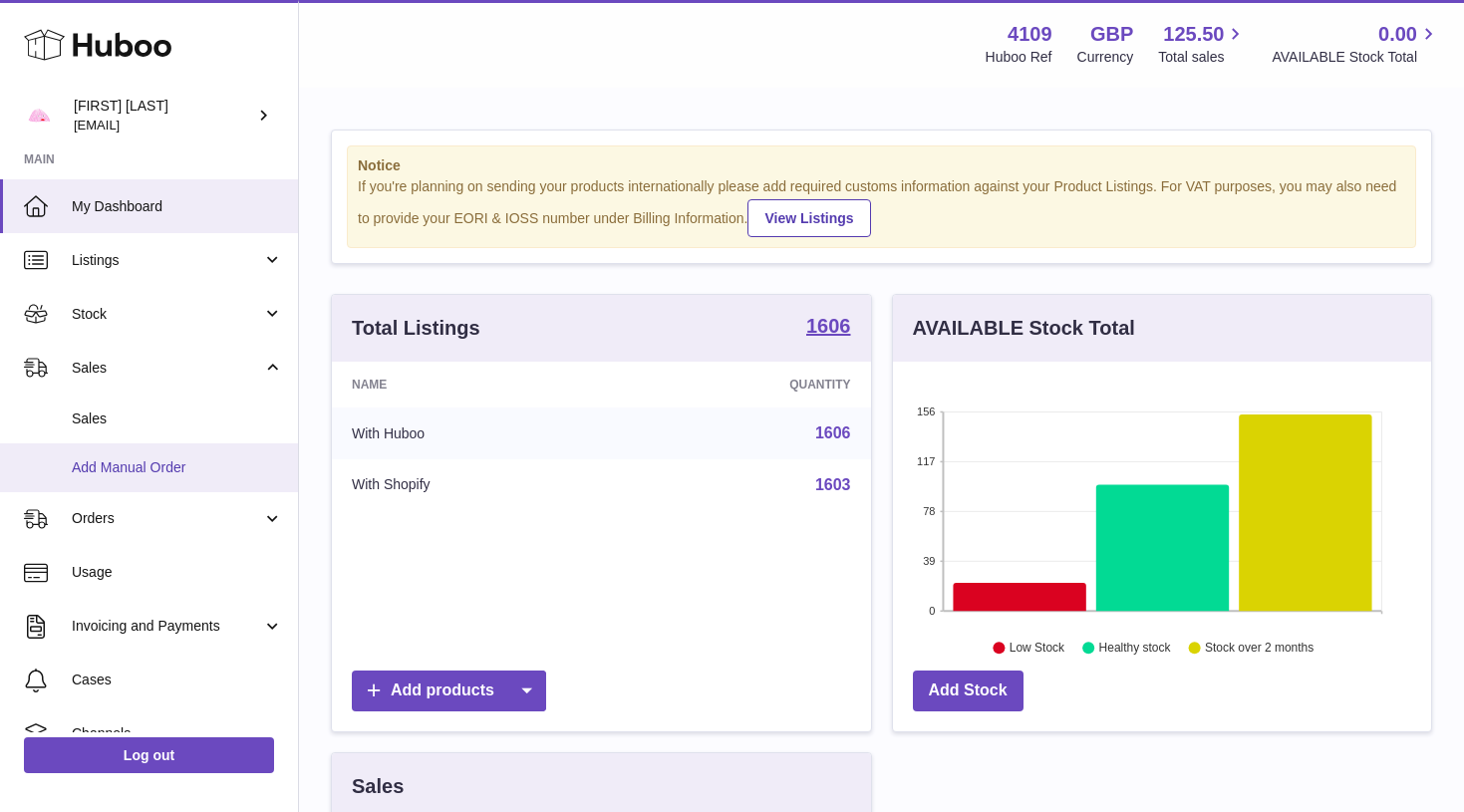 click on "Add Manual Order" at bounding box center [177, 467] 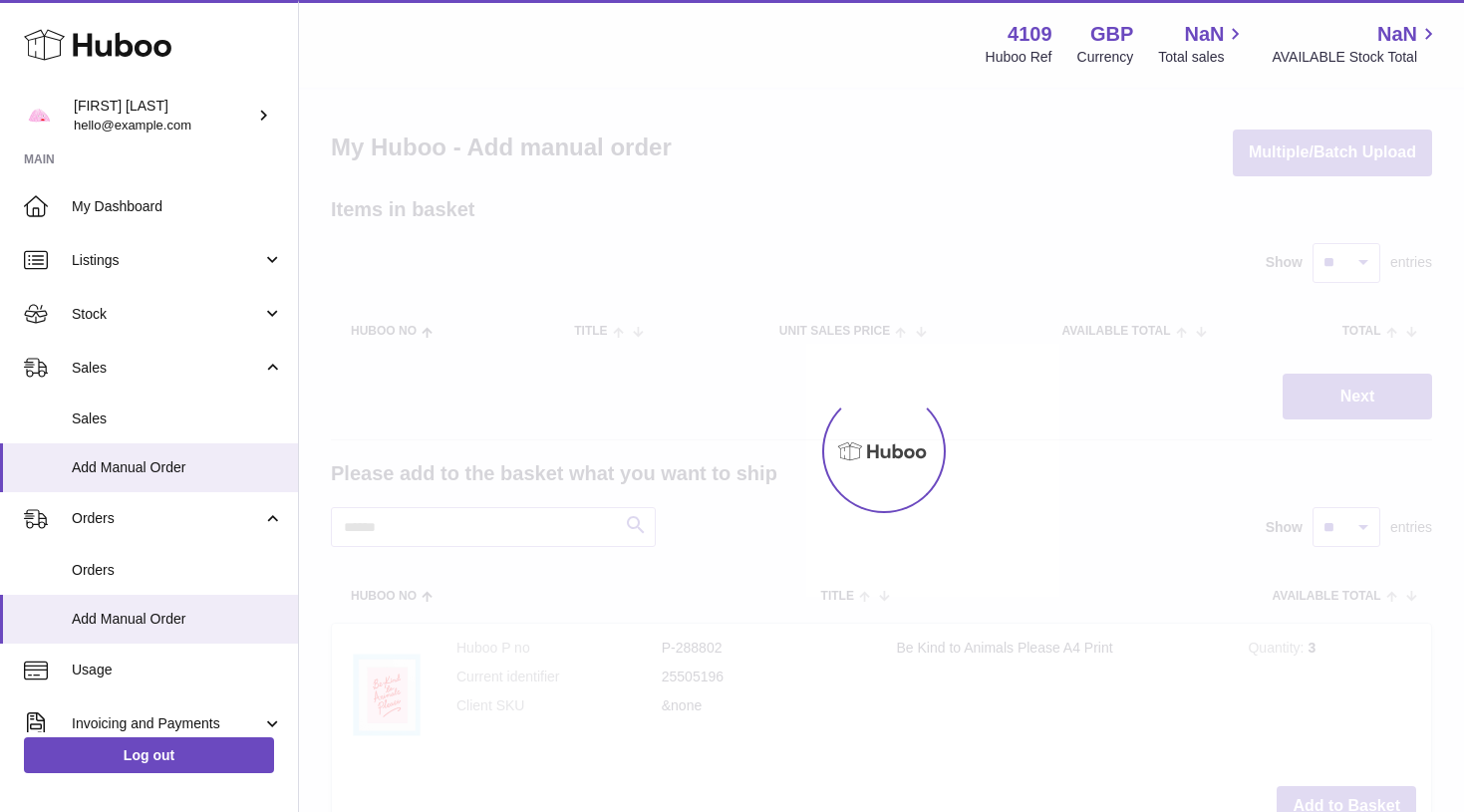 scroll, scrollTop: 0, scrollLeft: 0, axis: both 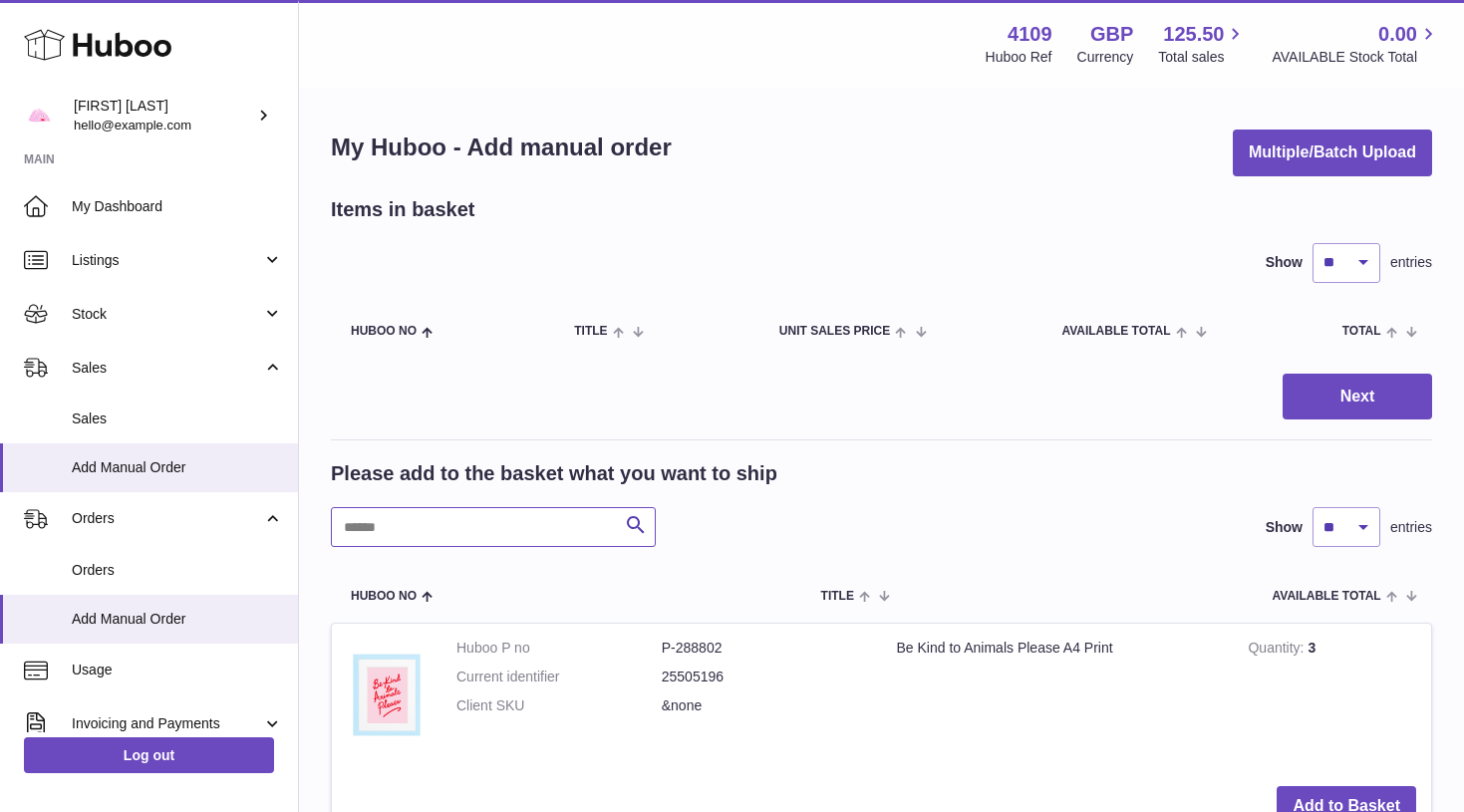click at bounding box center (493, 527) 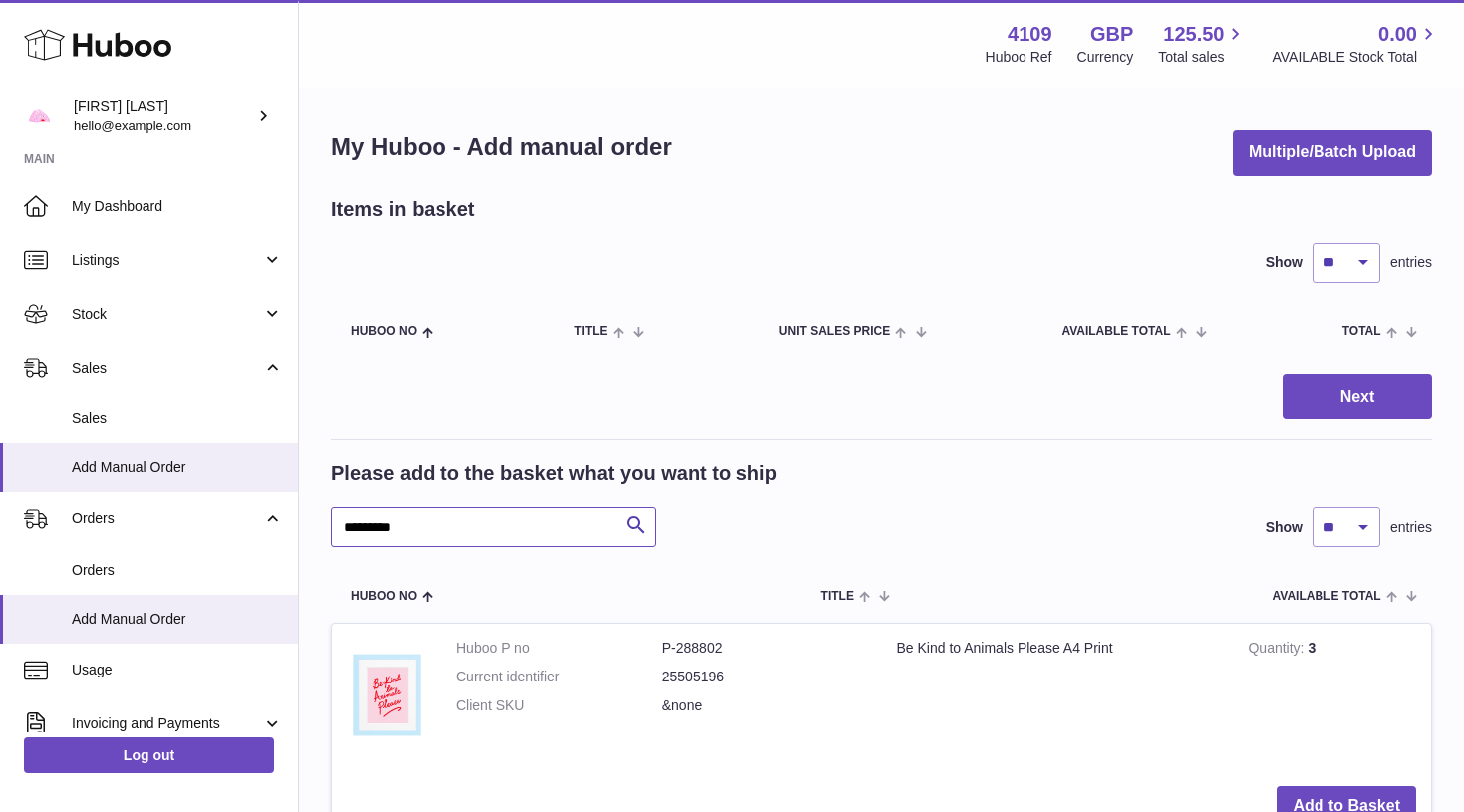 type on "*********" 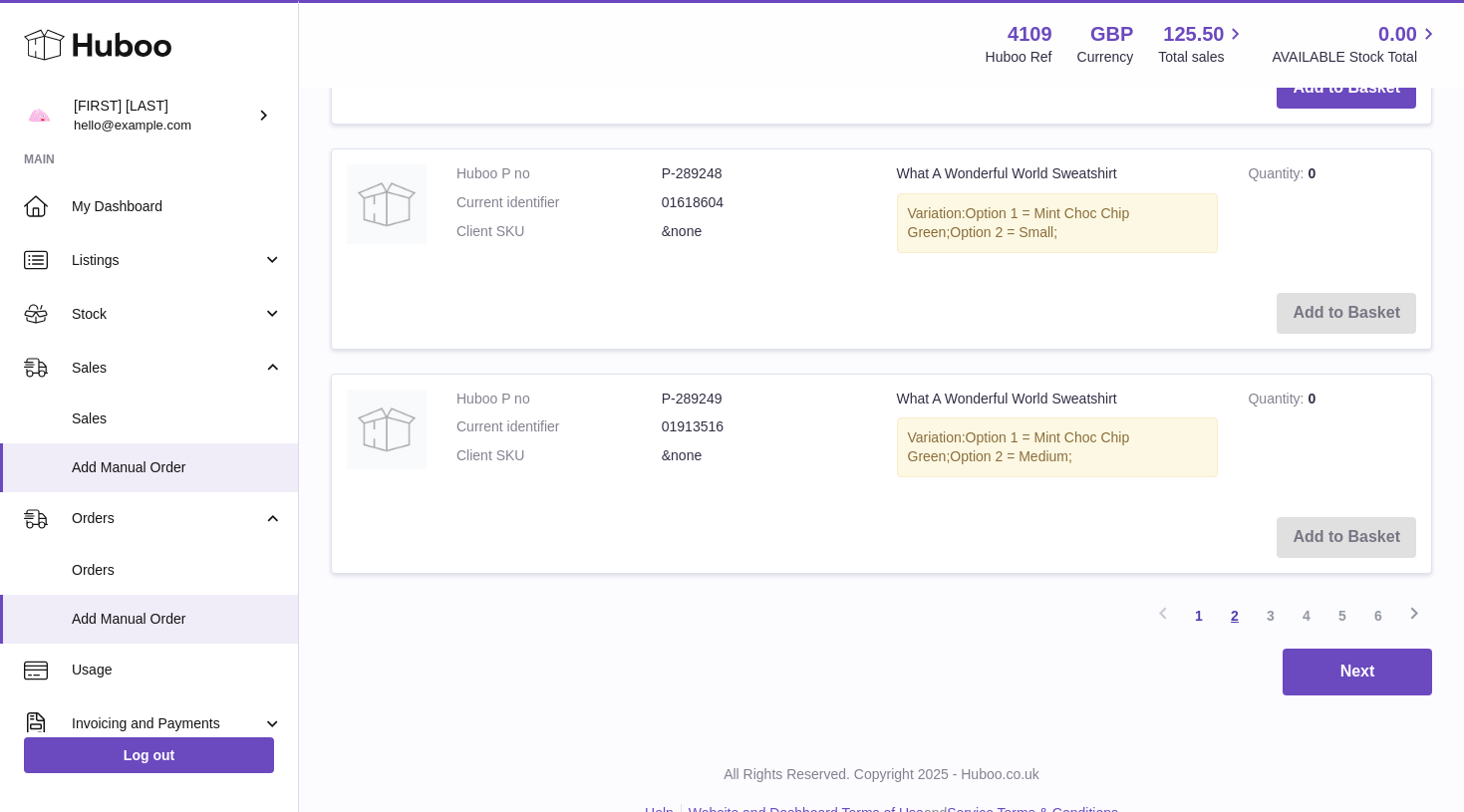click on "2" at bounding box center (1235, 616) 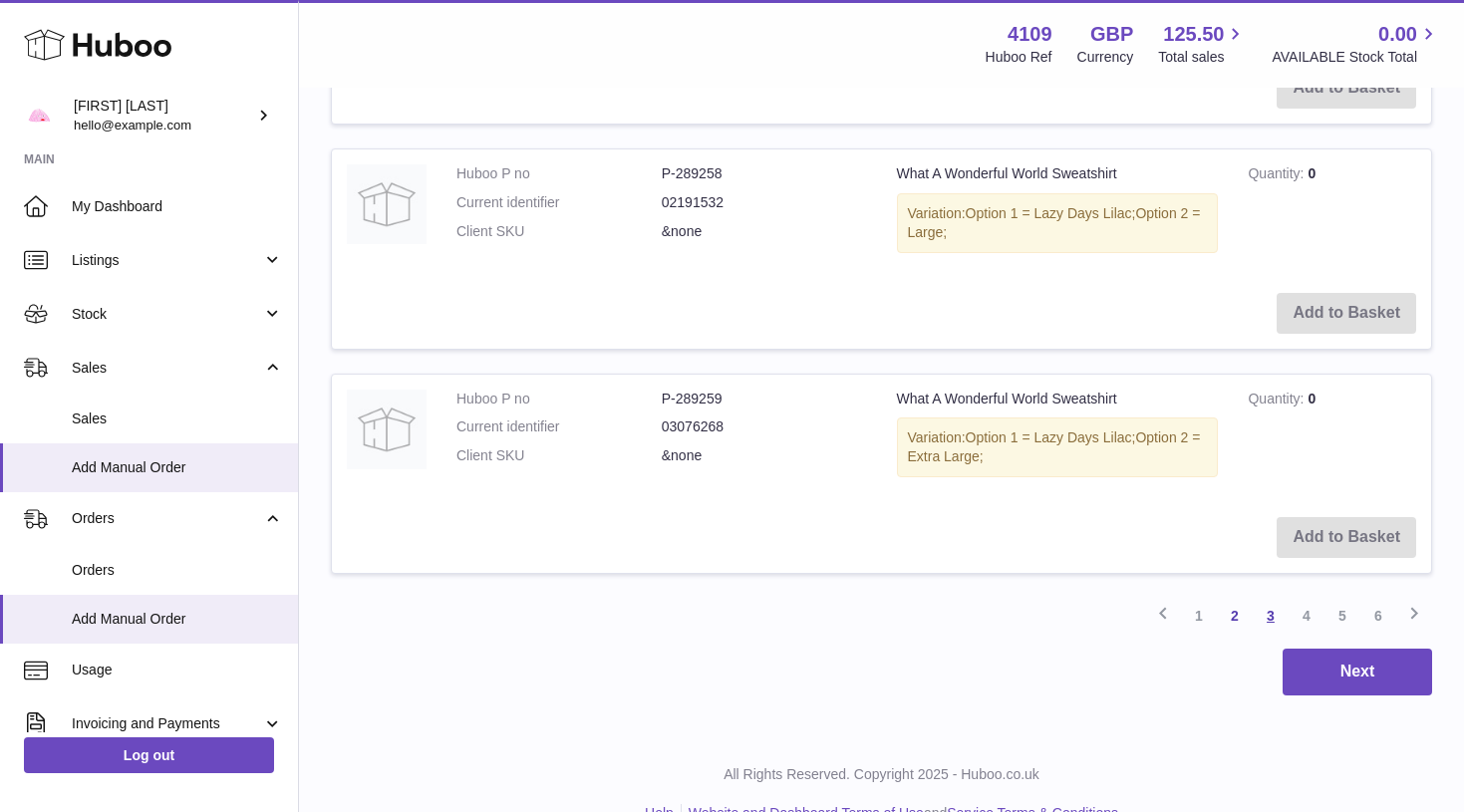 click on "3" at bounding box center (1271, 616) 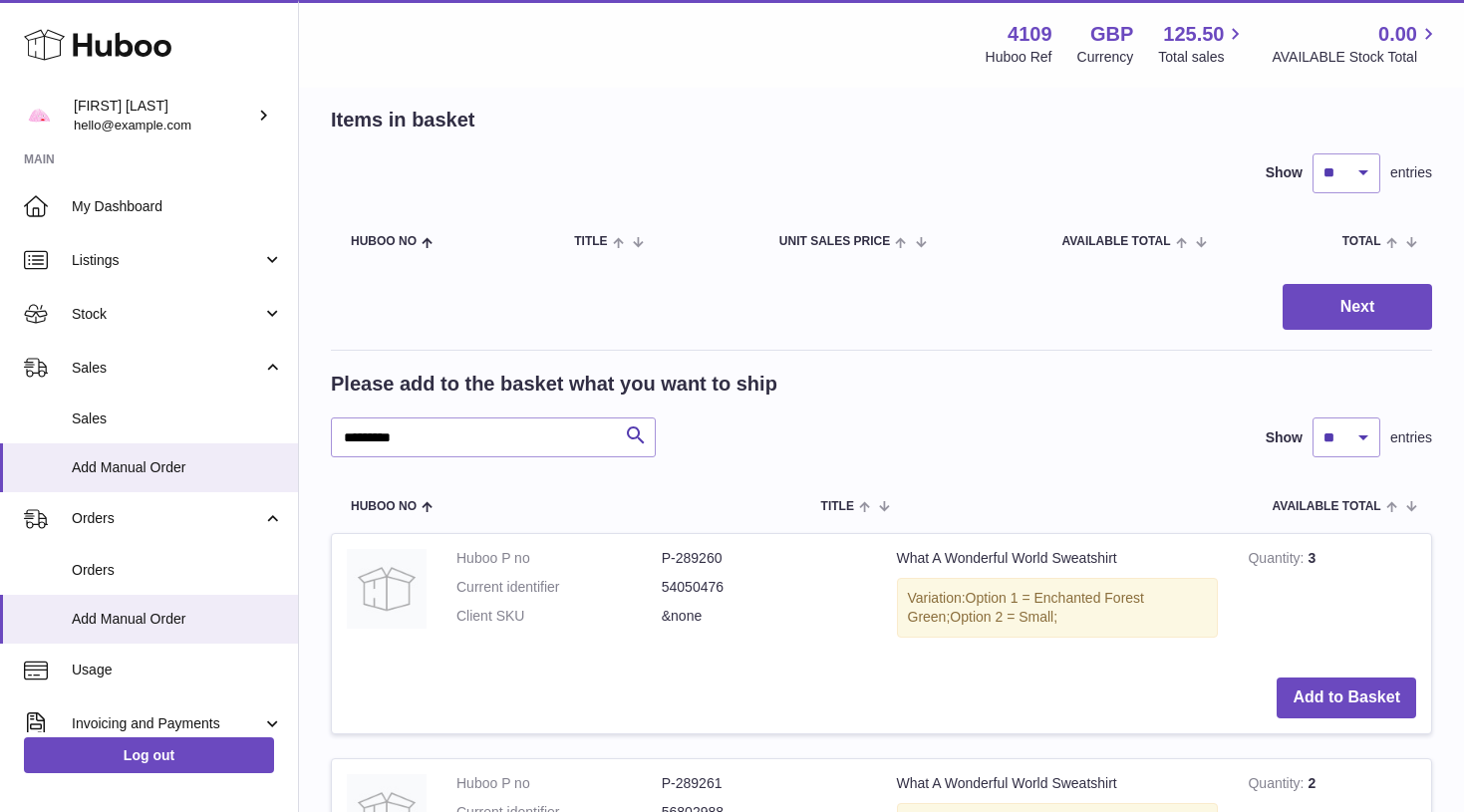 scroll, scrollTop: 689, scrollLeft: 0, axis: vertical 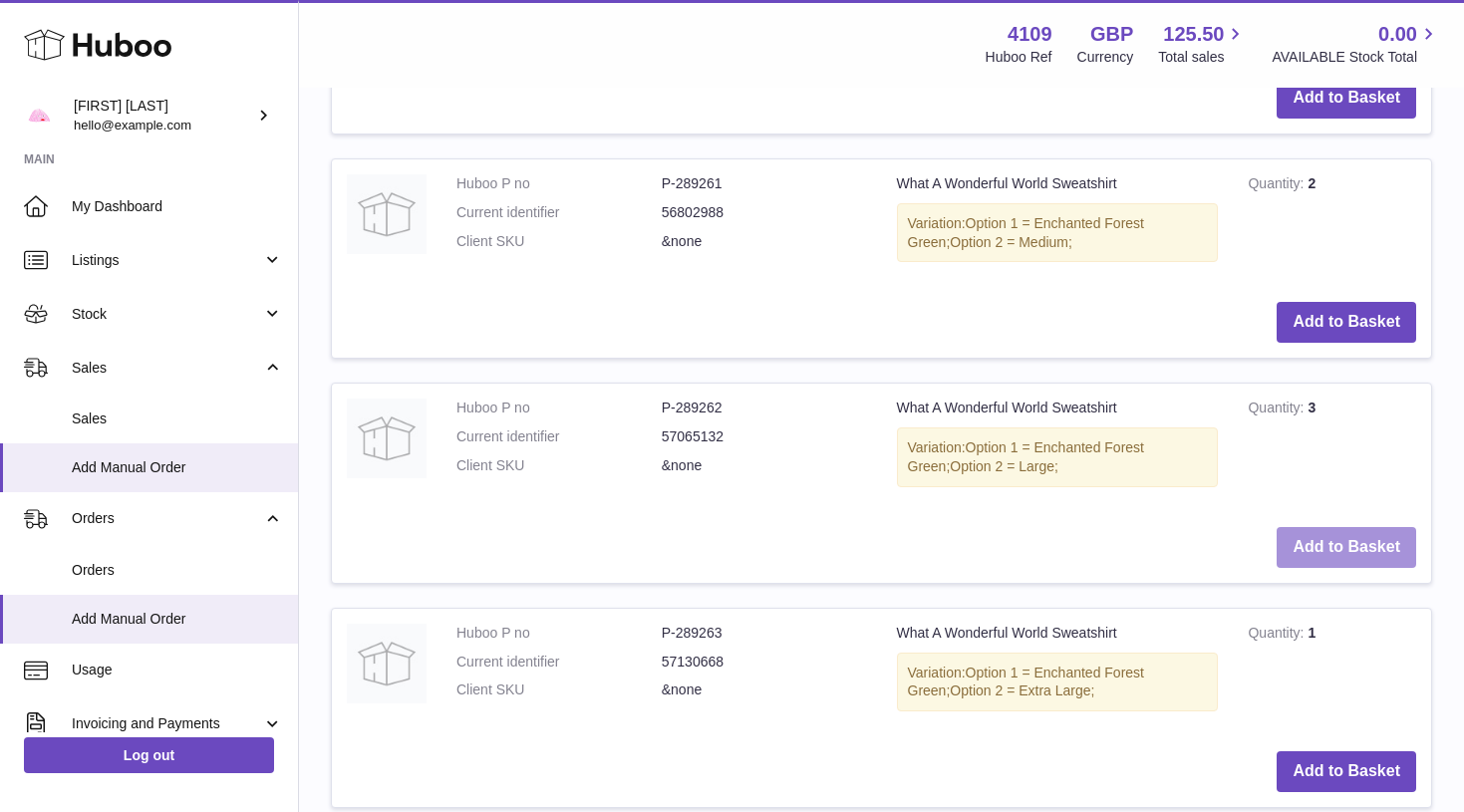 click on "Add to Basket" at bounding box center [1346, 547] 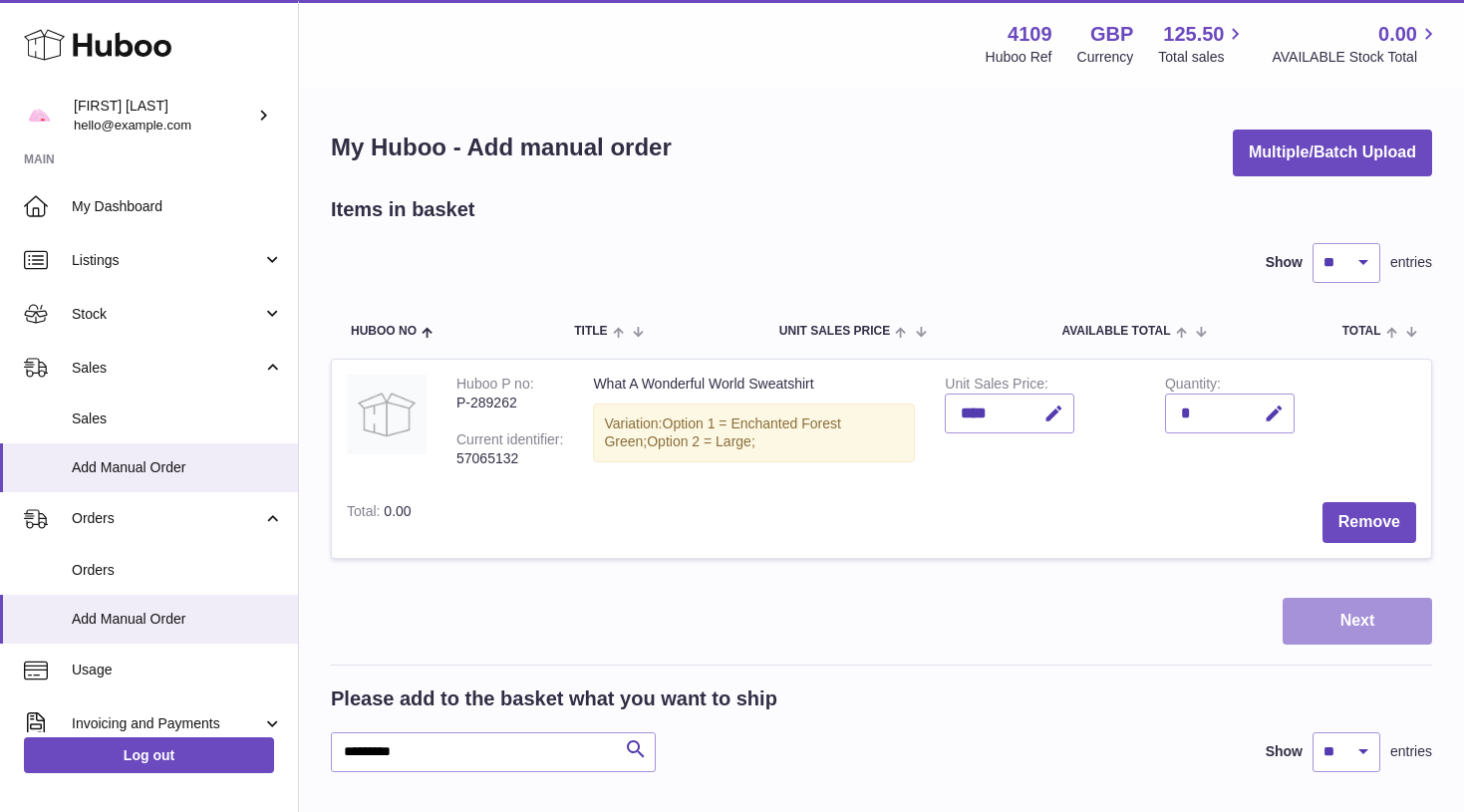 scroll, scrollTop: 0, scrollLeft: 0, axis: both 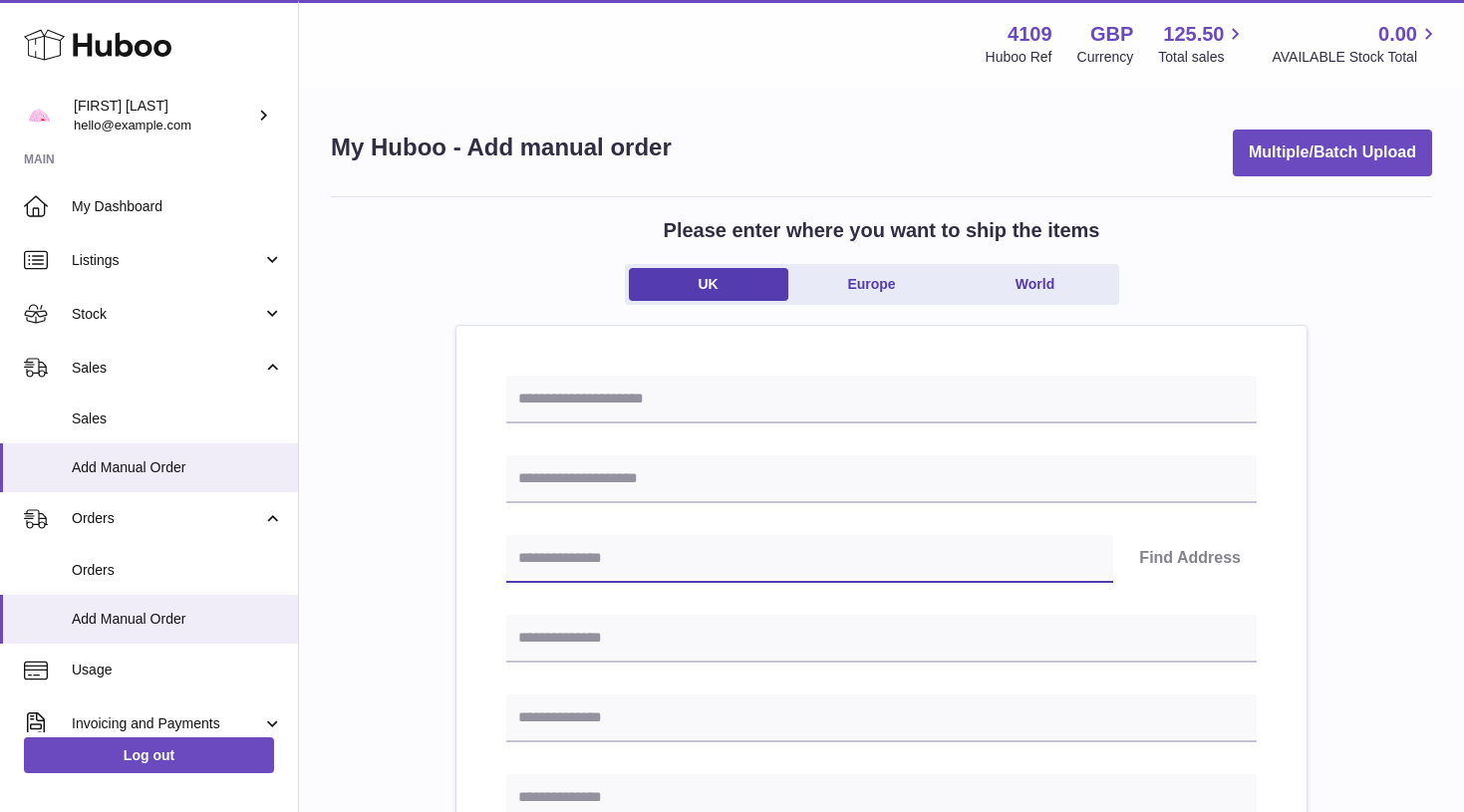 paste on "*******" 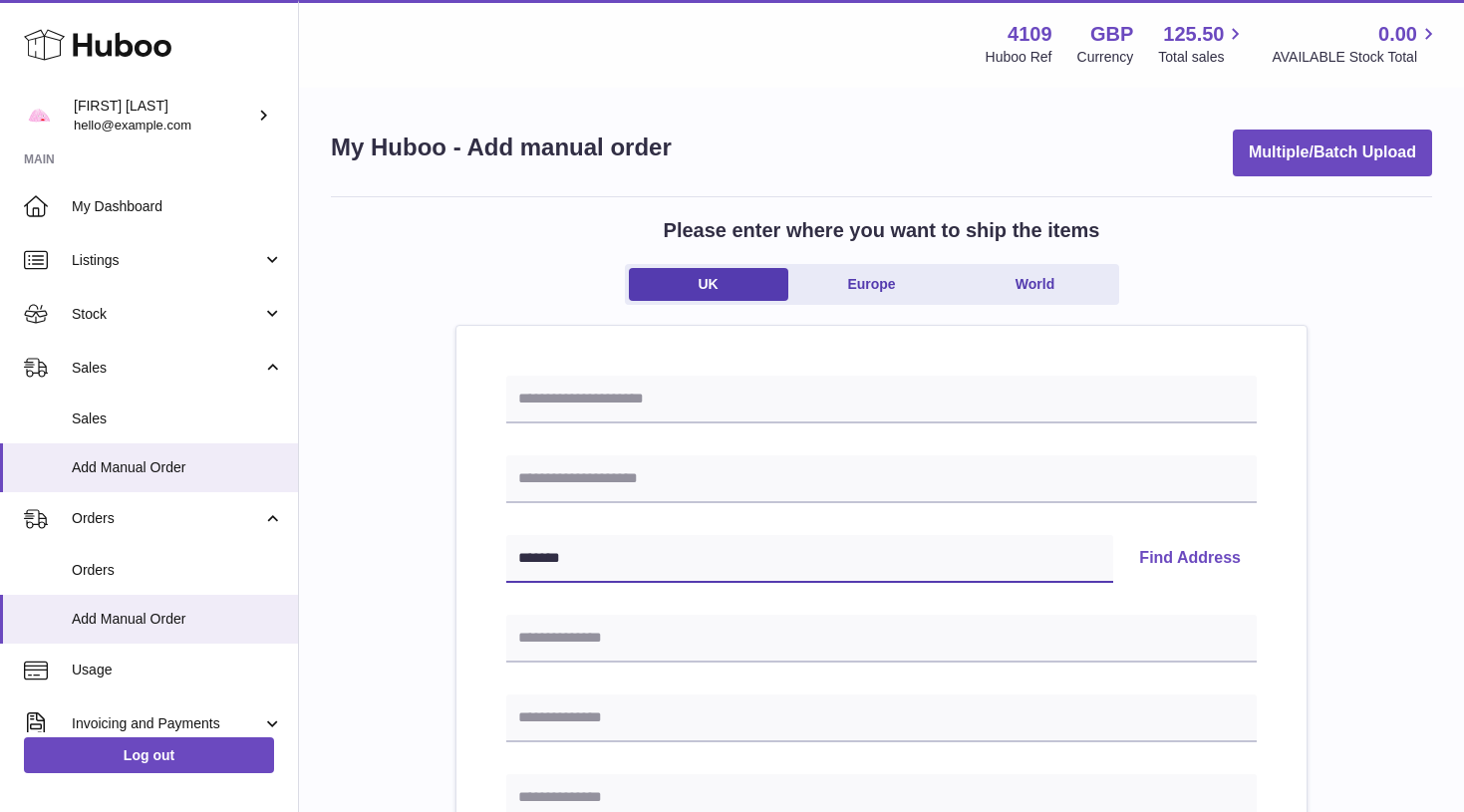 type on "*******" 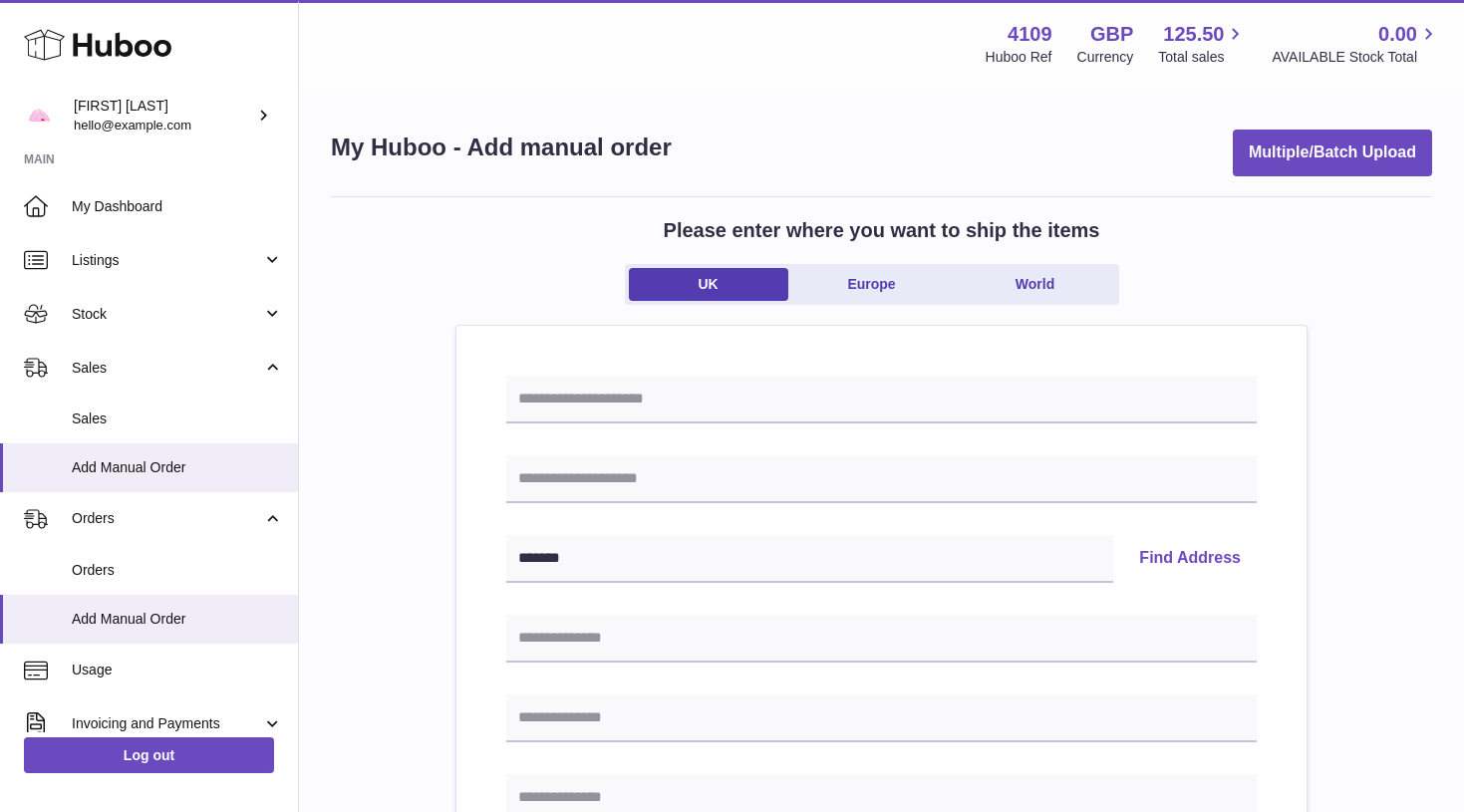 click on "Find Address" at bounding box center (1190, 559) 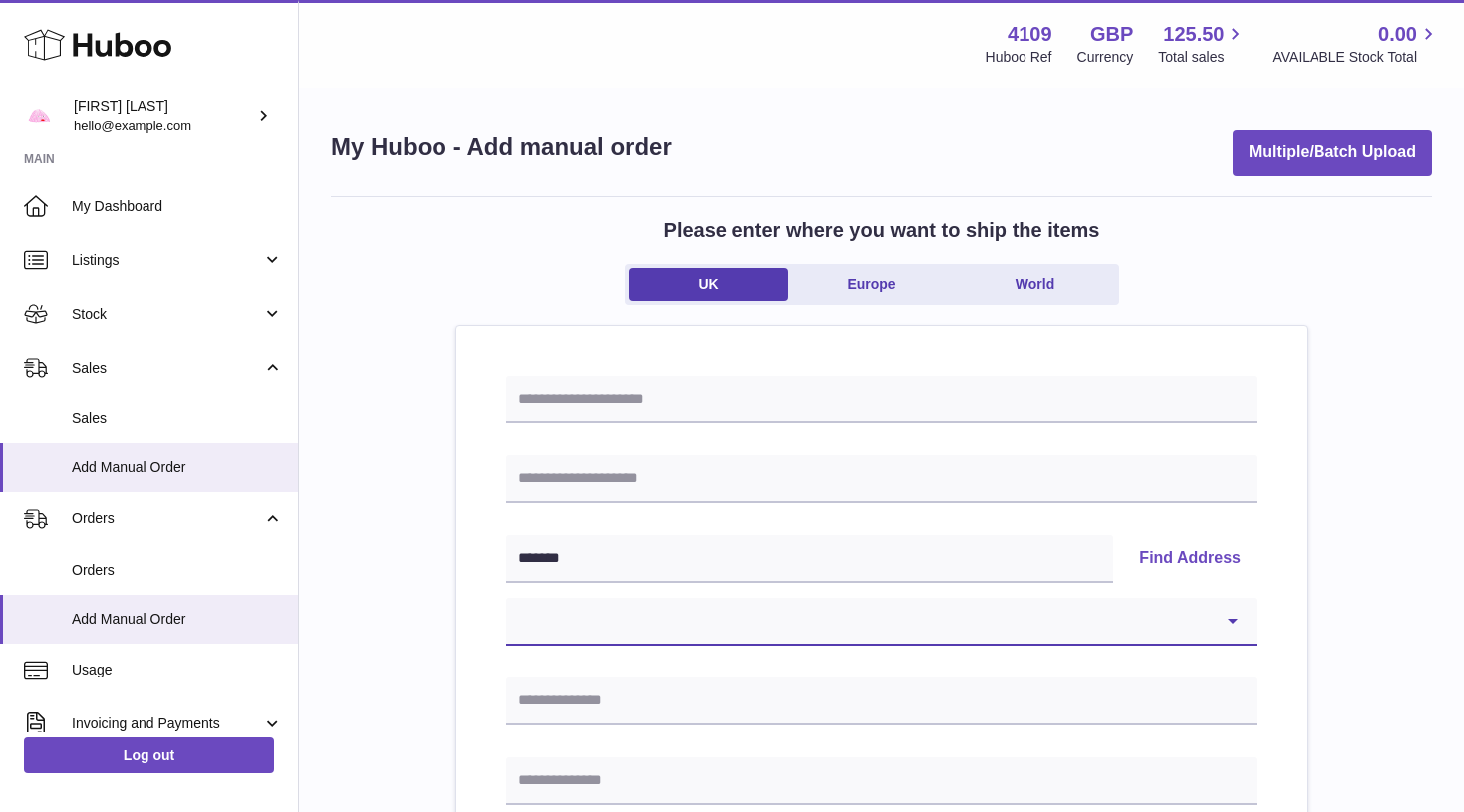 select on "**" 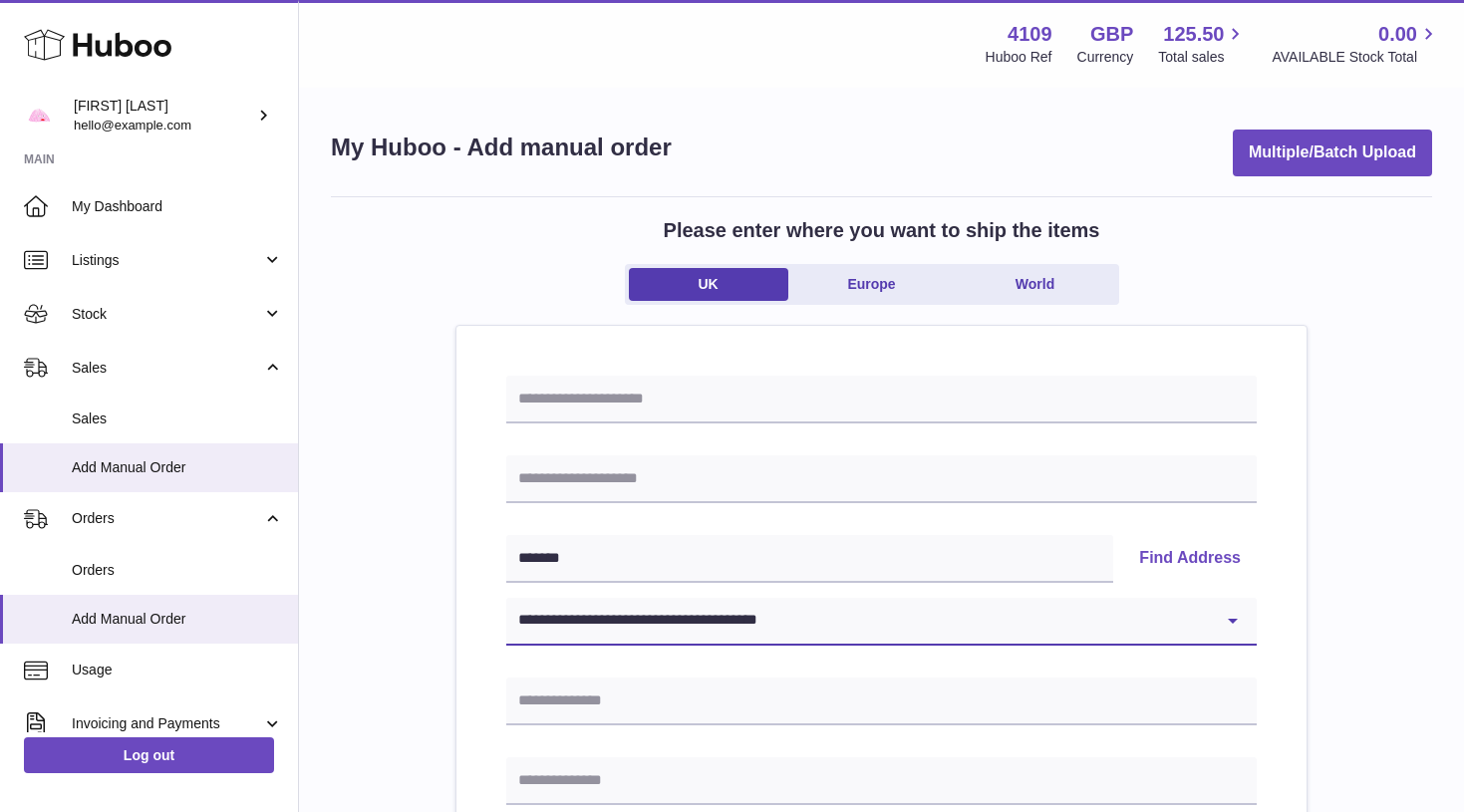 type on "**********" 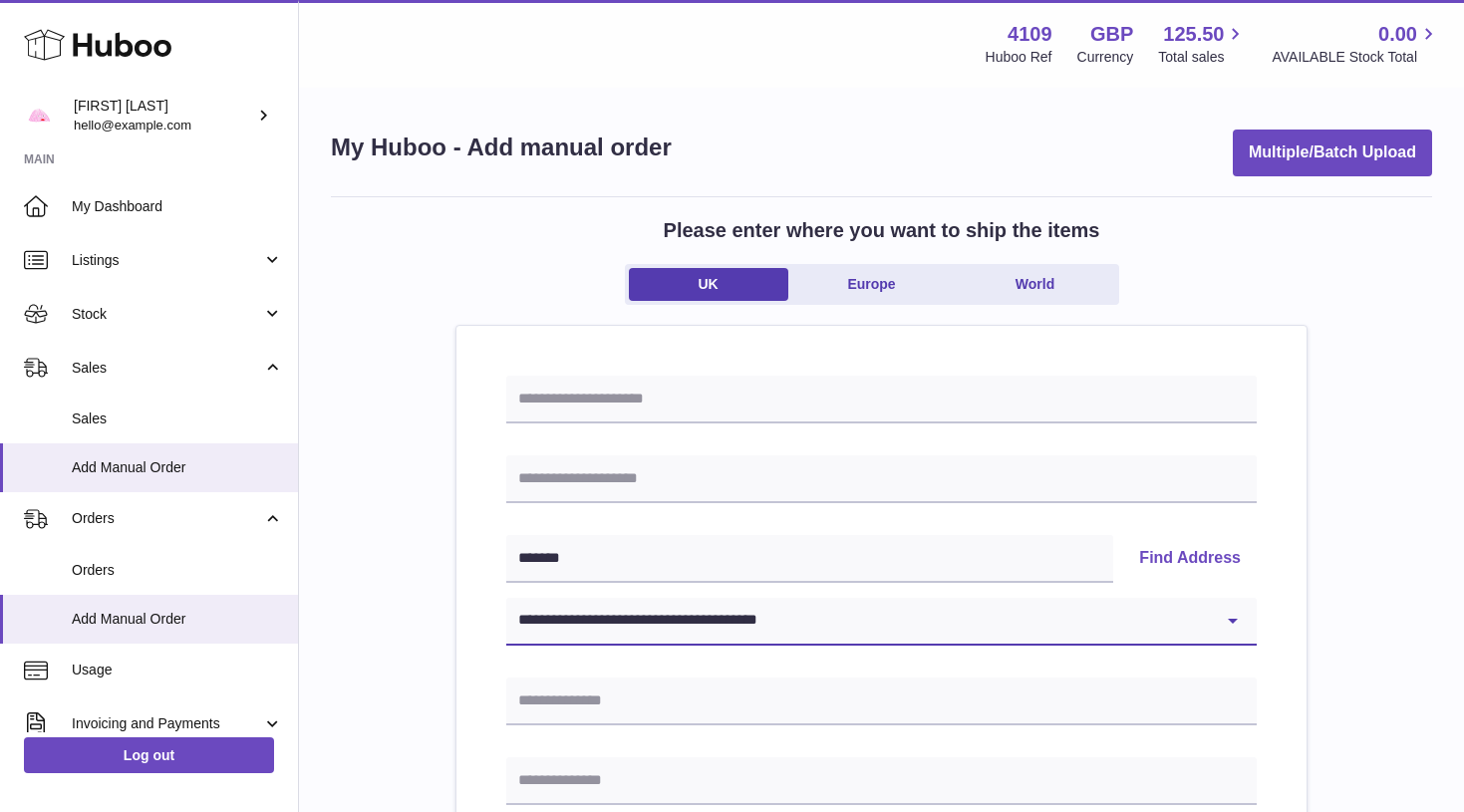 type on "**********" 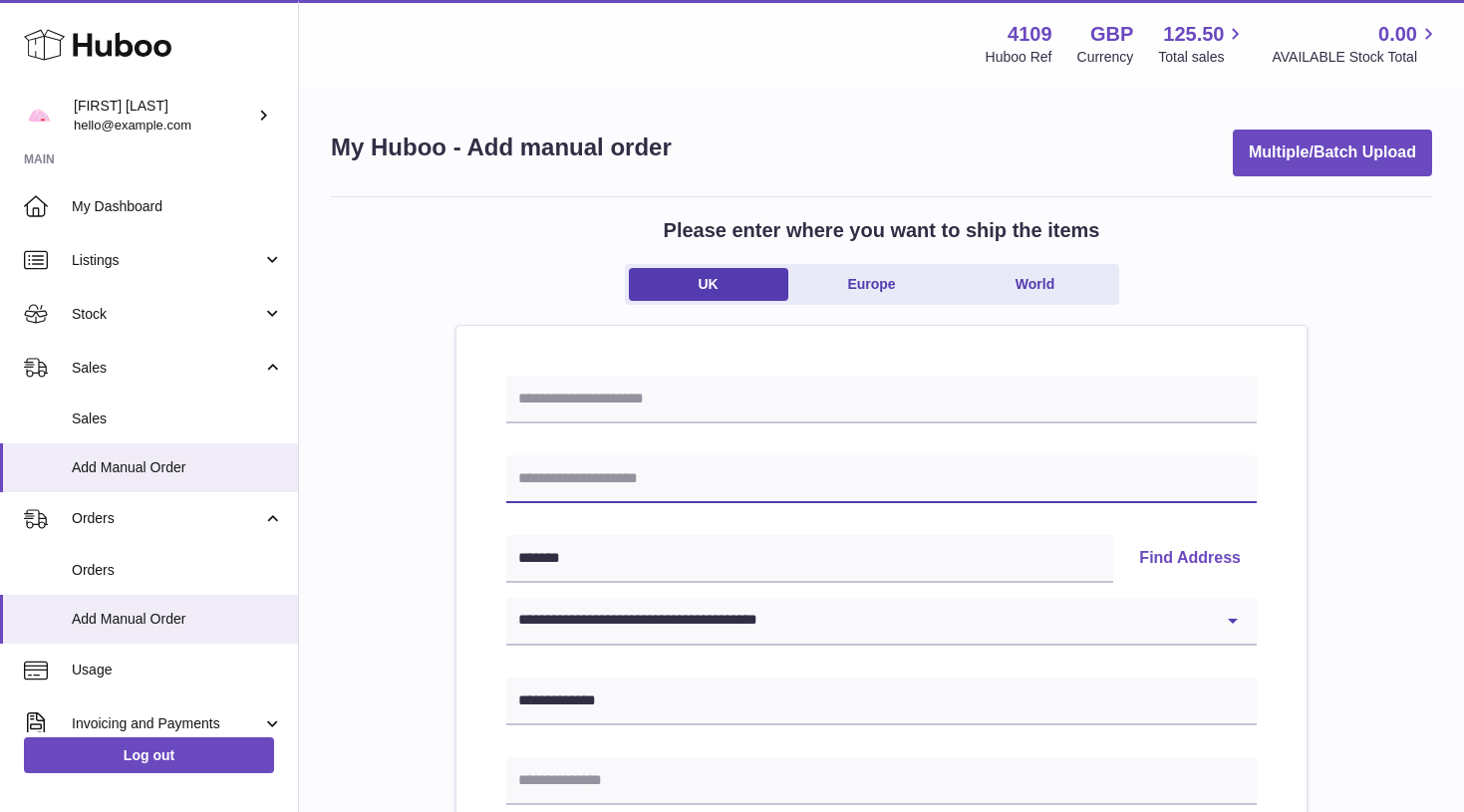 paste on "**********" 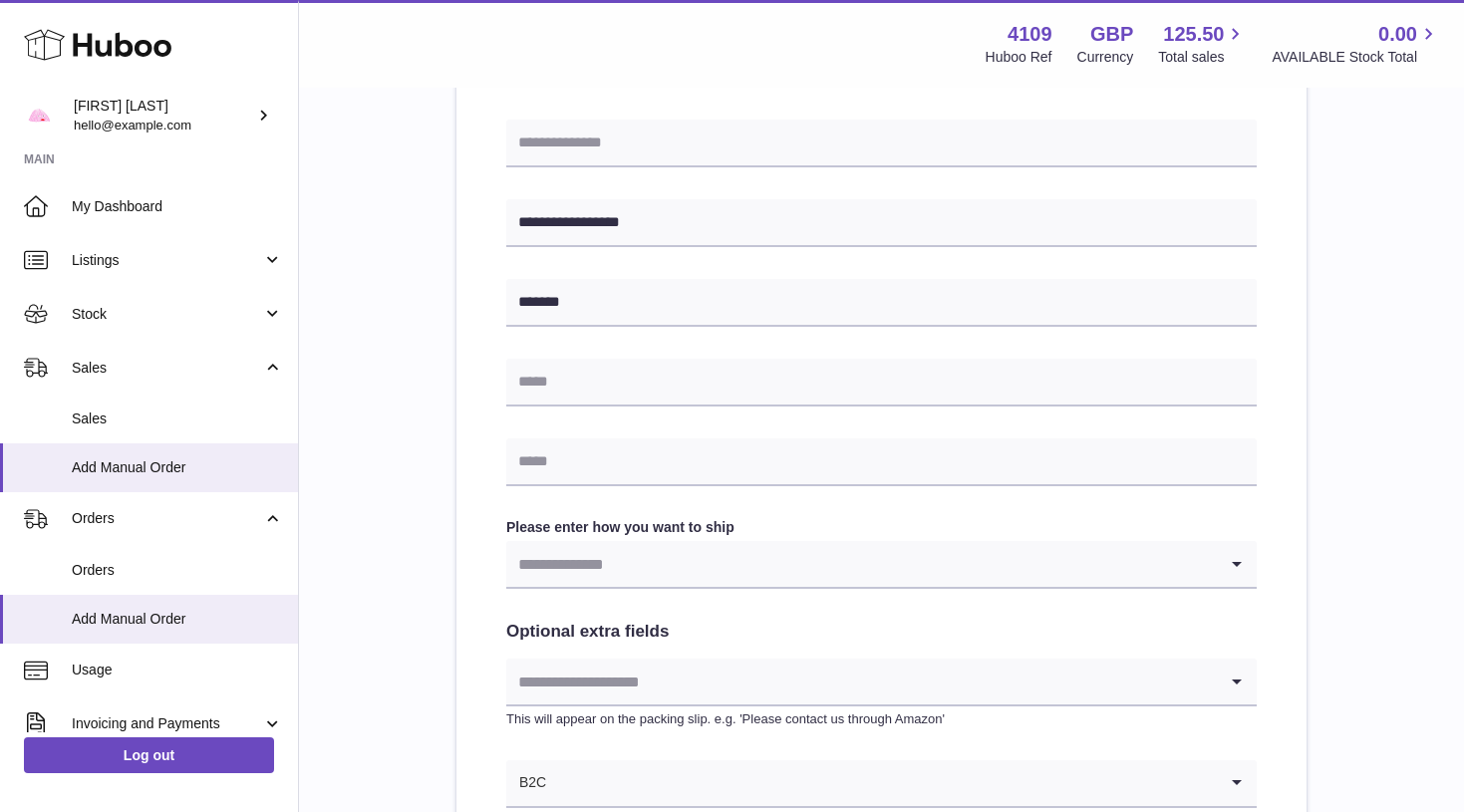 scroll, scrollTop: 966, scrollLeft: 0, axis: vertical 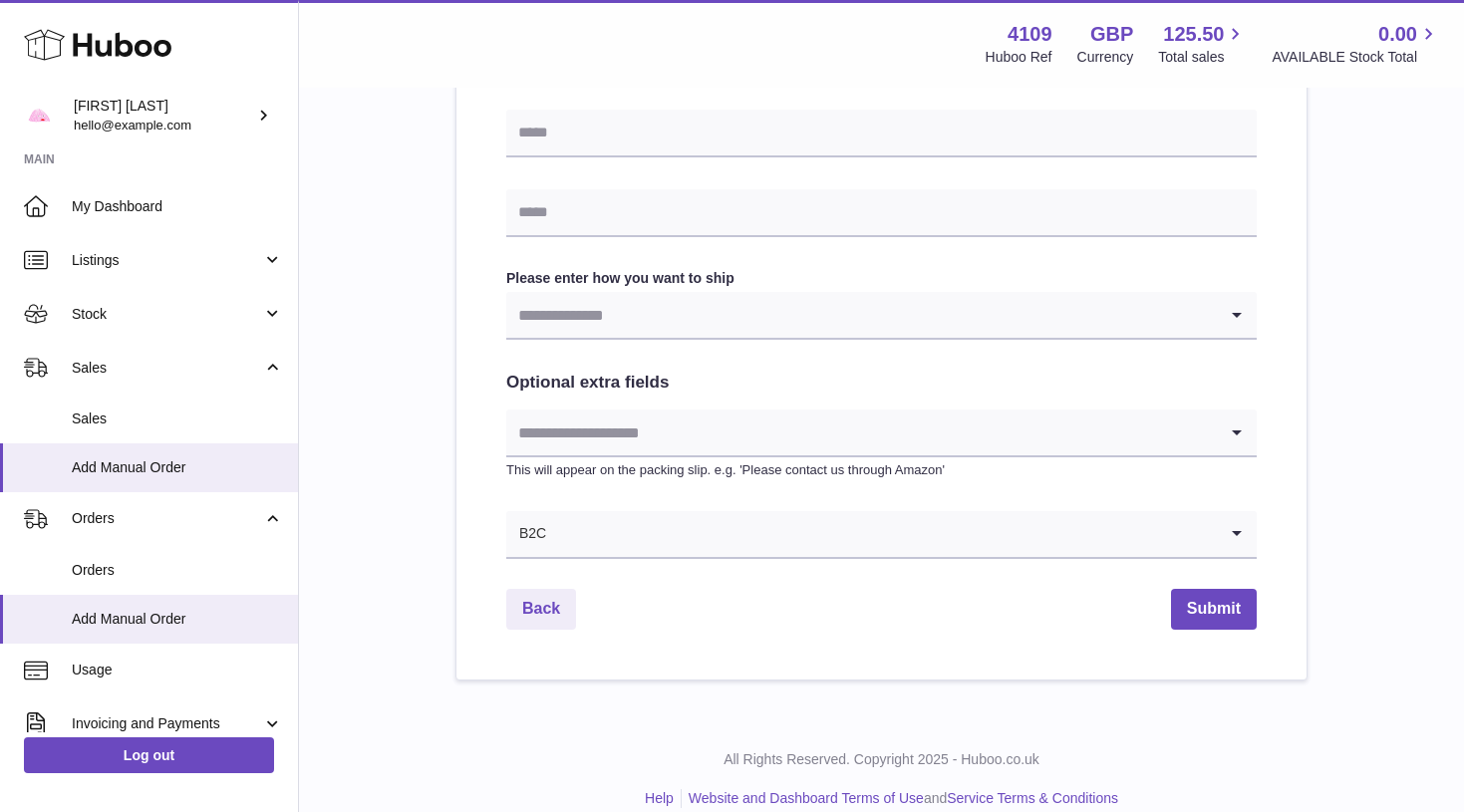 type on "**********" 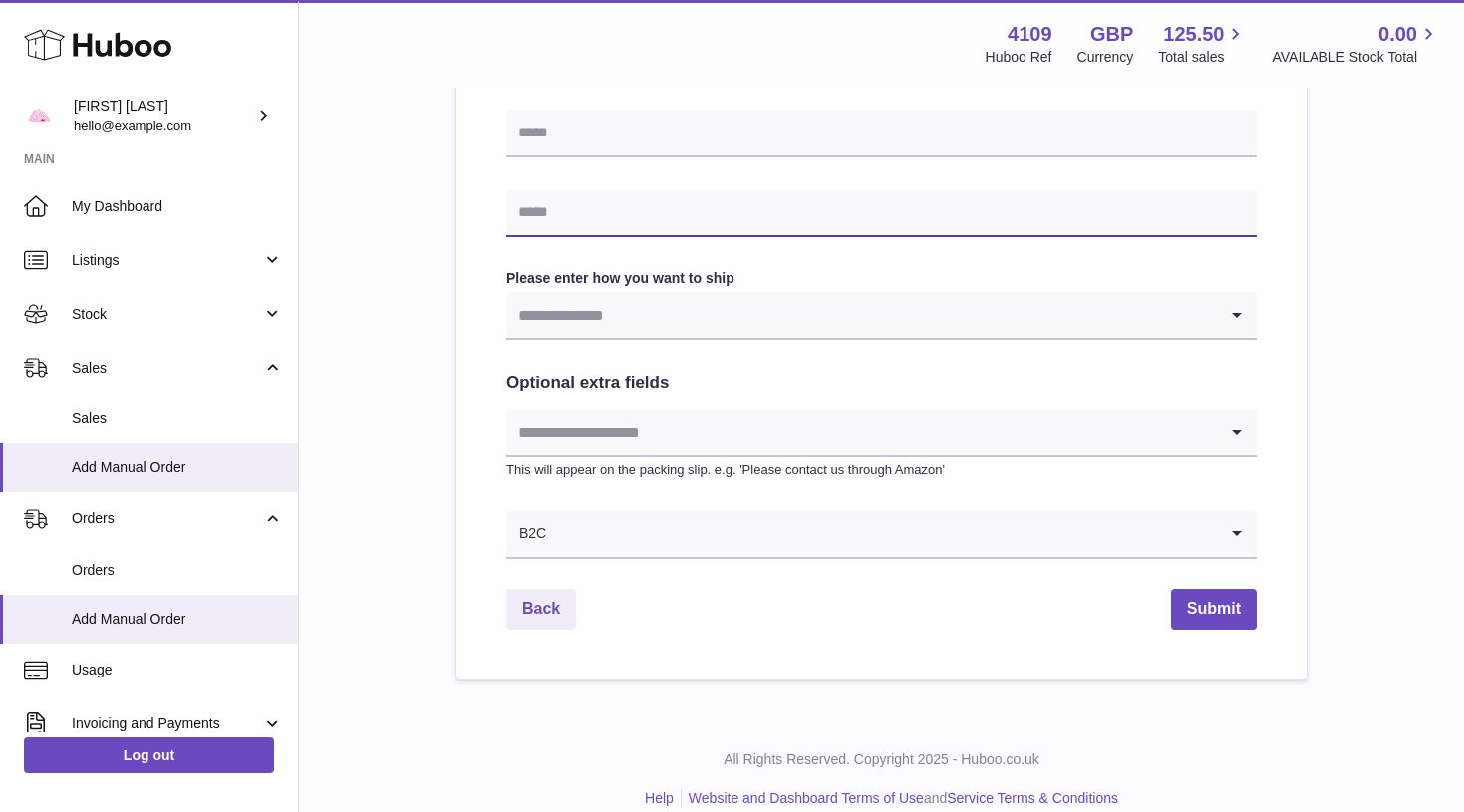 paste on "**********" 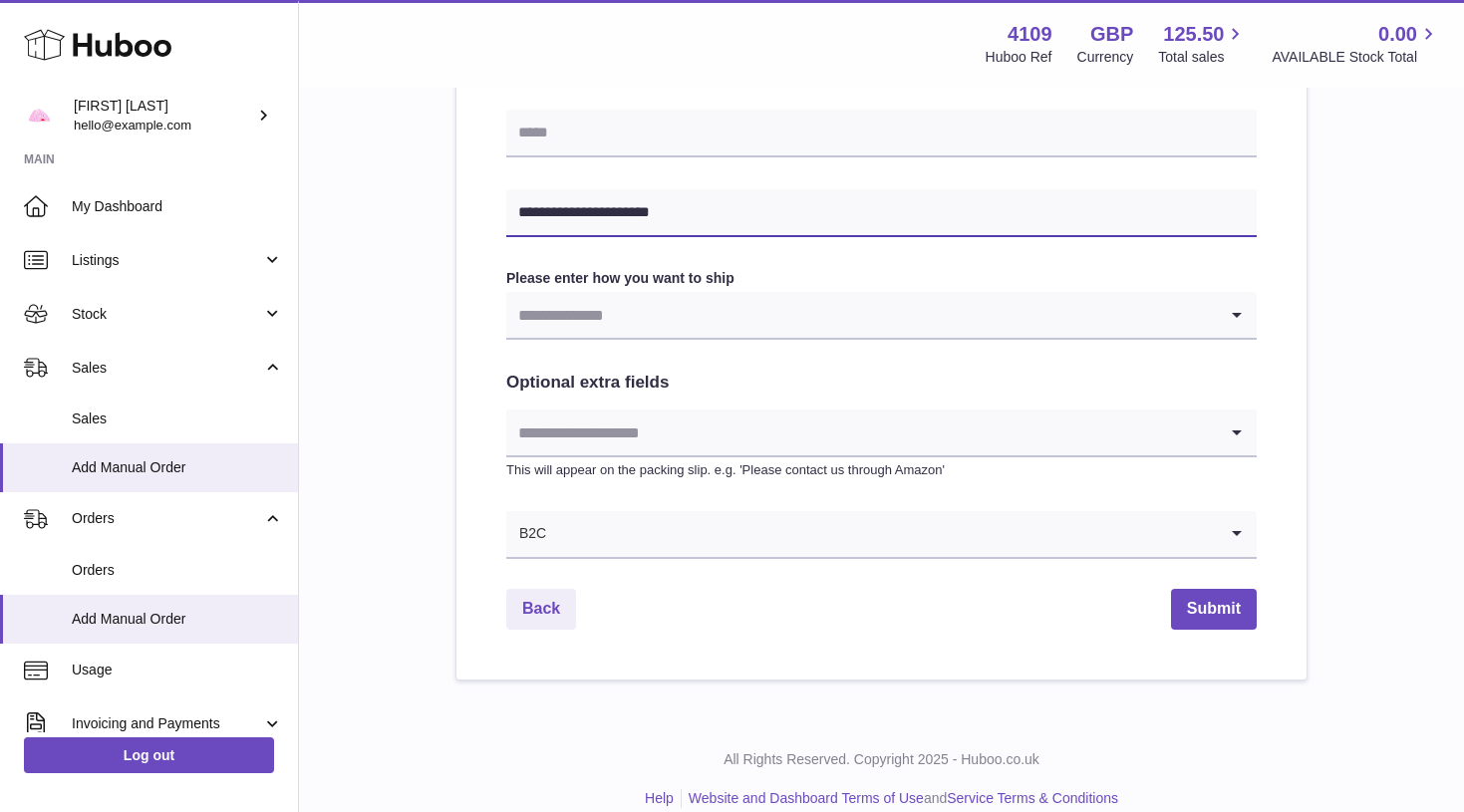 type on "**********" 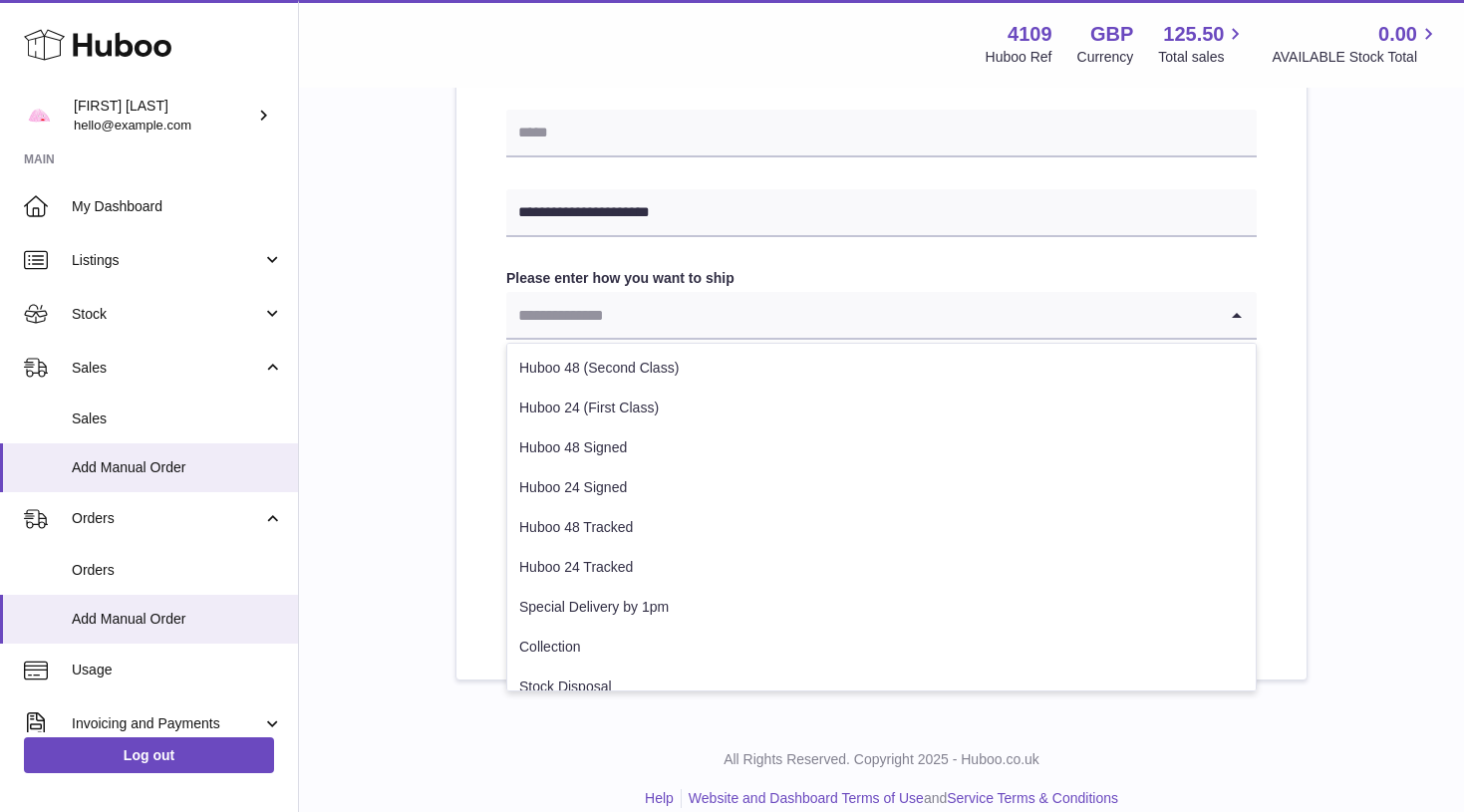 click at bounding box center (861, 315) 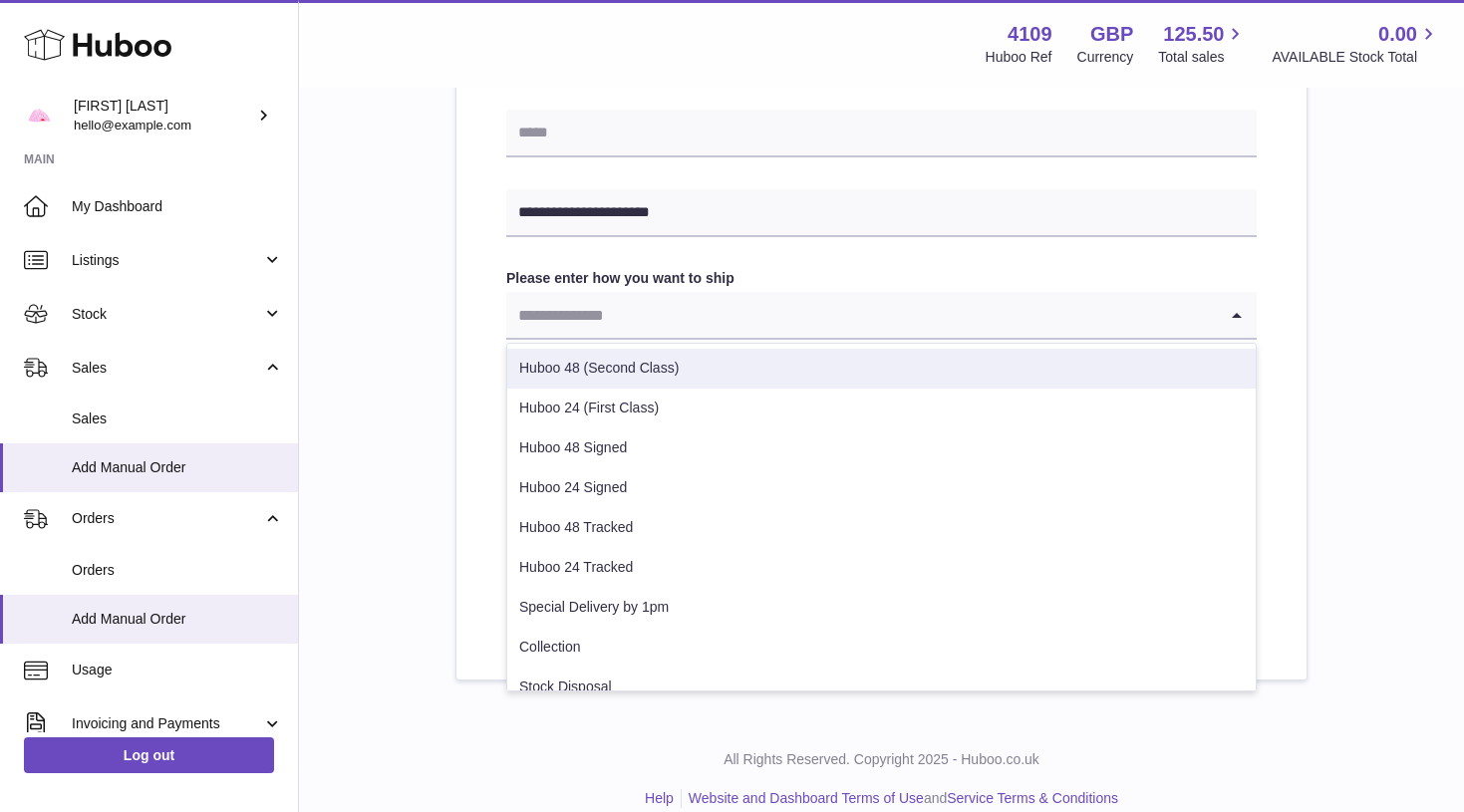 click on "Huboo 48 (Second Class)" at bounding box center (881, 369) 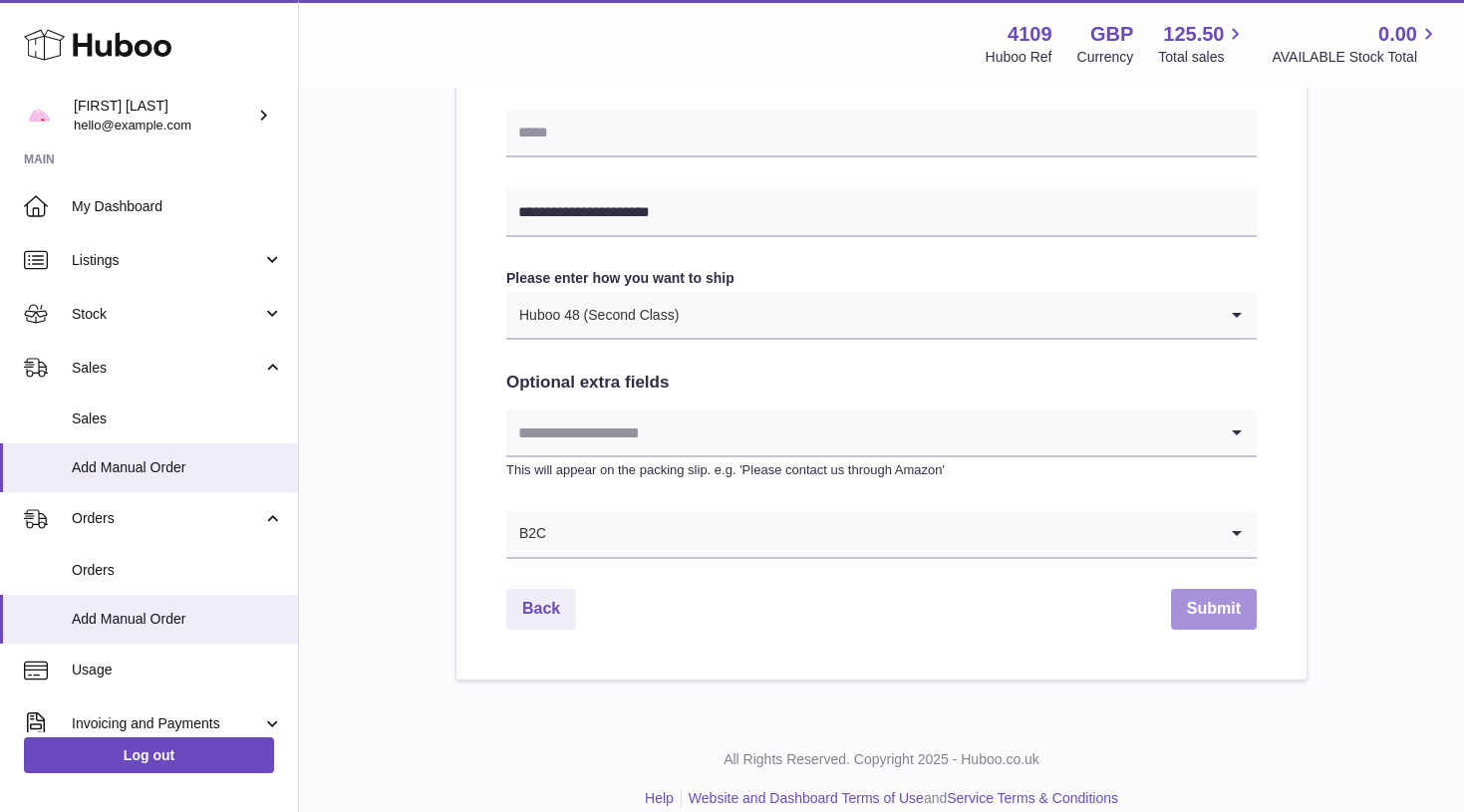 click on "Submit" at bounding box center (1214, 609) 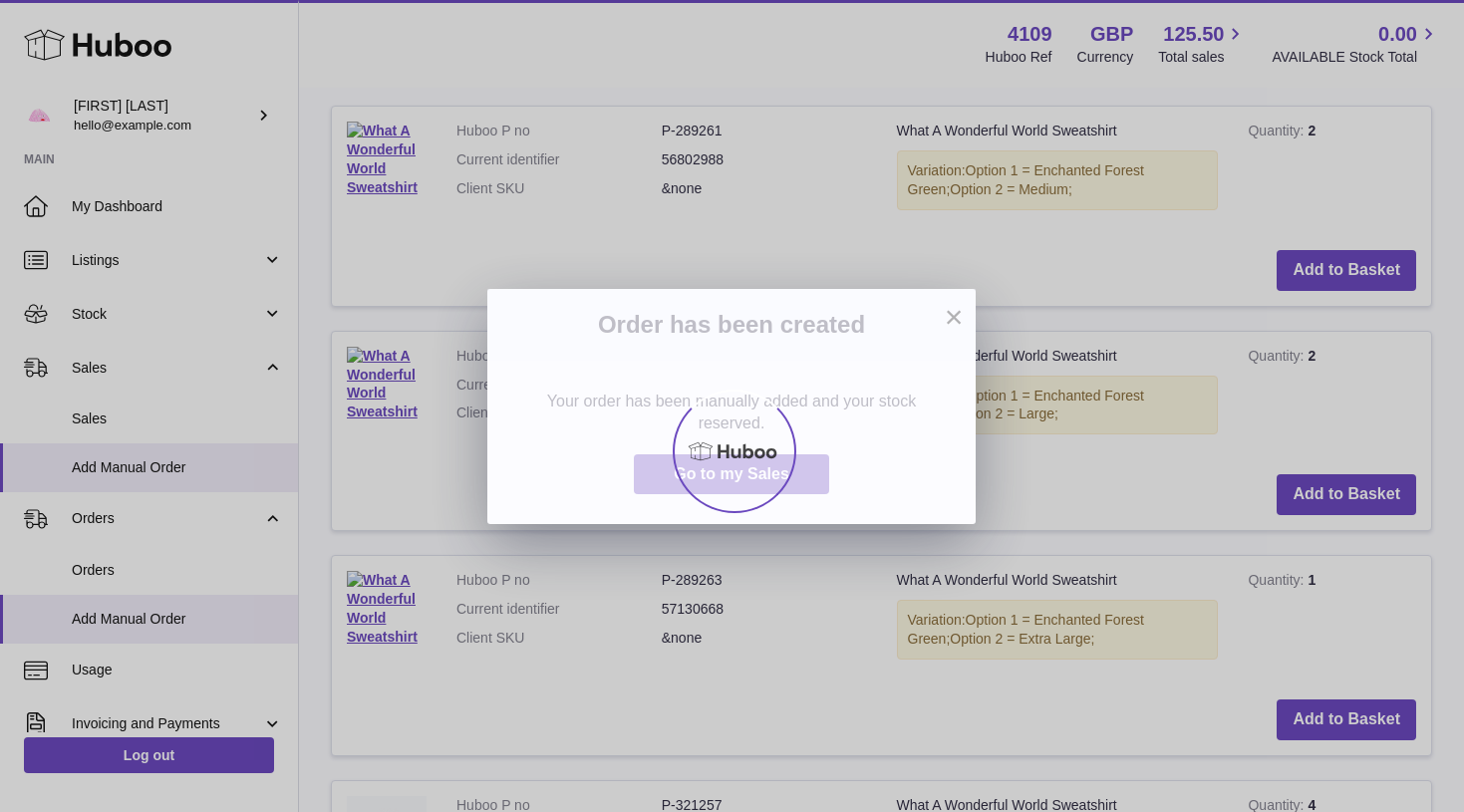 scroll, scrollTop: 0, scrollLeft: 0, axis: both 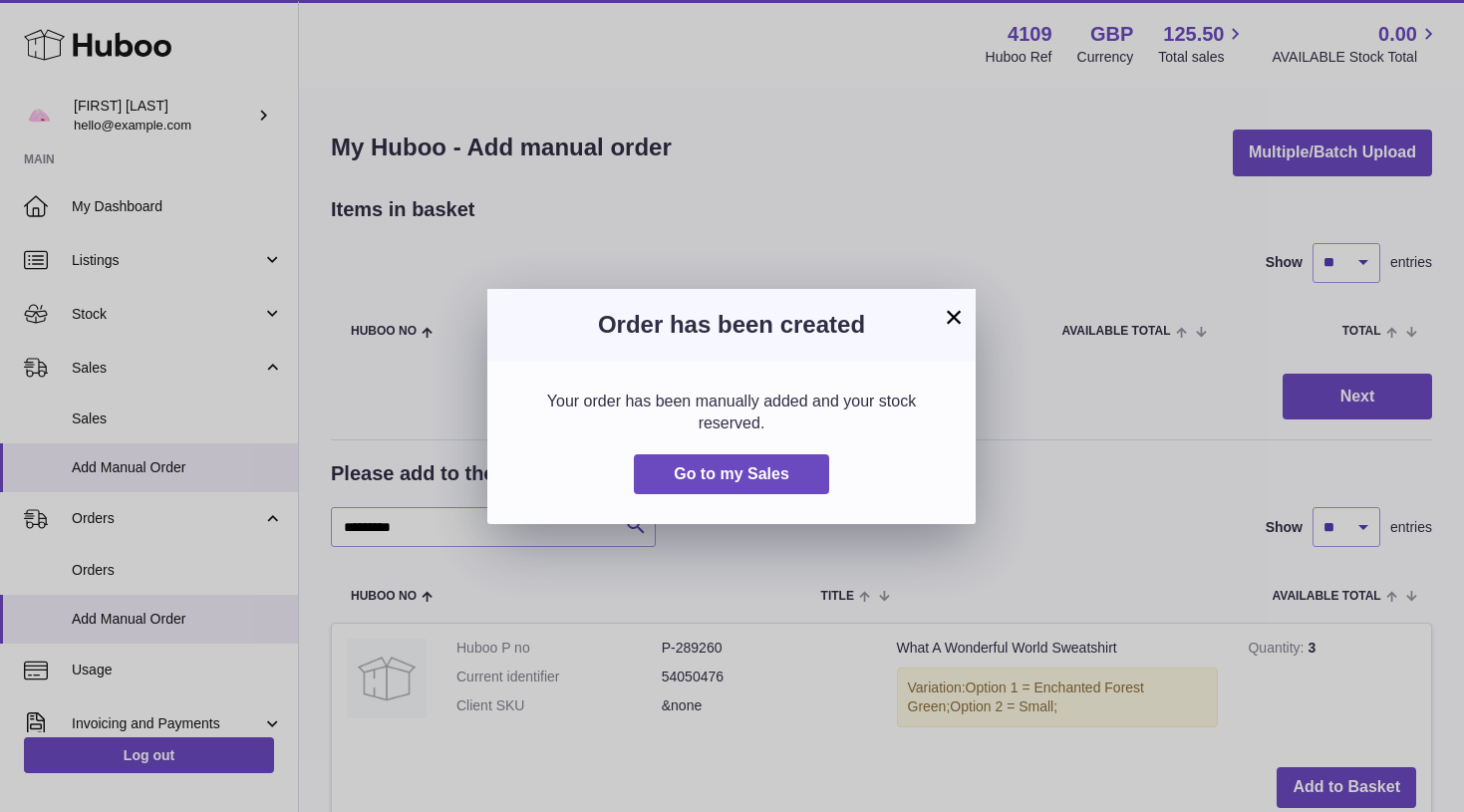 click on "Order has been created" at bounding box center (732, 325) 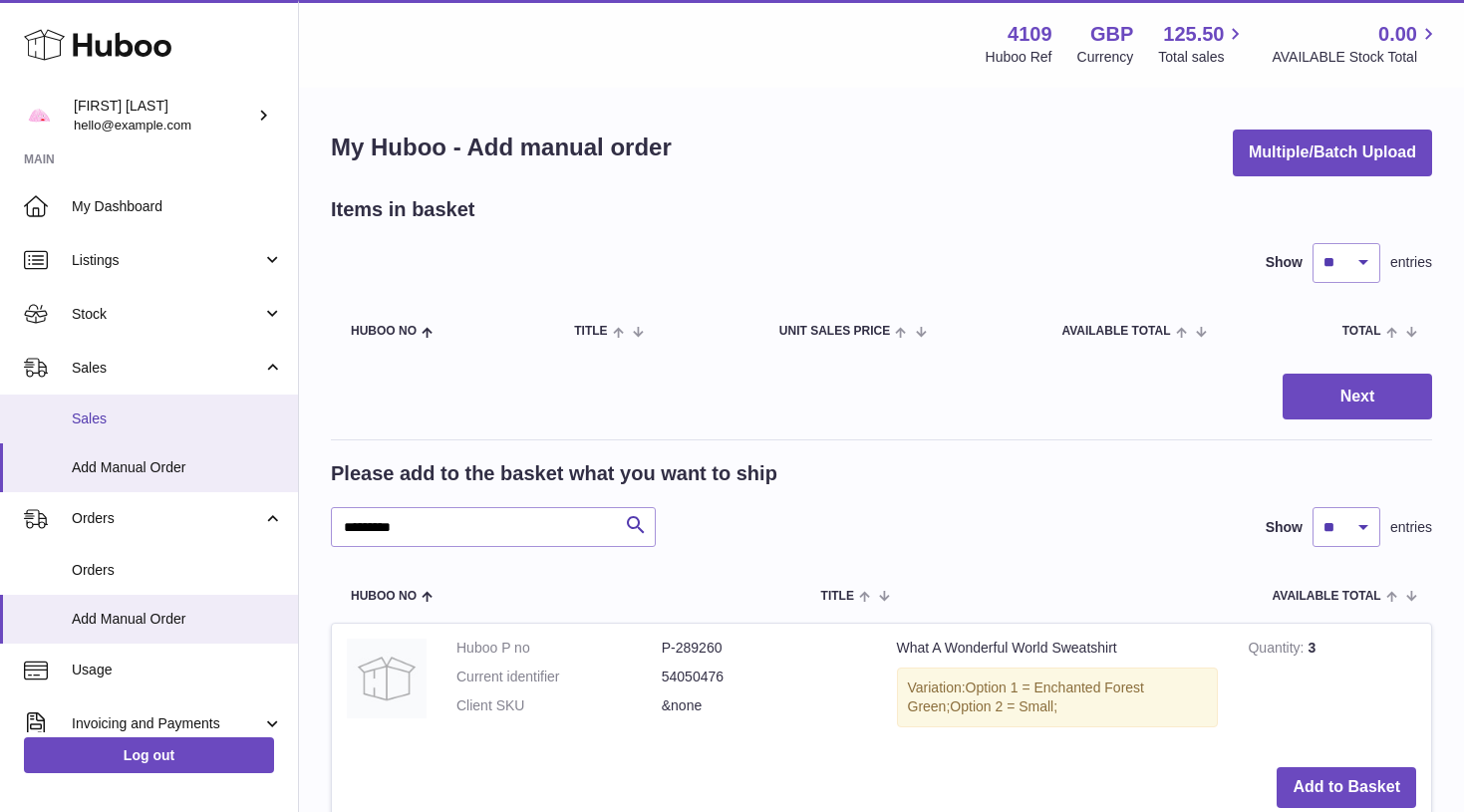 click on "Sales" at bounding box center (177, 418) 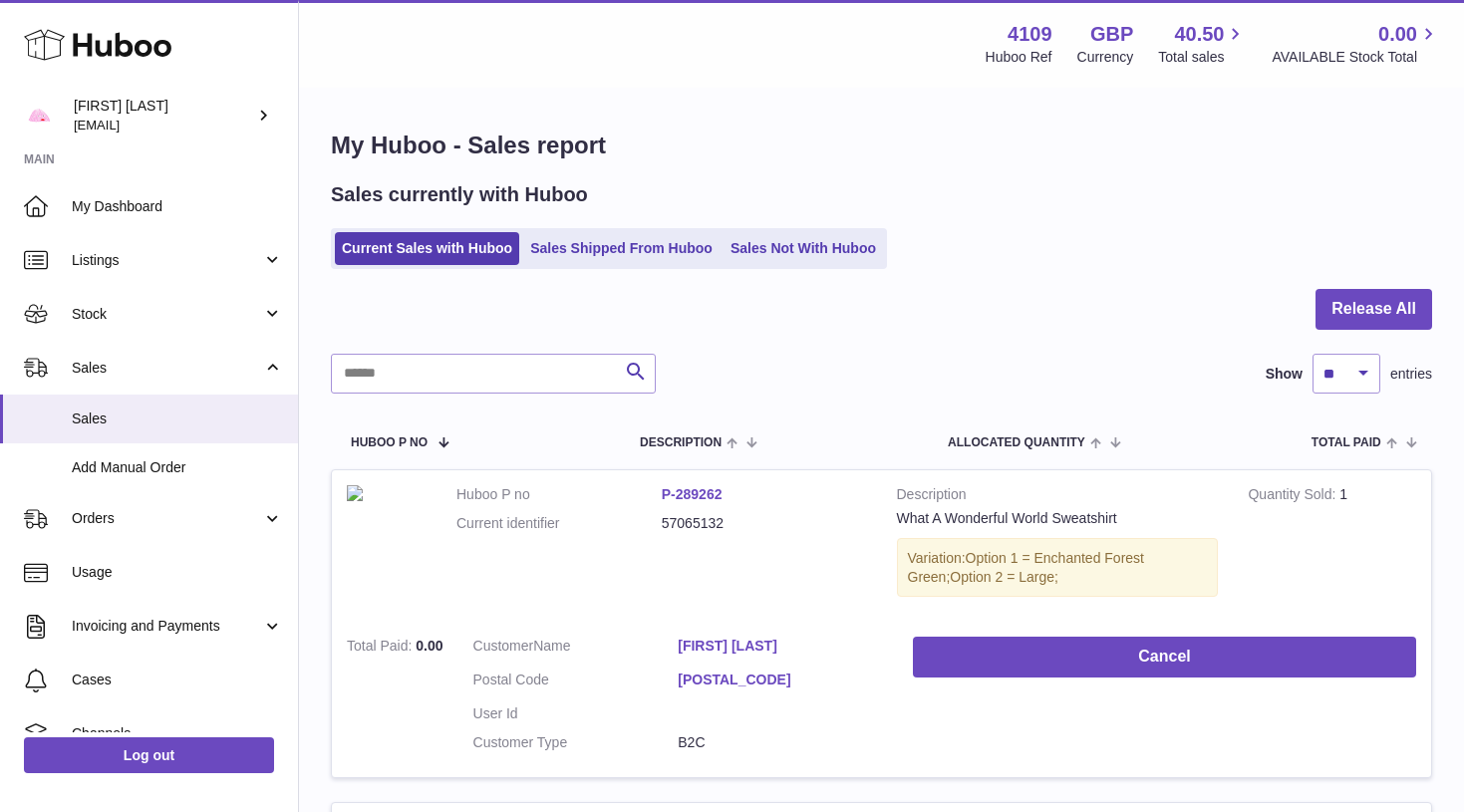 scroll, scrollTop: 0, scrollLeft: 0, axis: both 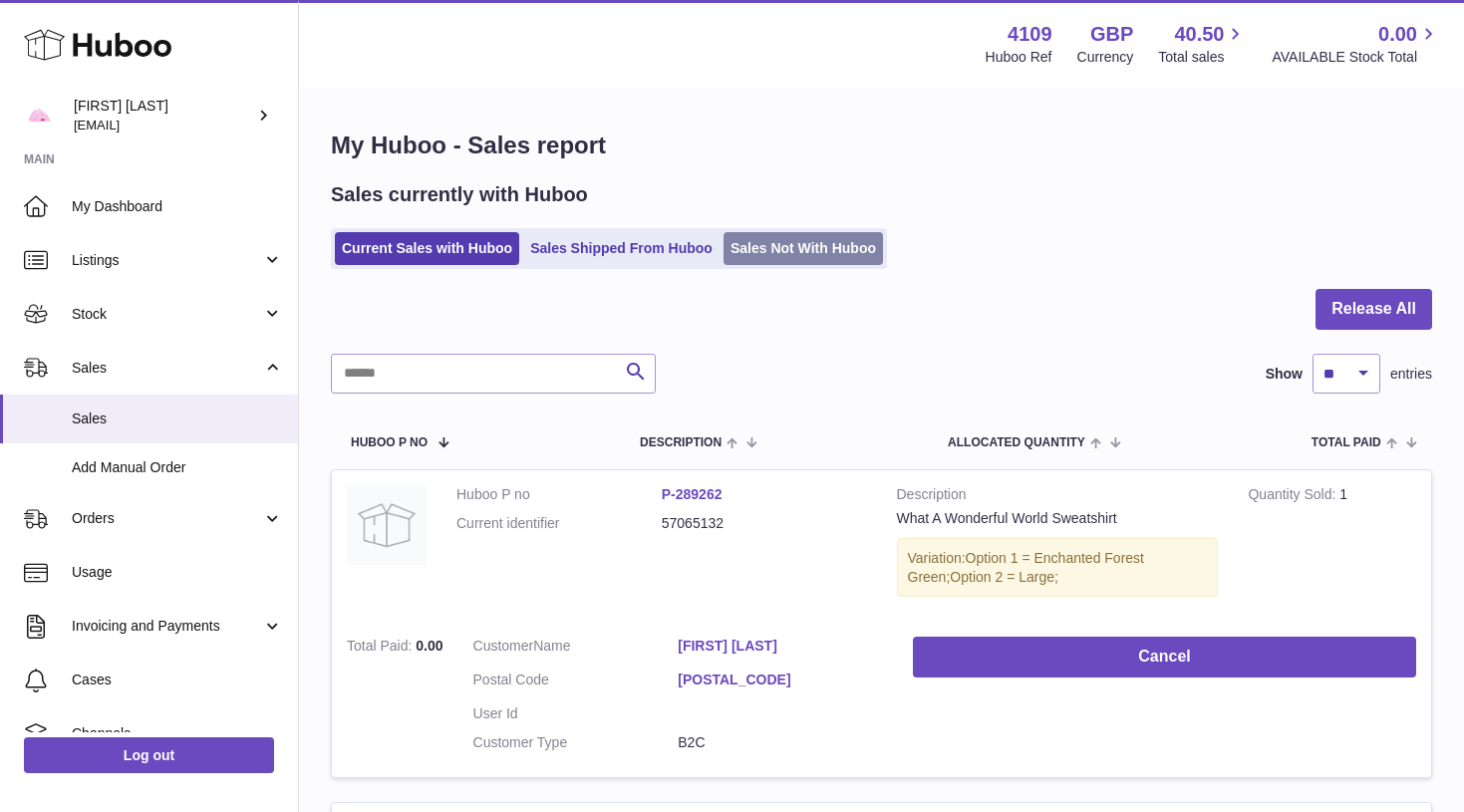 click on "Sales Not With Huboo" at bounding box center [803, 248] 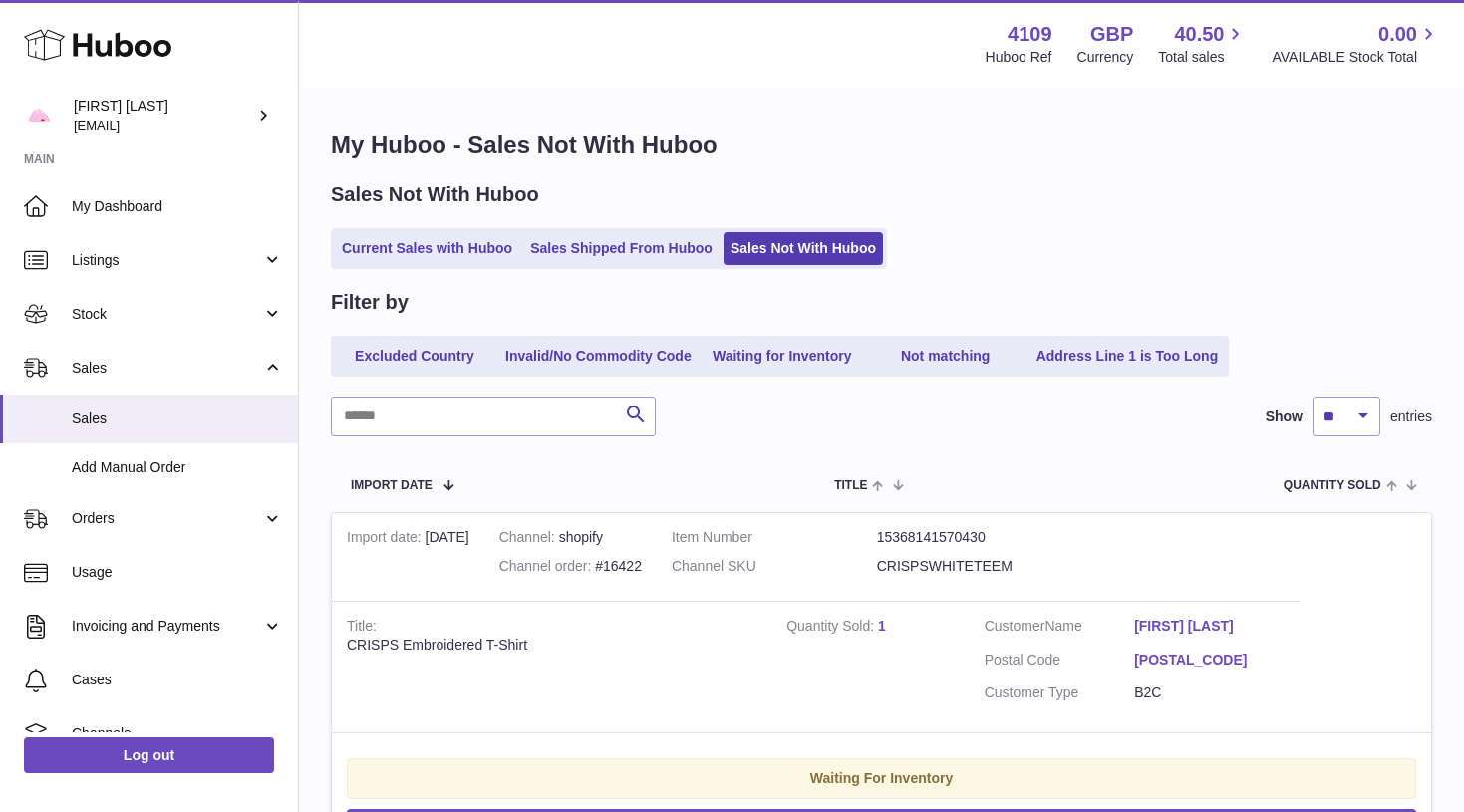 scroll, scrollTop: 0, scrollLeft: 0, axis: both 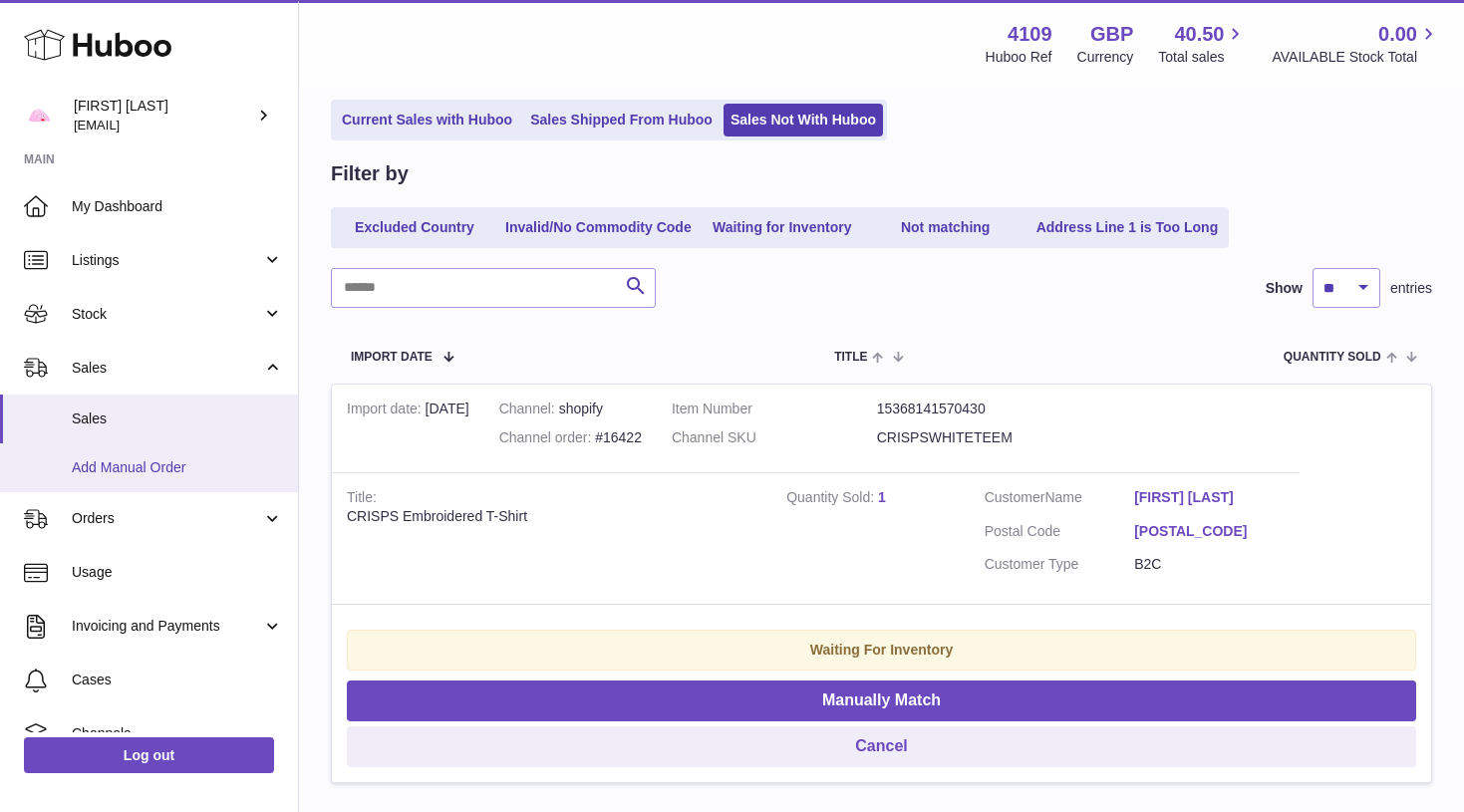 click on "Add Manual Order" at bounding box center (148, 467) 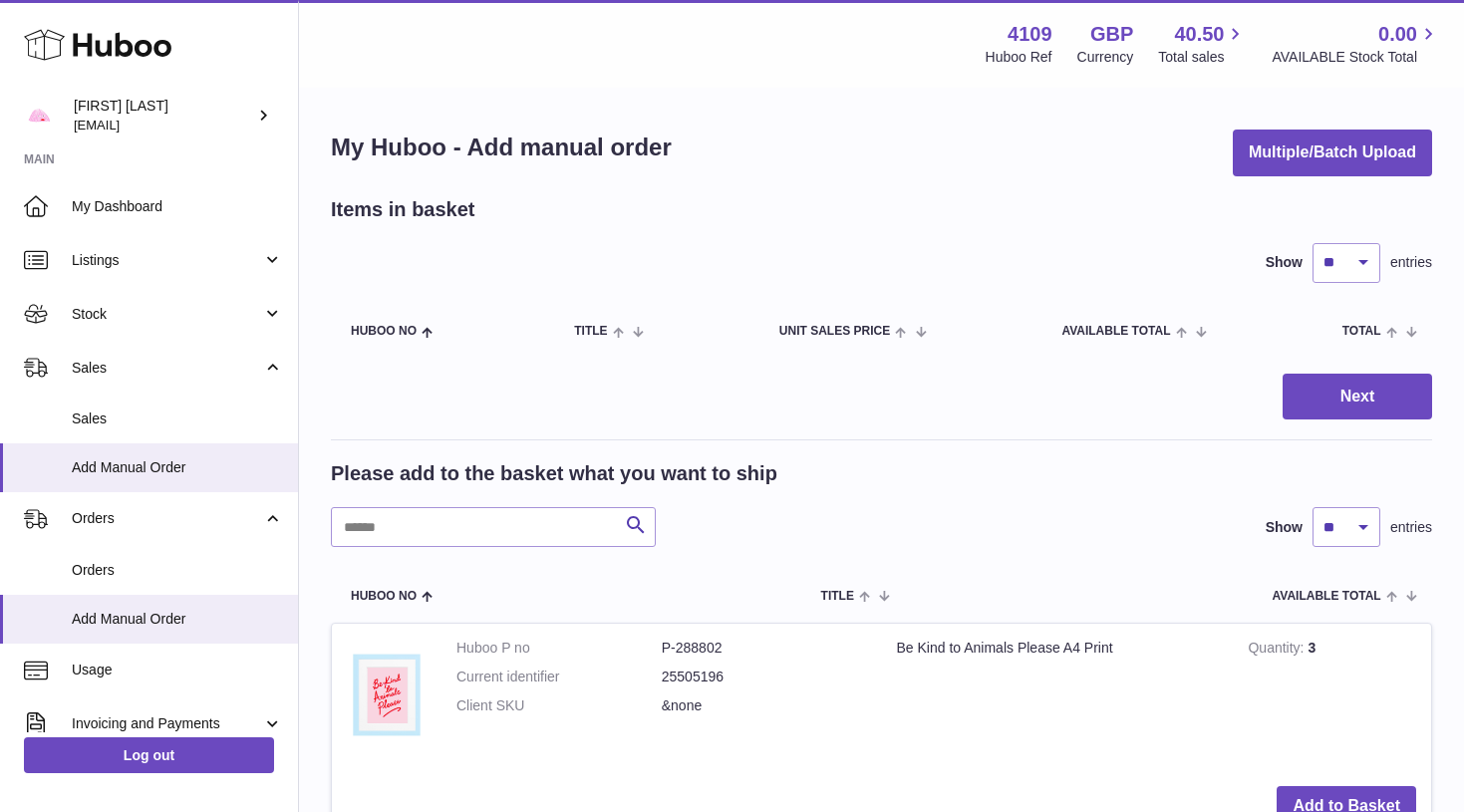 scroll, scrollTop: 0, scrollLeft: 0, axis: both 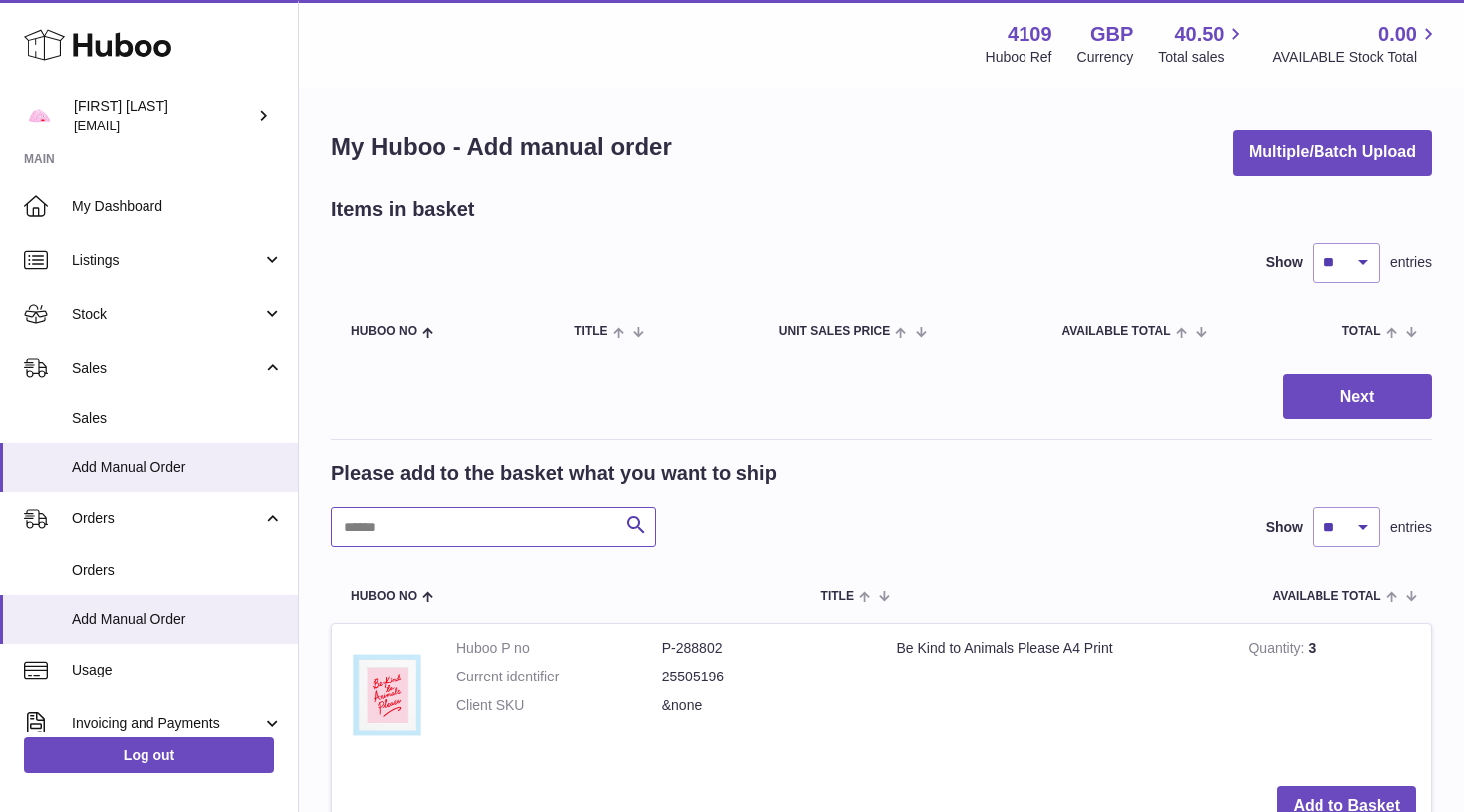 click at bounding box center [493, 527] 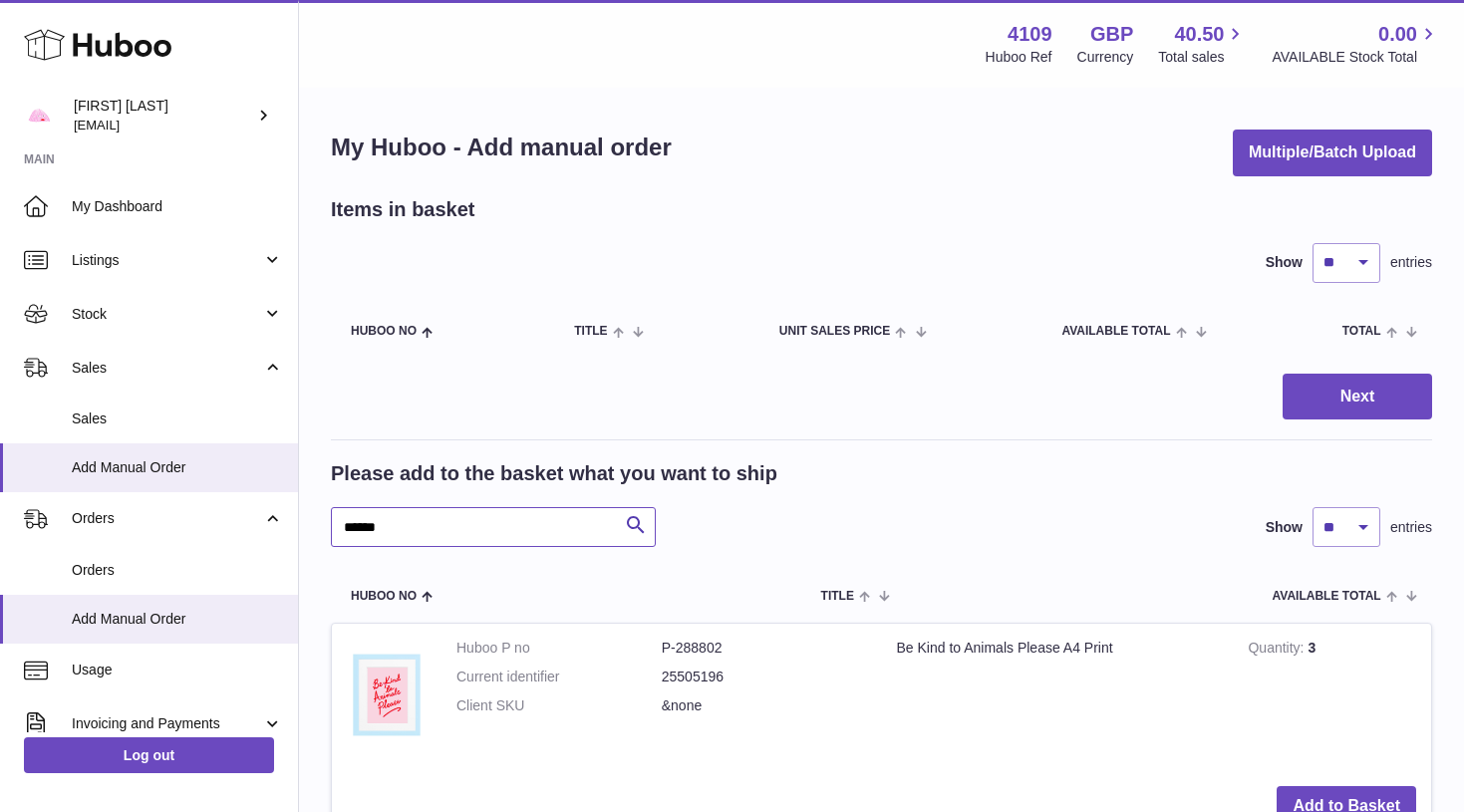 type on "******" 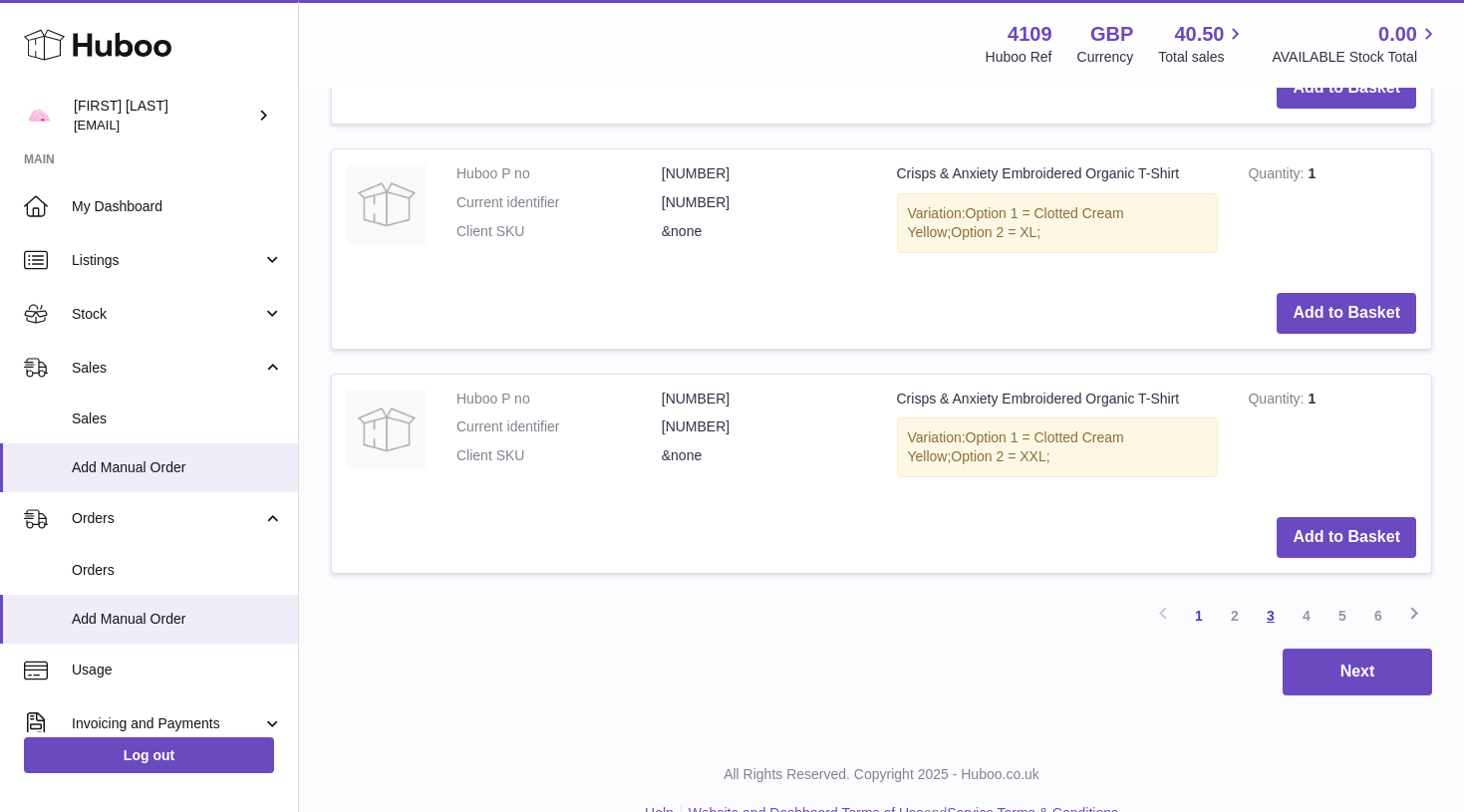 click on "3" at bounding box center [1271, 616] 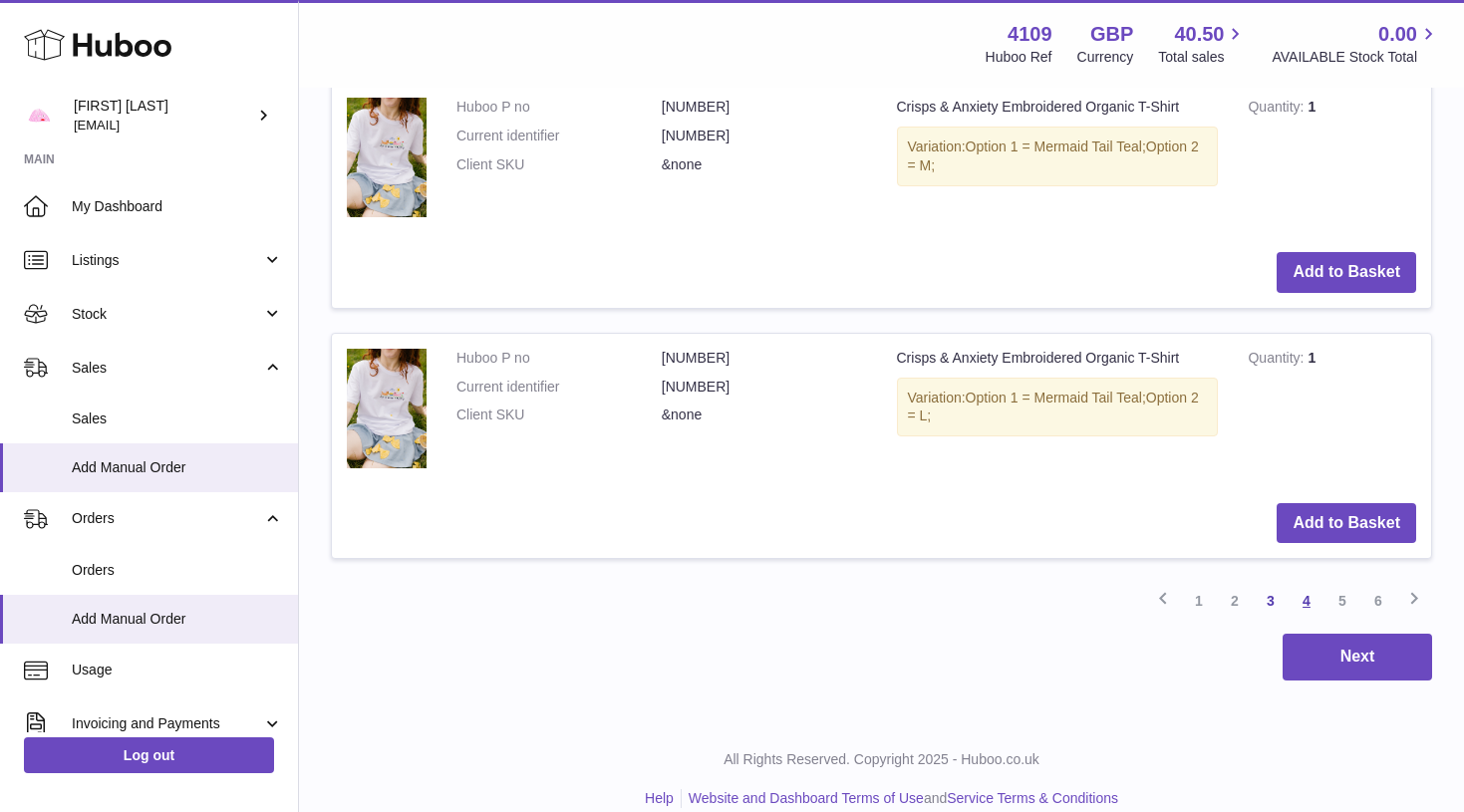 click on "4" at bounding box center (1307, 601) 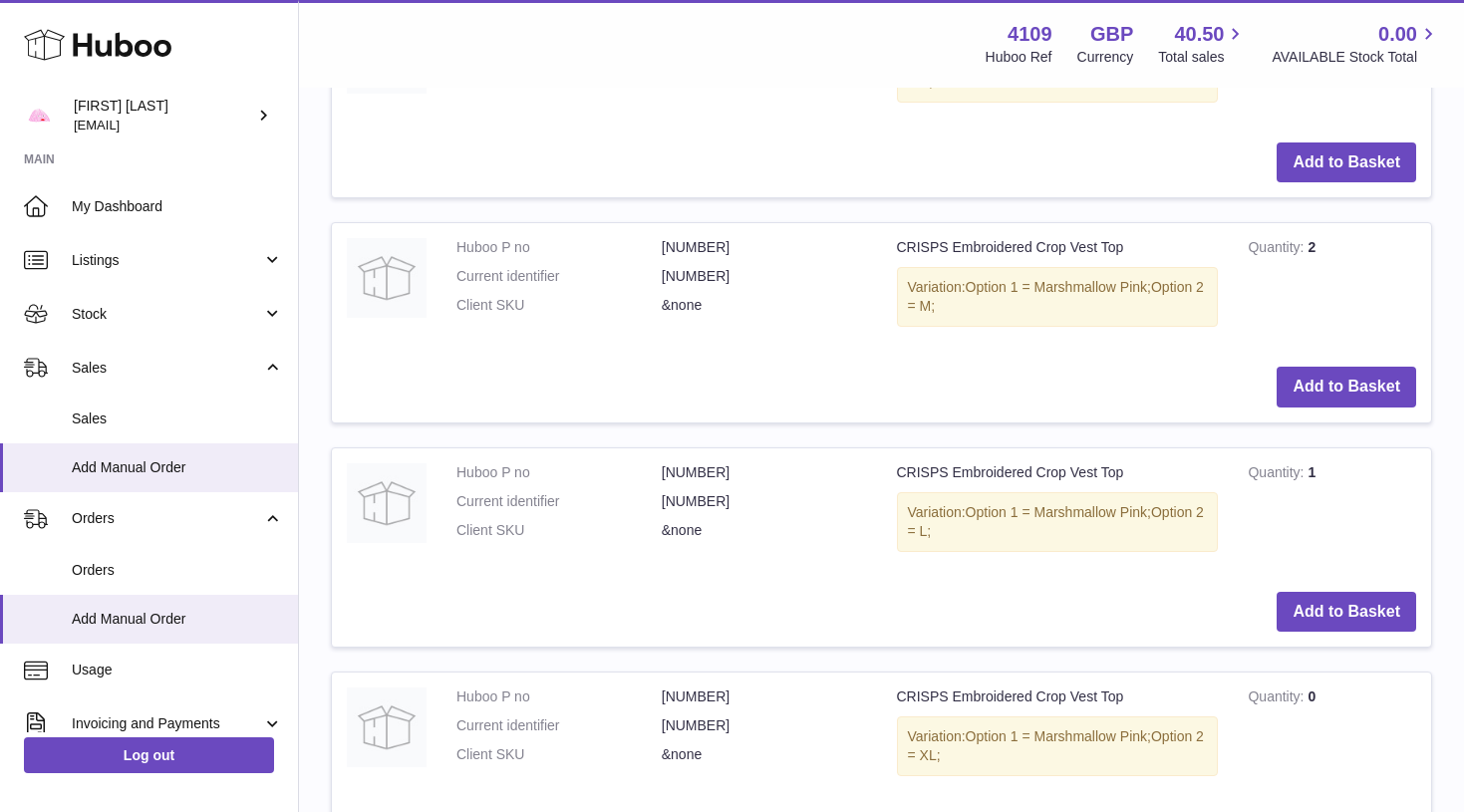 scroll, scrollTop: 2061, scrollLeft: 0, axis: vertical 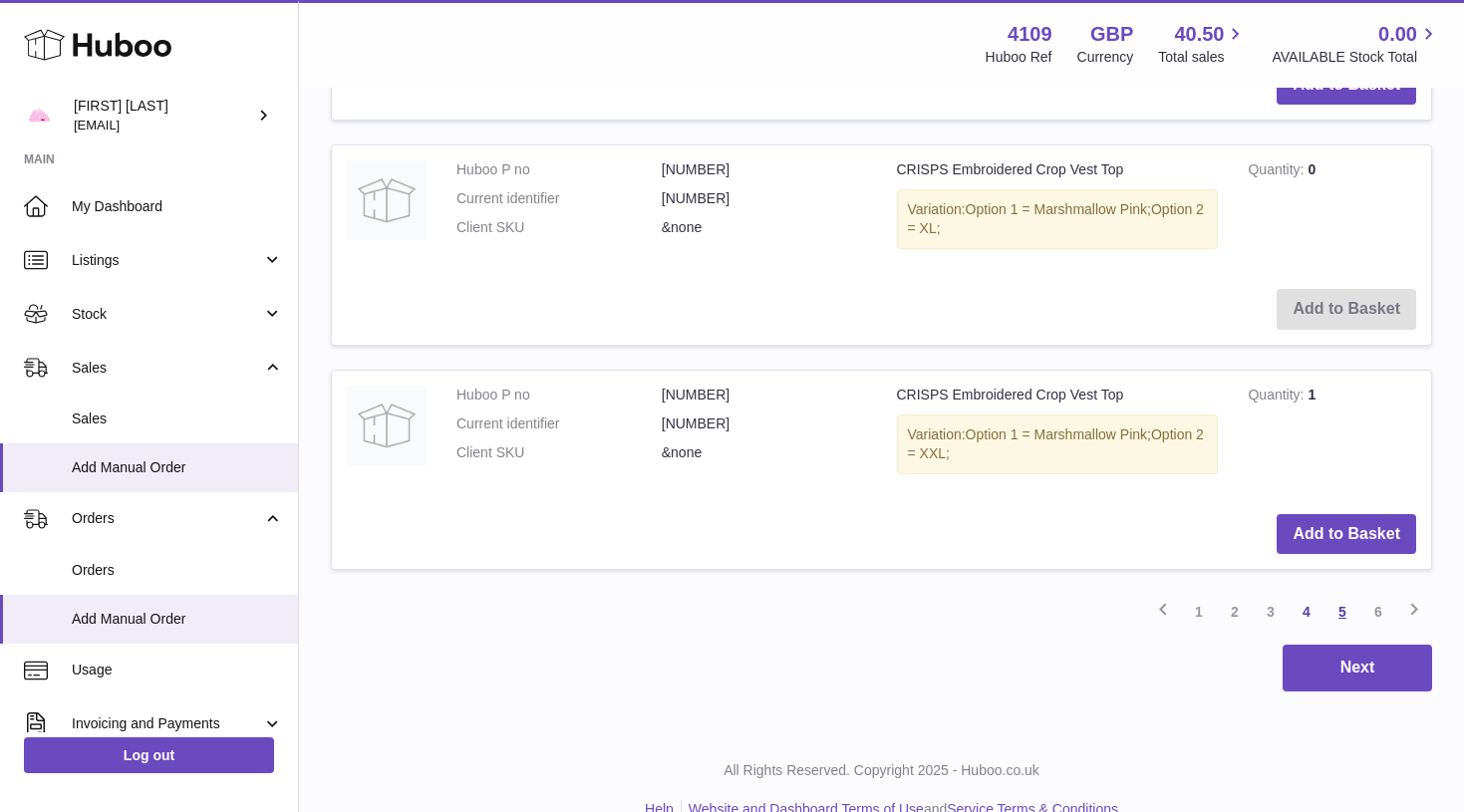 click on "5" at bounding box center [1342, 612] 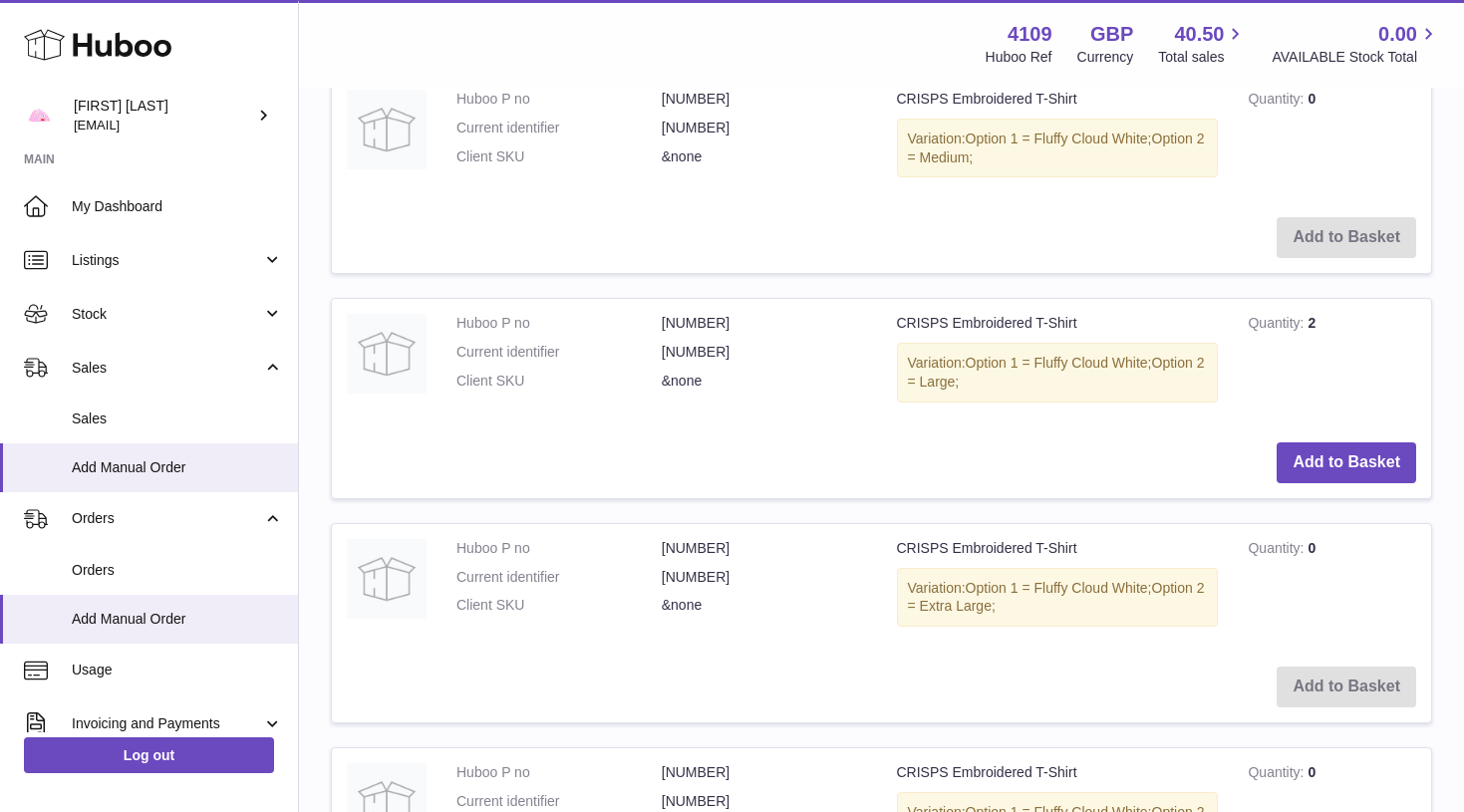 scroll, scrollTop: 770, scrollLeft: 0, axis: vertical 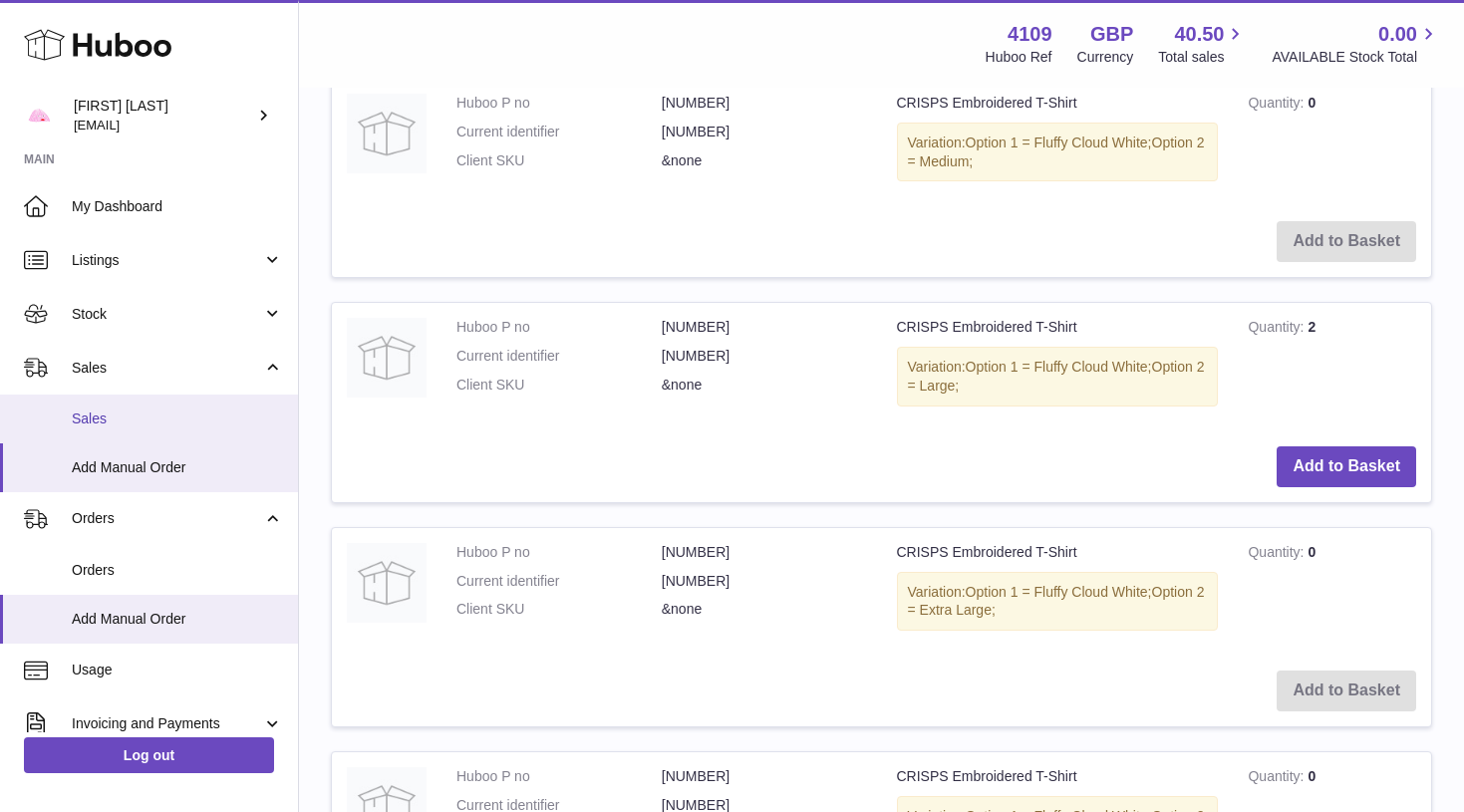 click on "Sales" at bounding box center (177, 418) 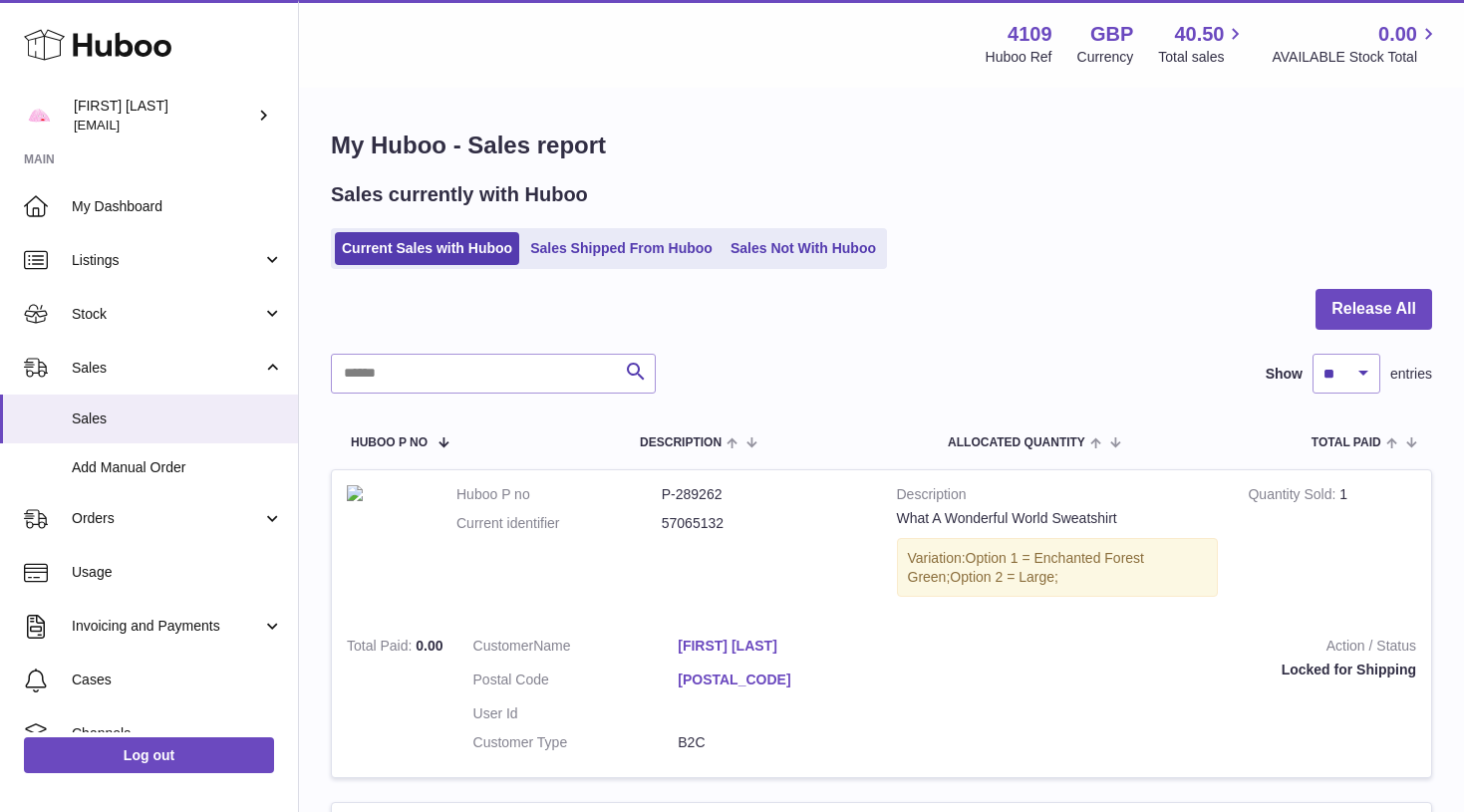 scroll, scrollTop: 0, scrollLeft: 0, axis: both 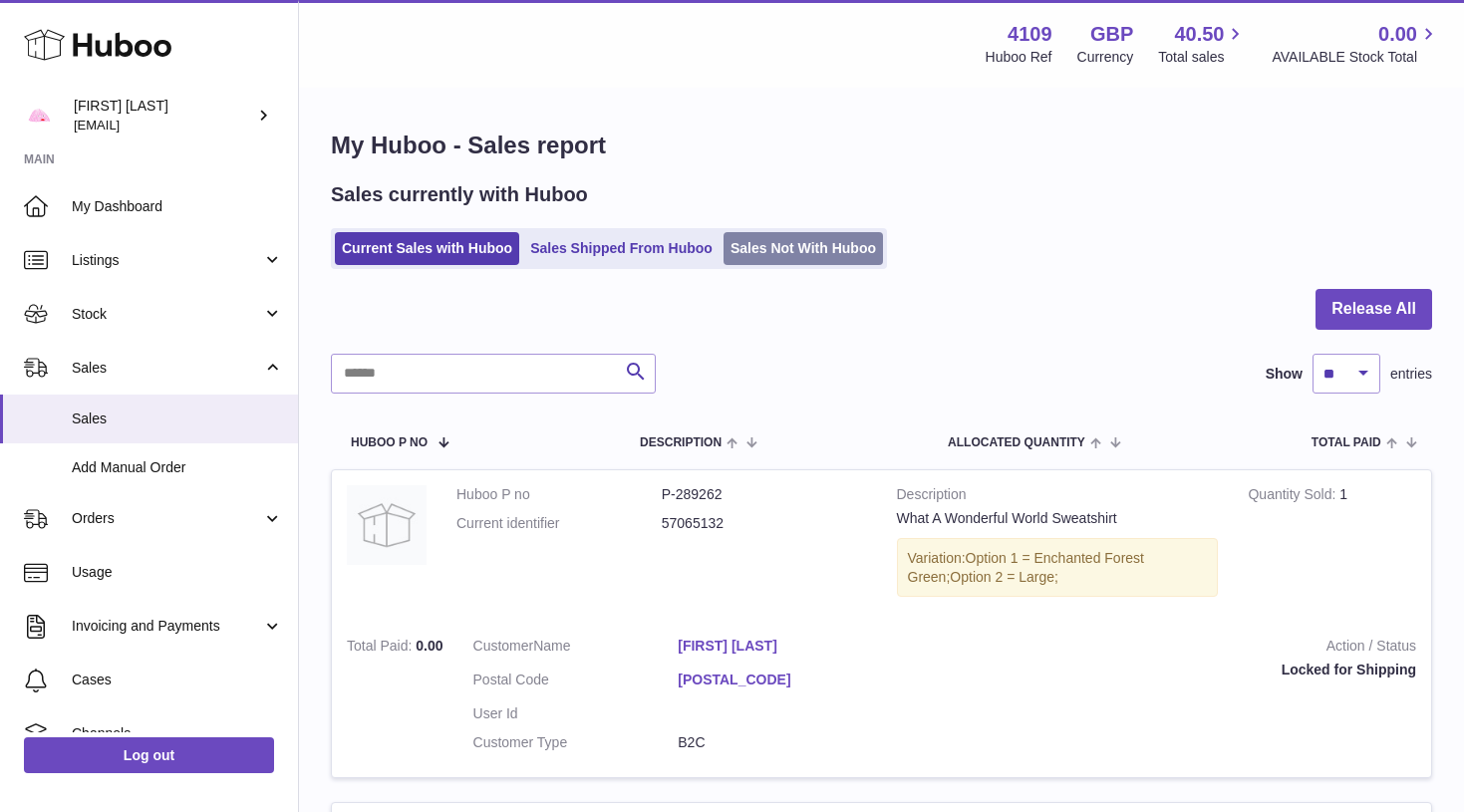 click on "Sales Not With Huboo" at bounding box center [803, 248] 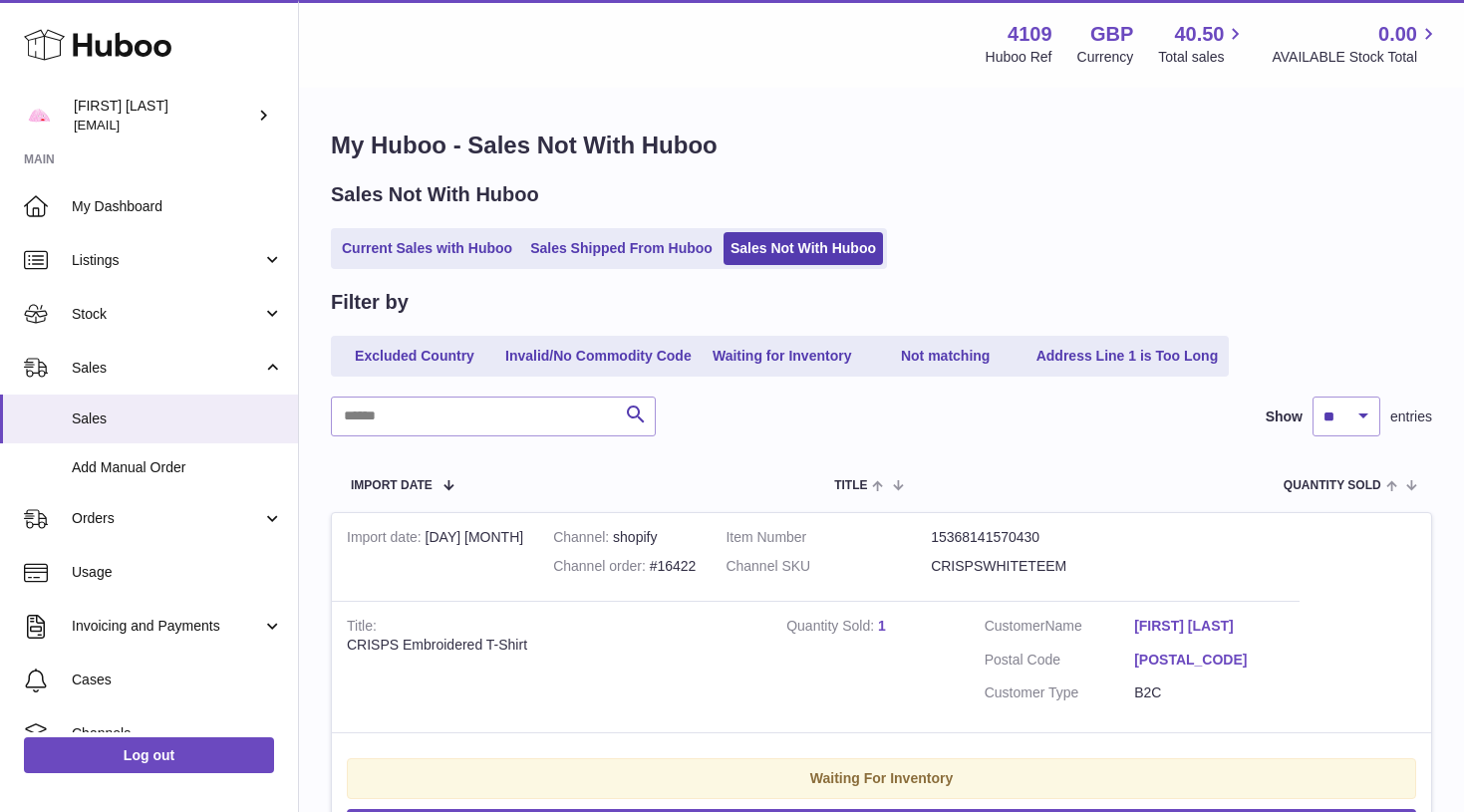 scroll, scrollTop: 0, scrollLeft: 0, axis: both 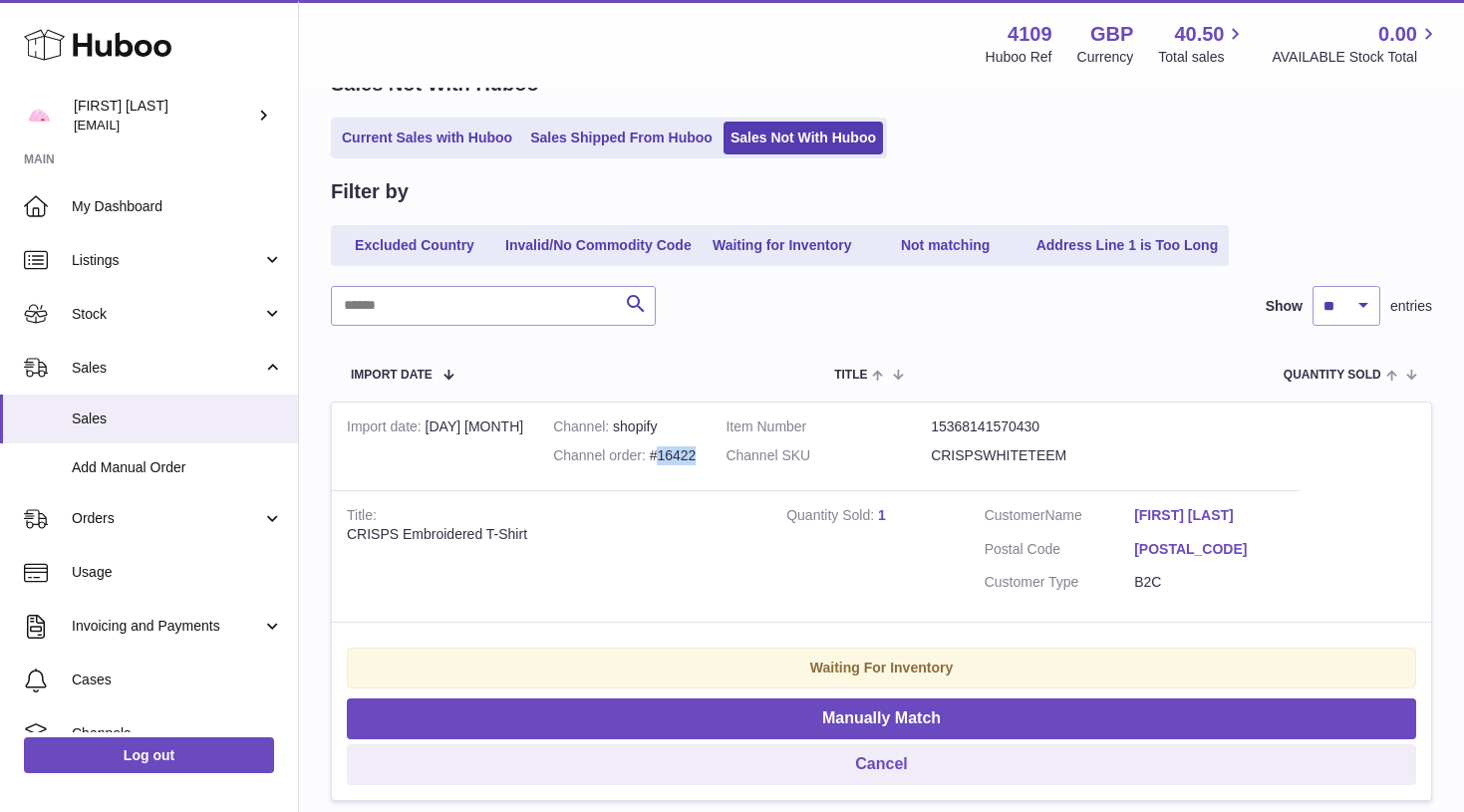 drag, startPoint x: 646, startPoint y: 454, endPoint x: 606, endPoint y: 454, distance: 40 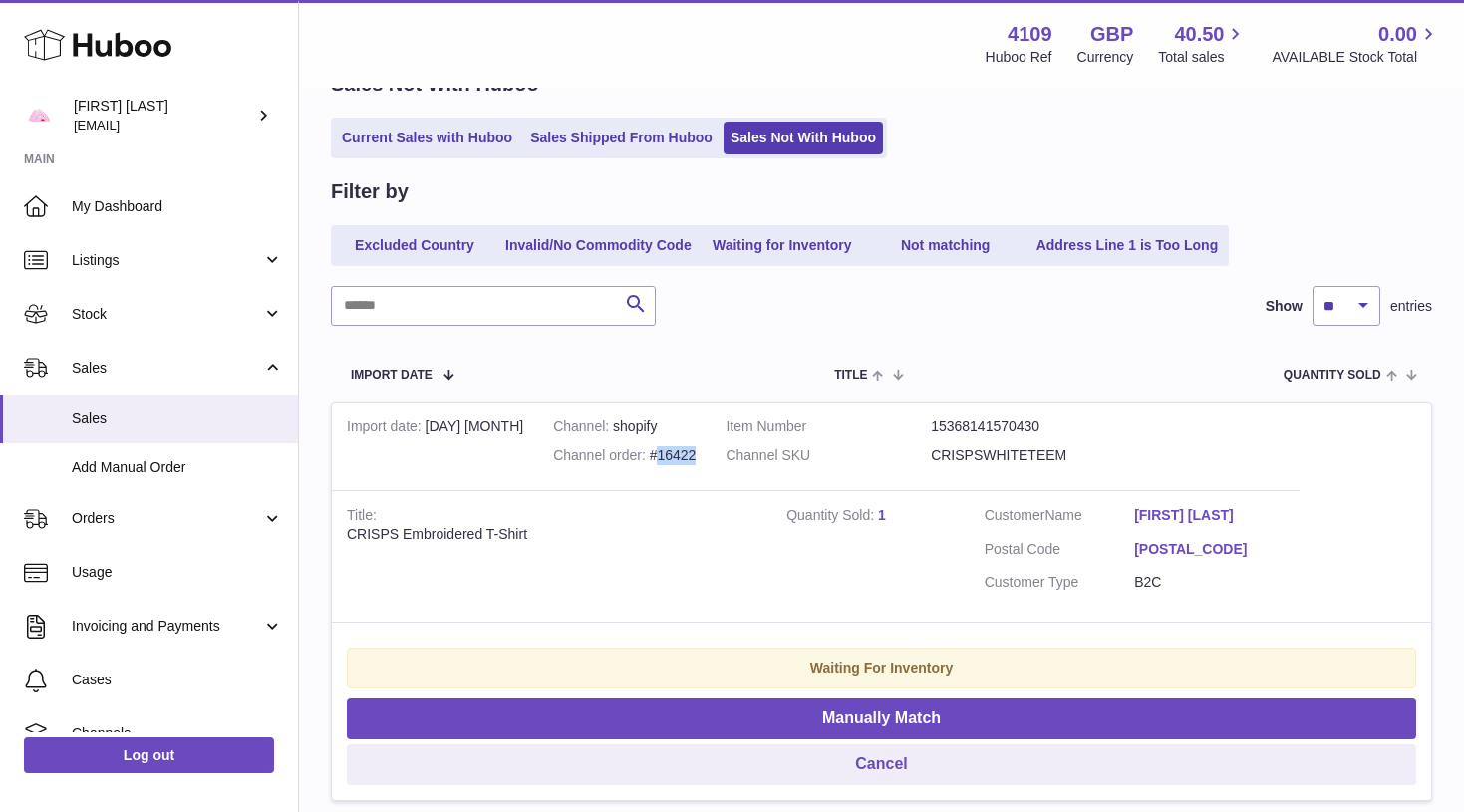 click on "Channel order #16422" at bounding box center (624, 455) 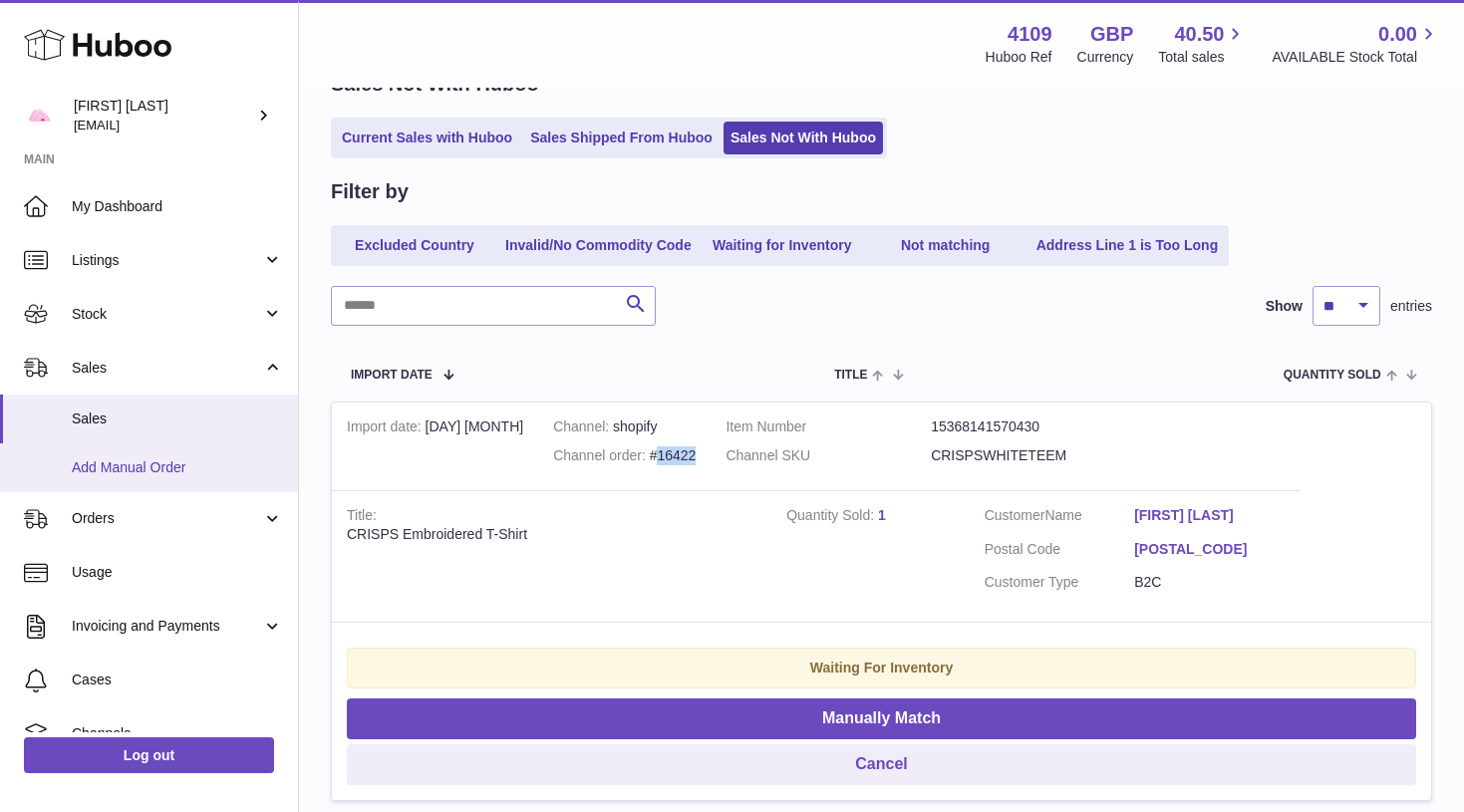 click on "Add Manual Order" at bounding box center [177, 467] 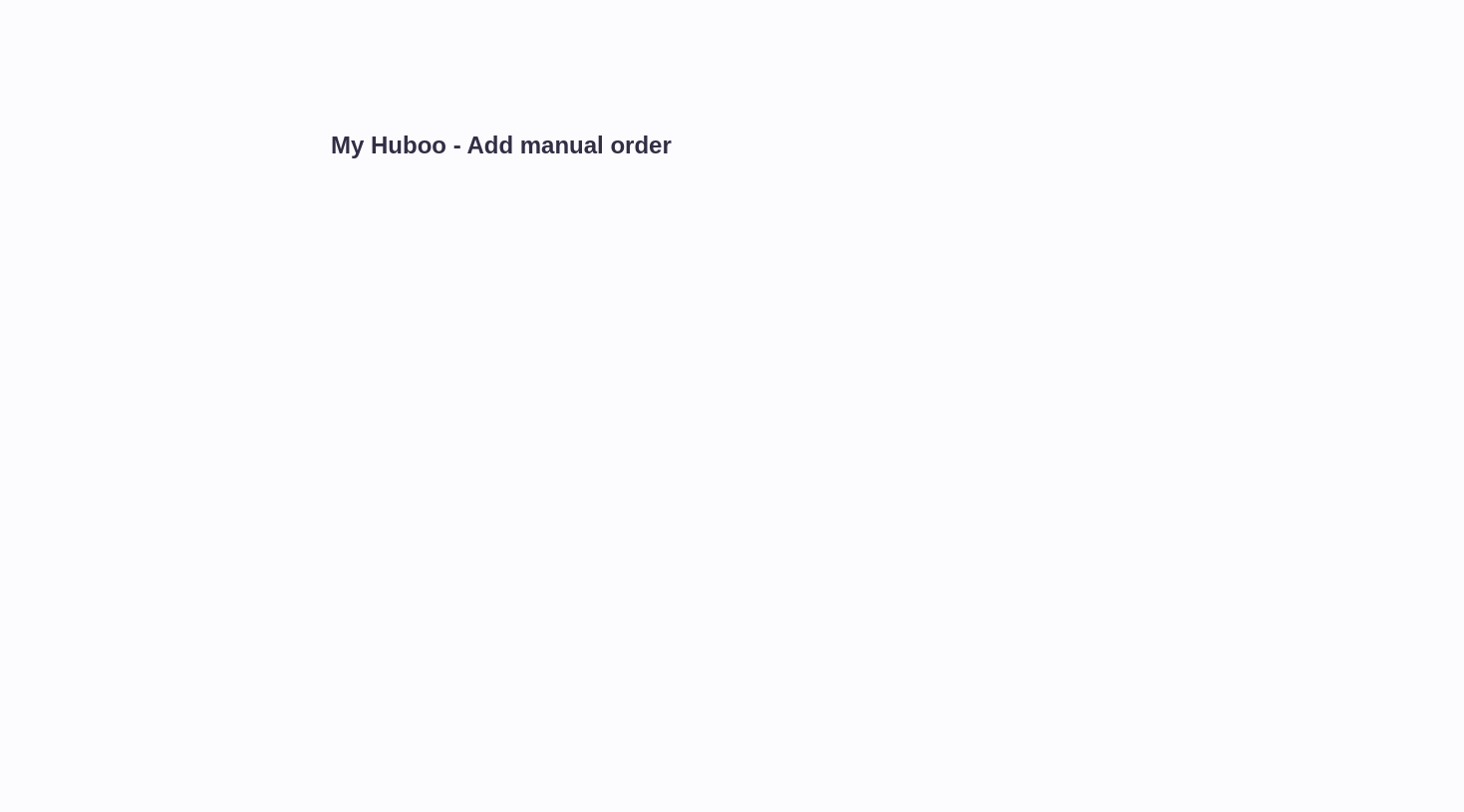 scroll, scrollTop: 0, scrollLeft: 0, axis: both 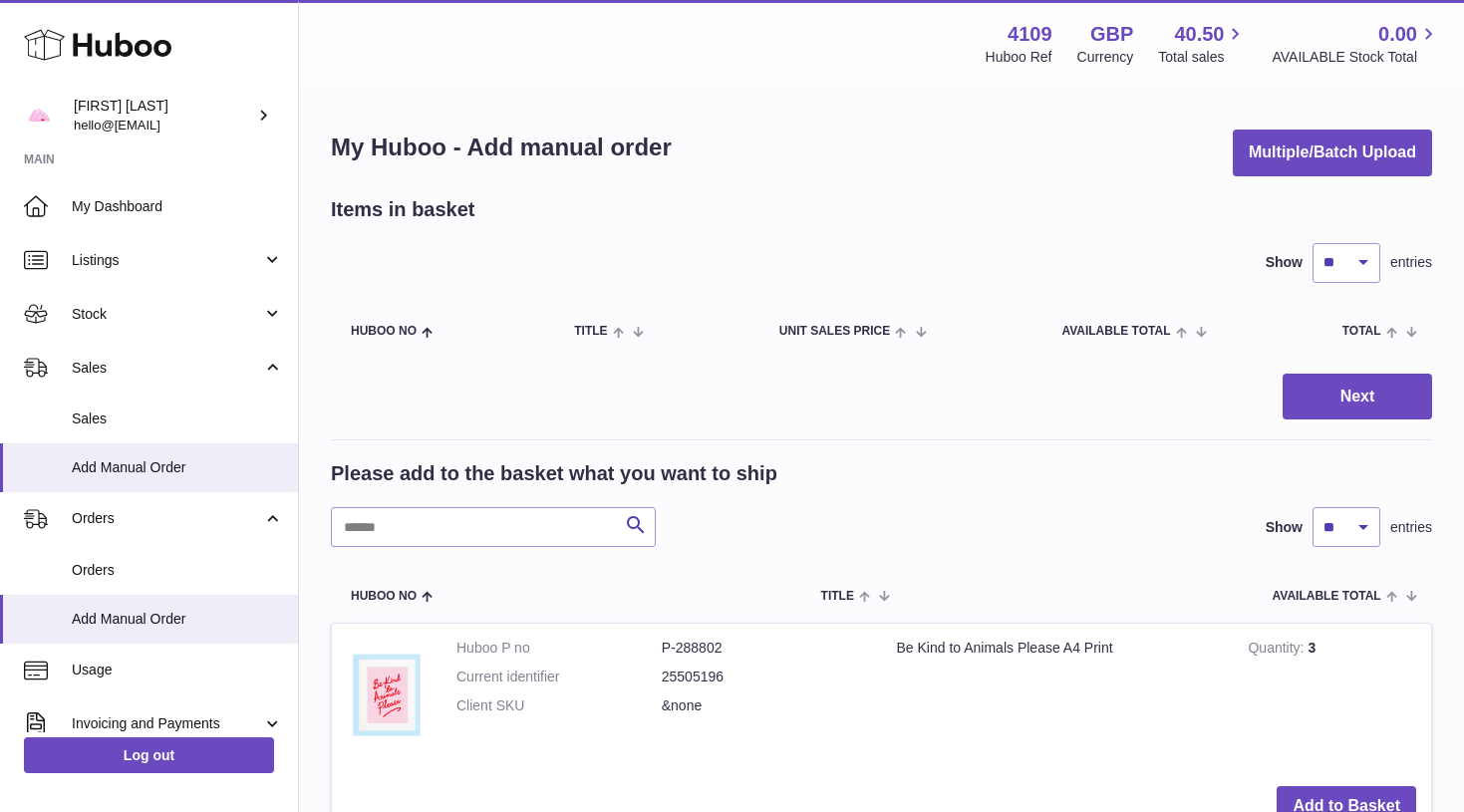 click on "Please add to the basket what you want to ship       Search
Show
** ** ** ***
entries" at bounding box center (881, 503) 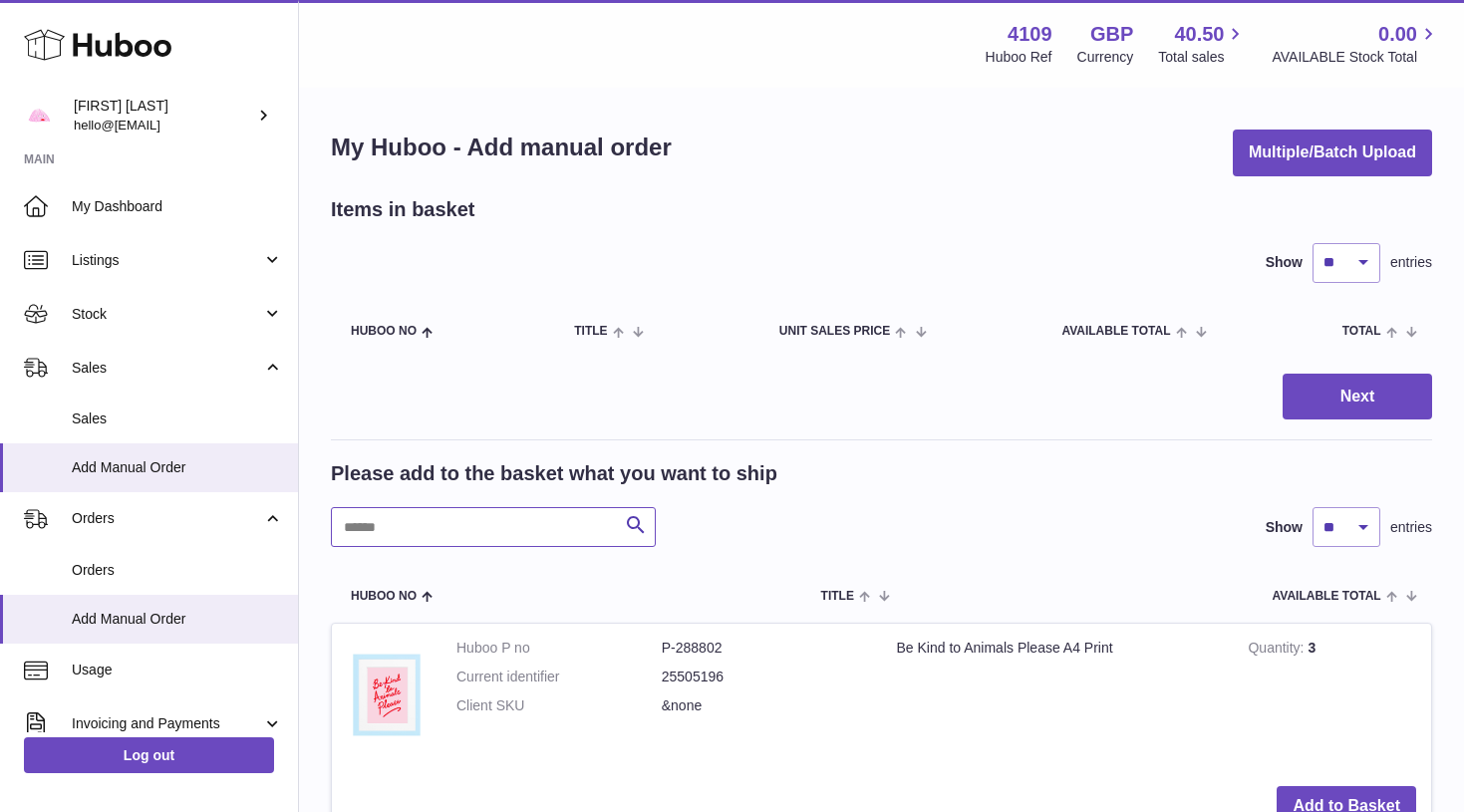 click at bounding box center (493, 527) 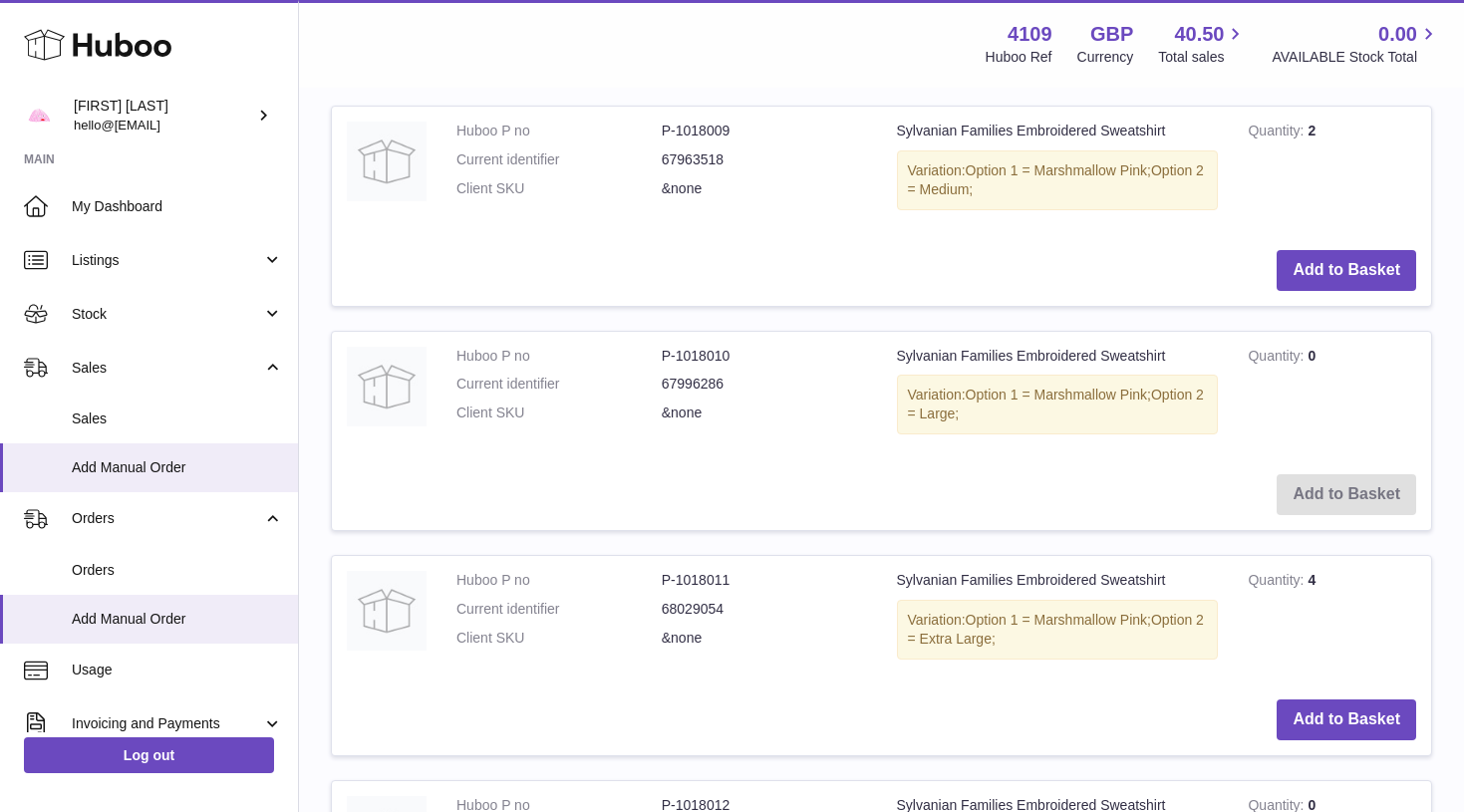 scroll, scrollTop: 2231, scrollLeft: 0, axis: vertical 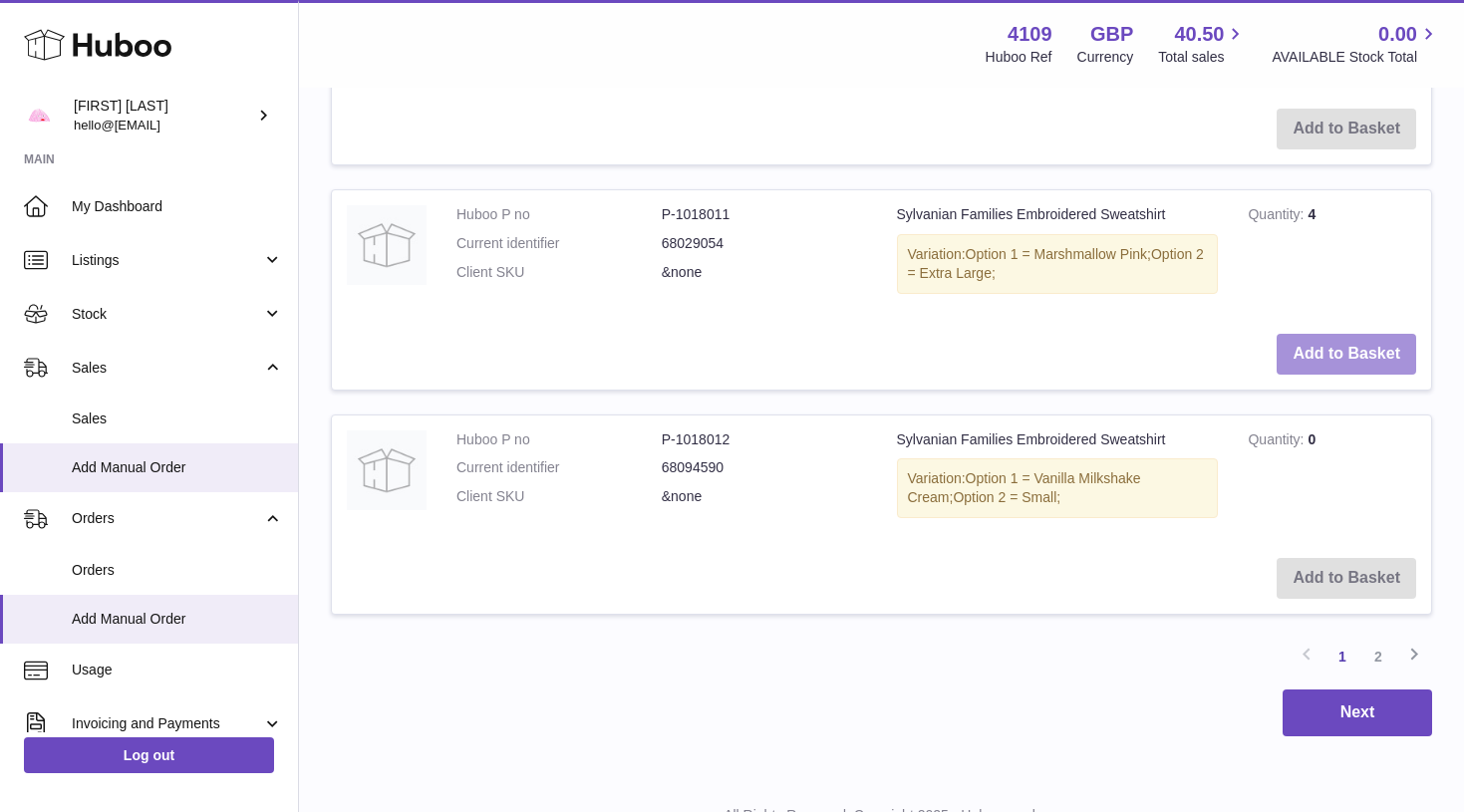 type on "******" 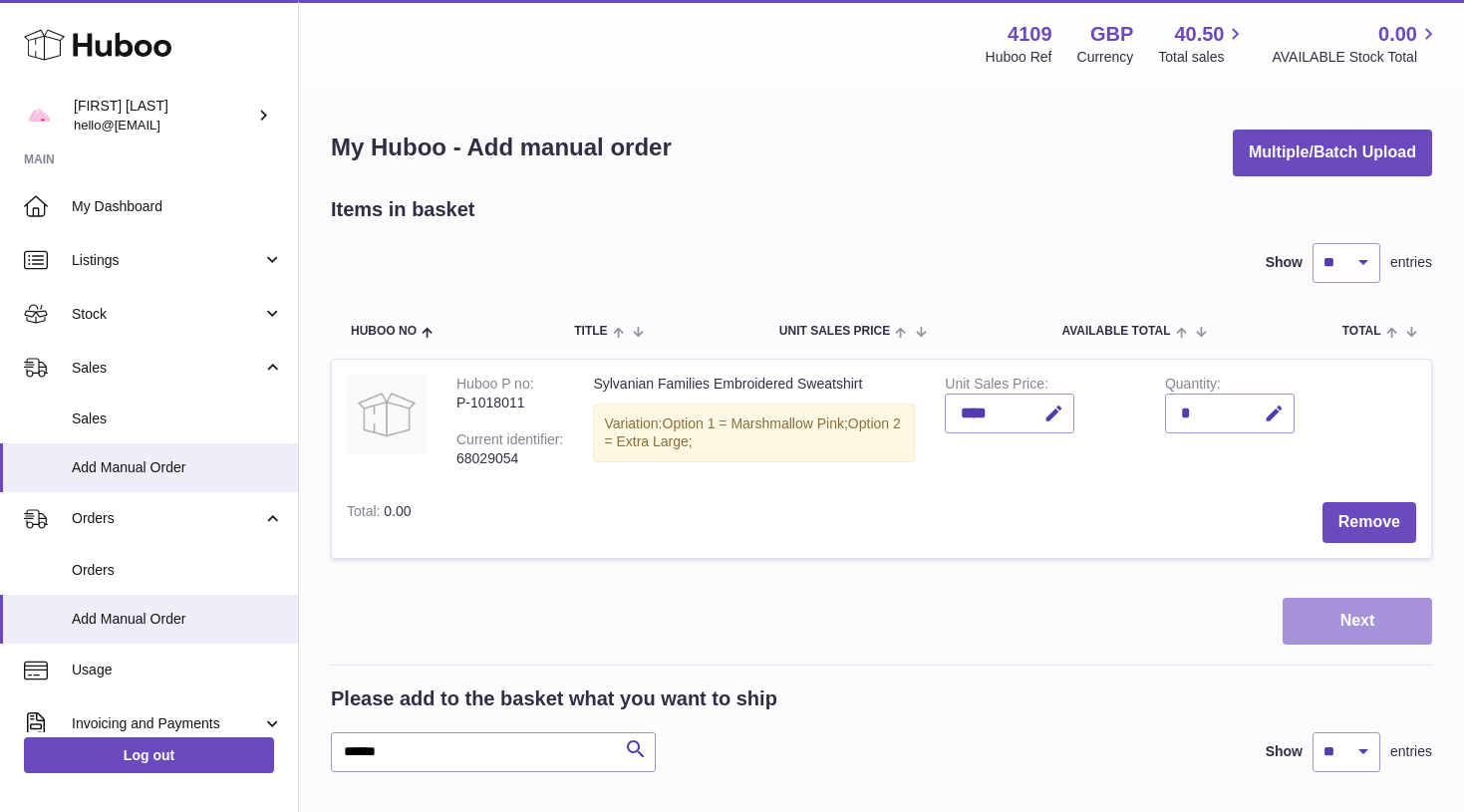 scroll, scrollTop: 0, scrollLeft: 0, axis: both 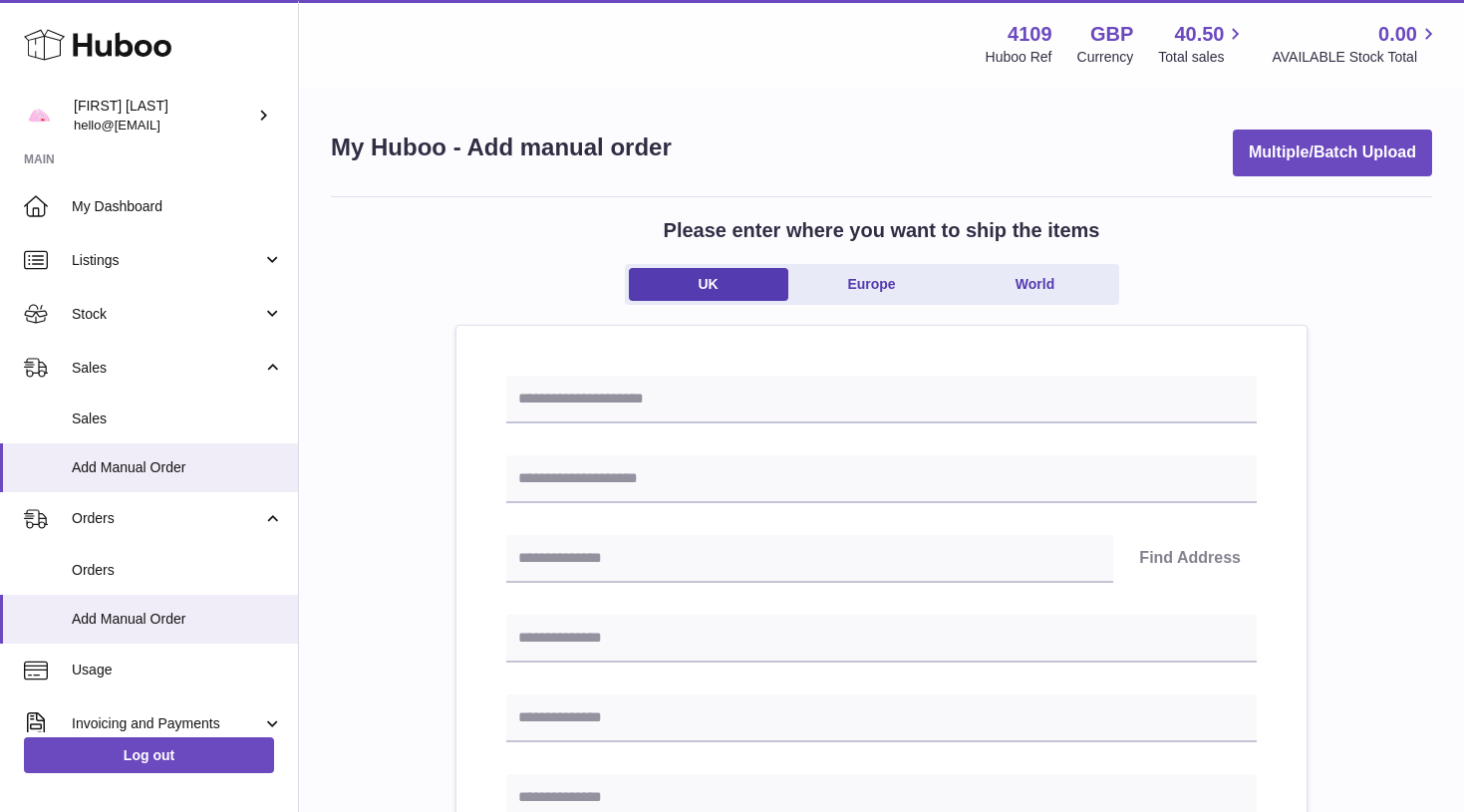 click on "Find Address
Please enter how you want to ship             Loading...
You require an order to be fulfilled which is going directly to another business or retailer rather than directly to a consumer. Please ensure you have contacted our customer service department for further information relating to any associated costs and (order completion) timescales, before proceeding.
Optional extra fields             Loading...       This will appear on the packing slip. e.g. 'Please contact us through Amazon'
B2C
Loading..." at bounding box center (881, 919) 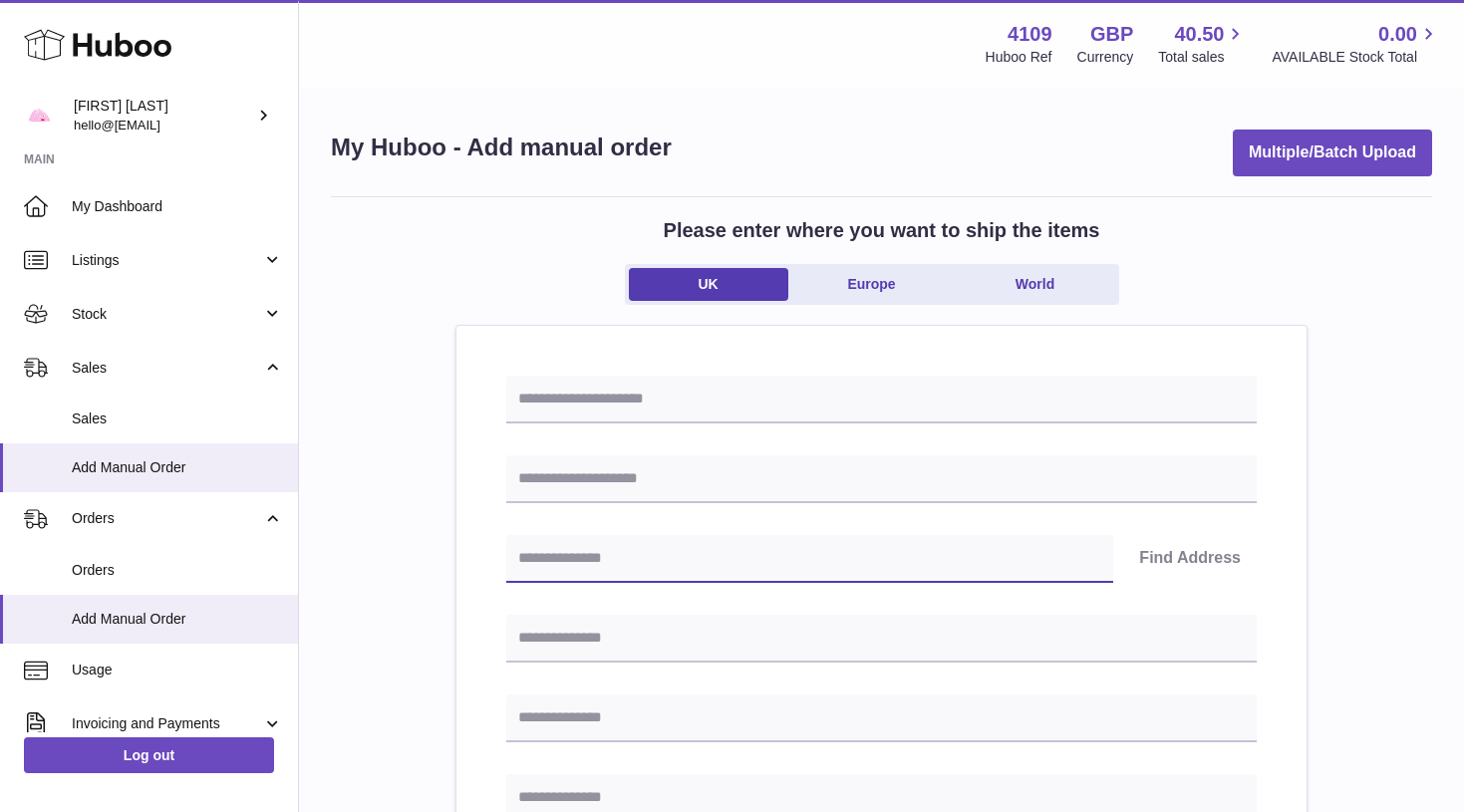 paste on "*******" 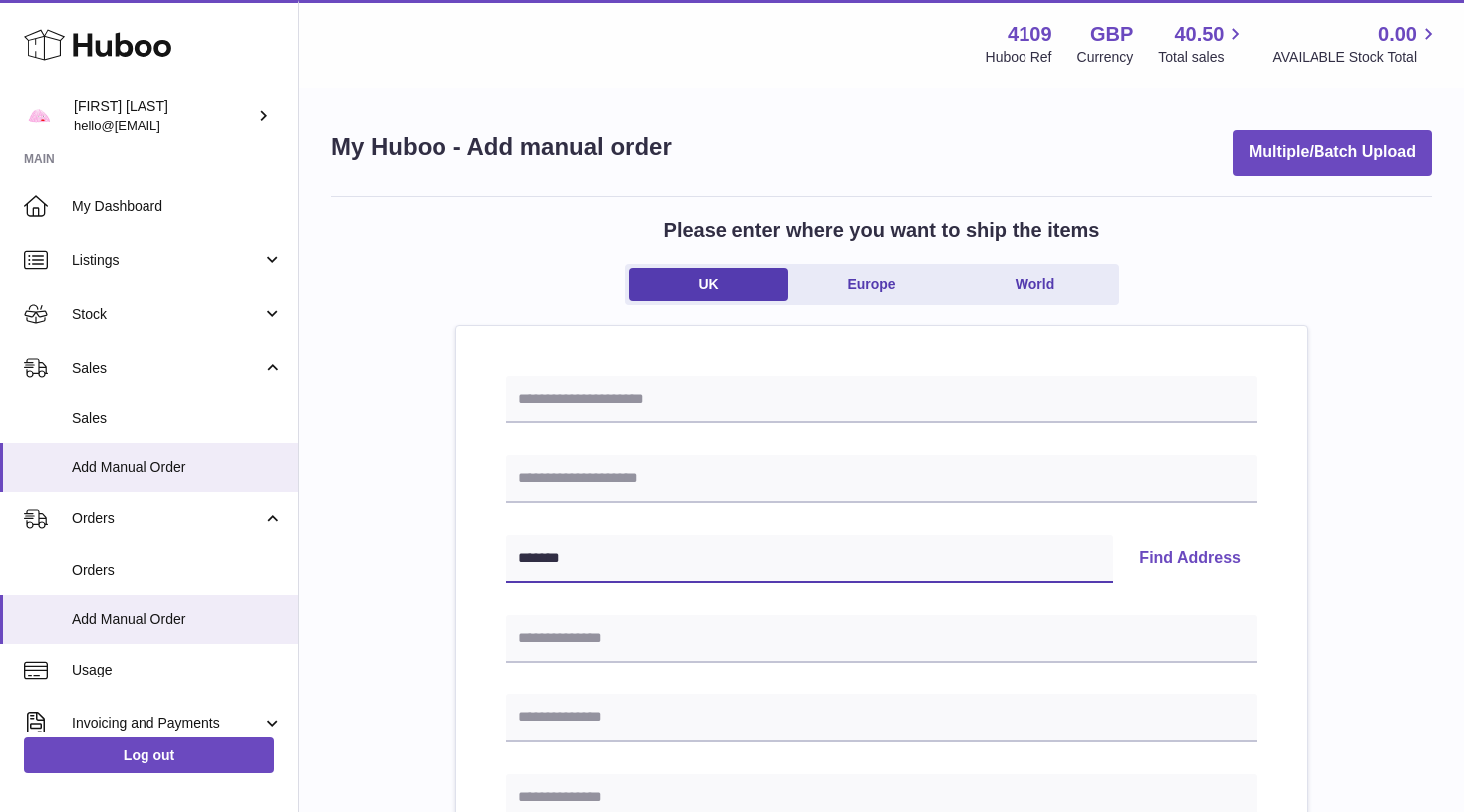 type on "*******" 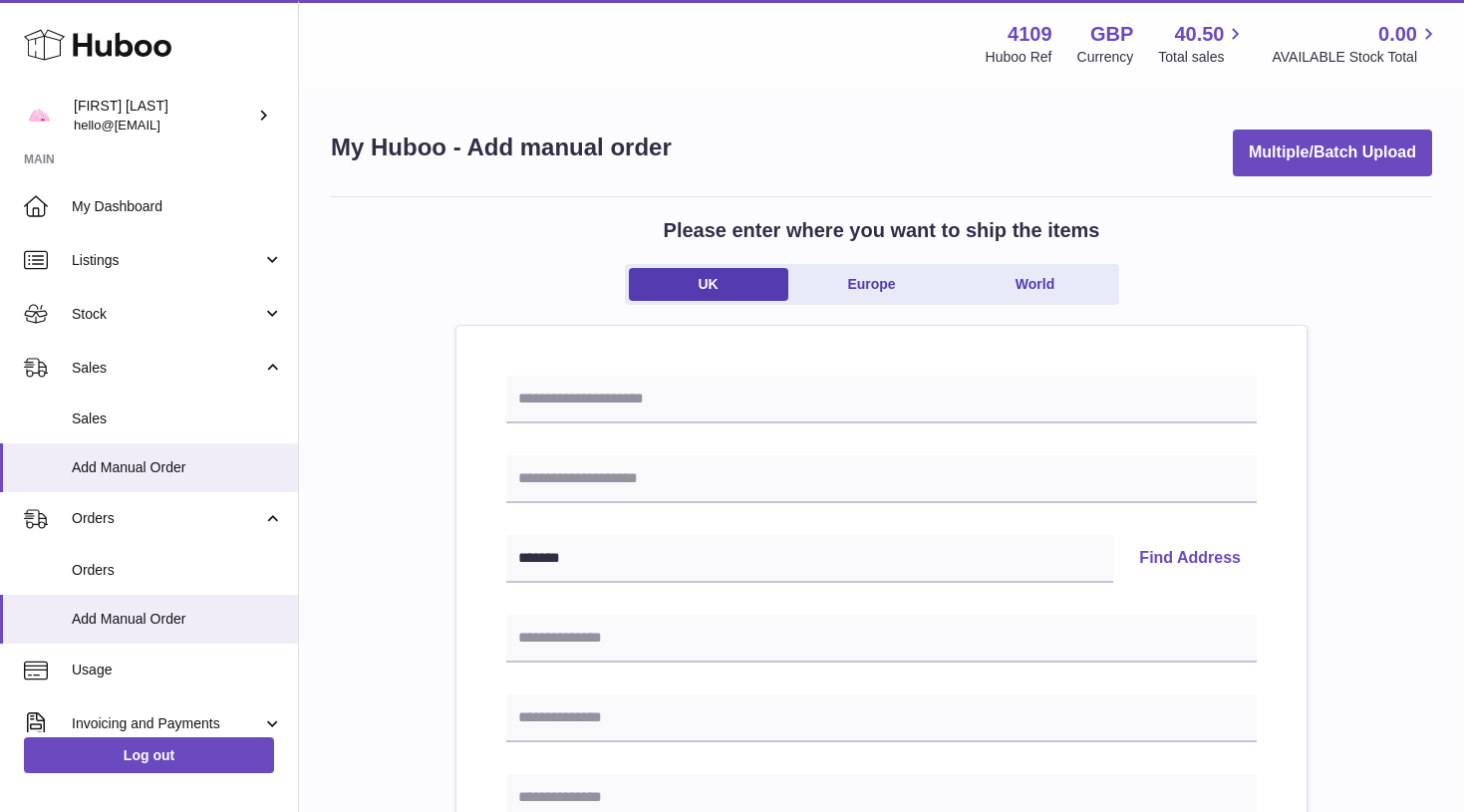 click on "Find Address" at bounding box center [1190, 559] 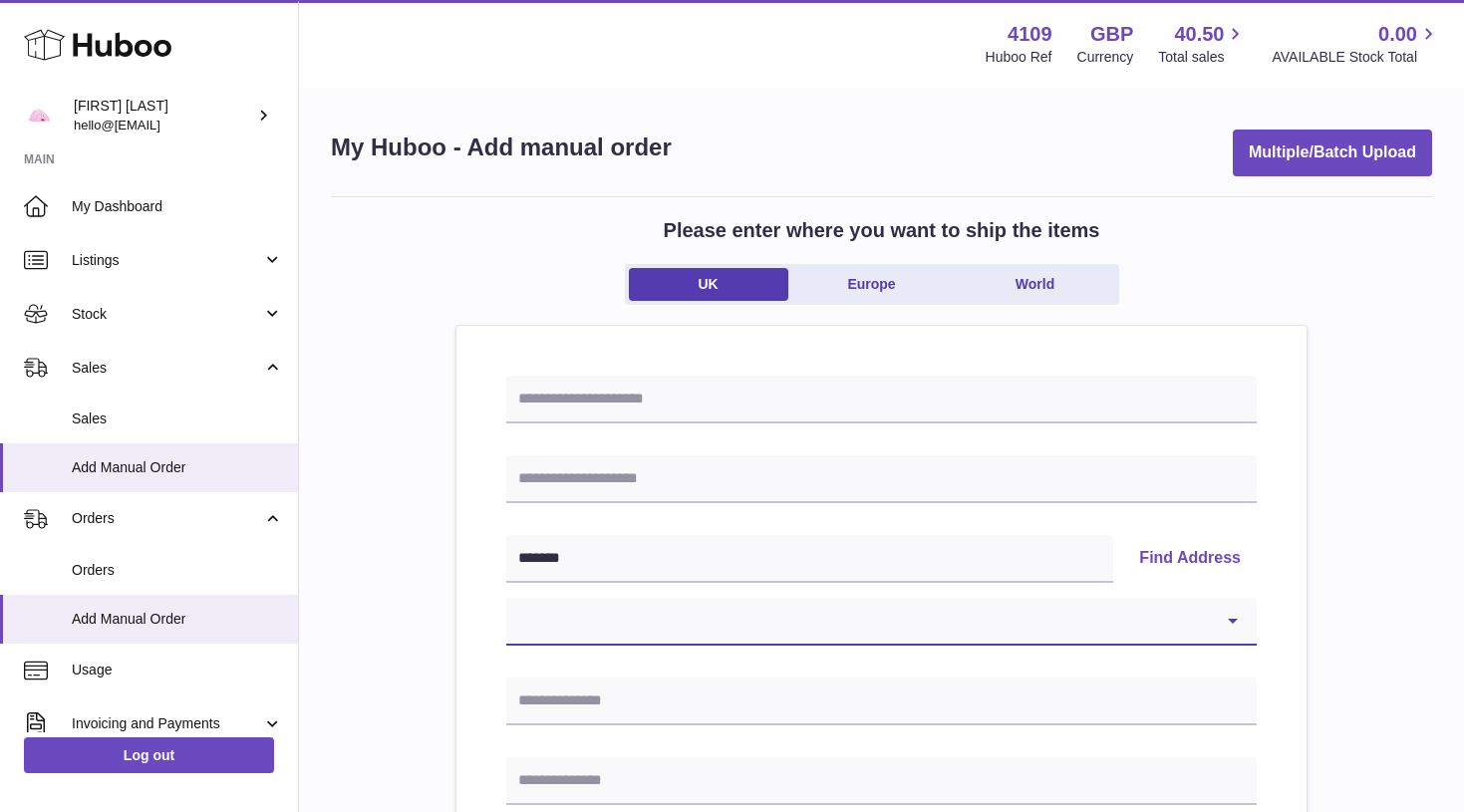 select on "**" 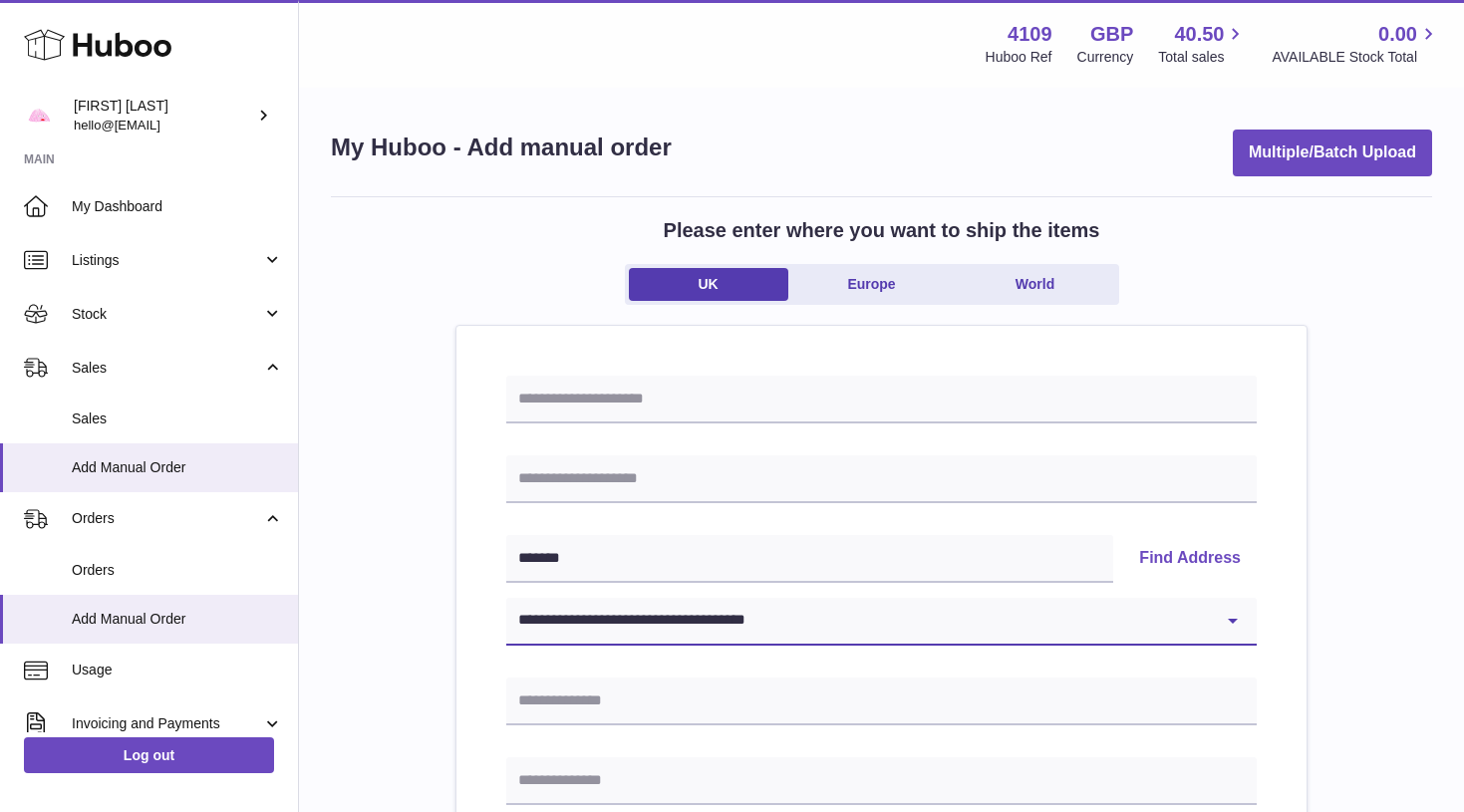 type on "**********" 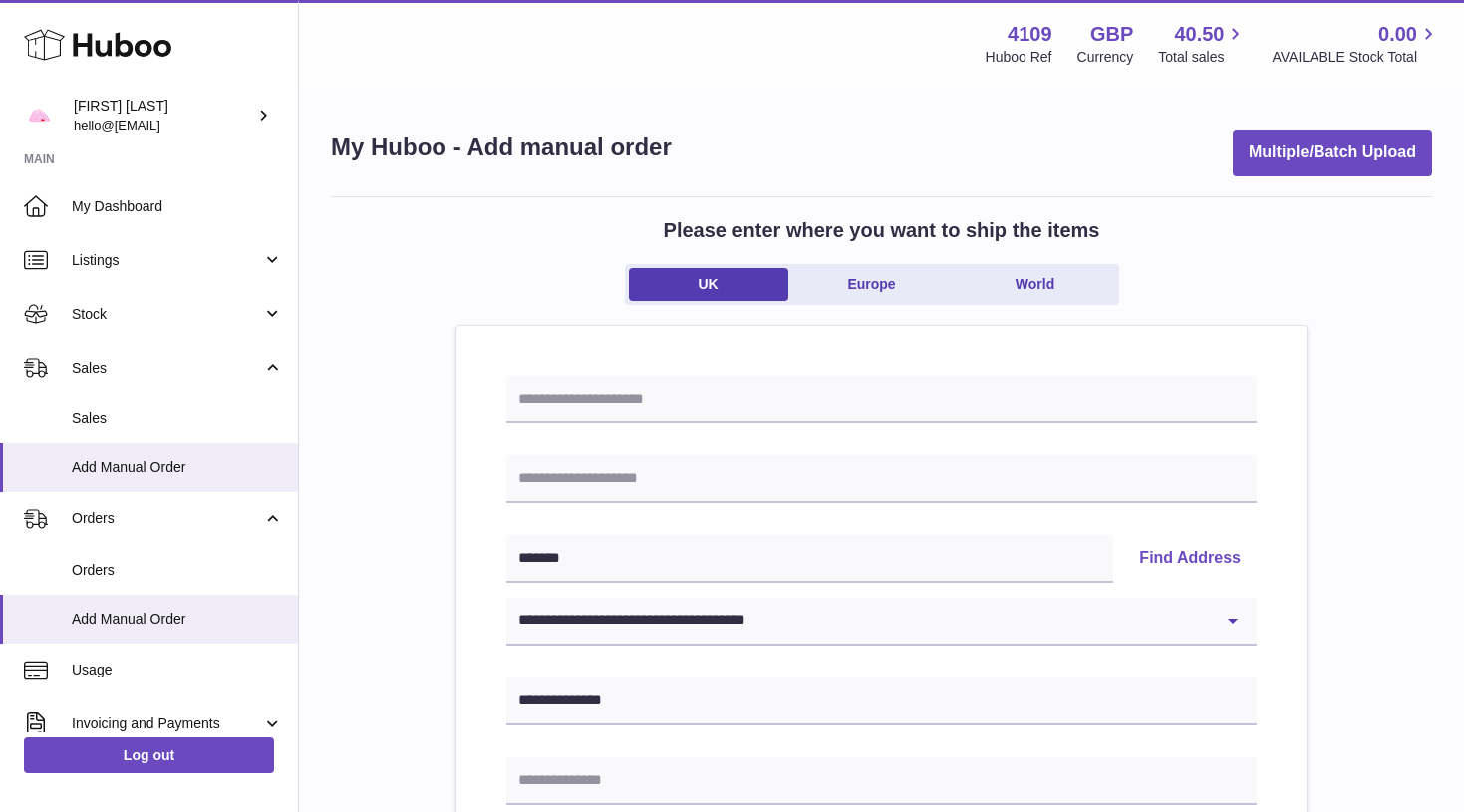 click on "**********" at bounding box center (881, 950) 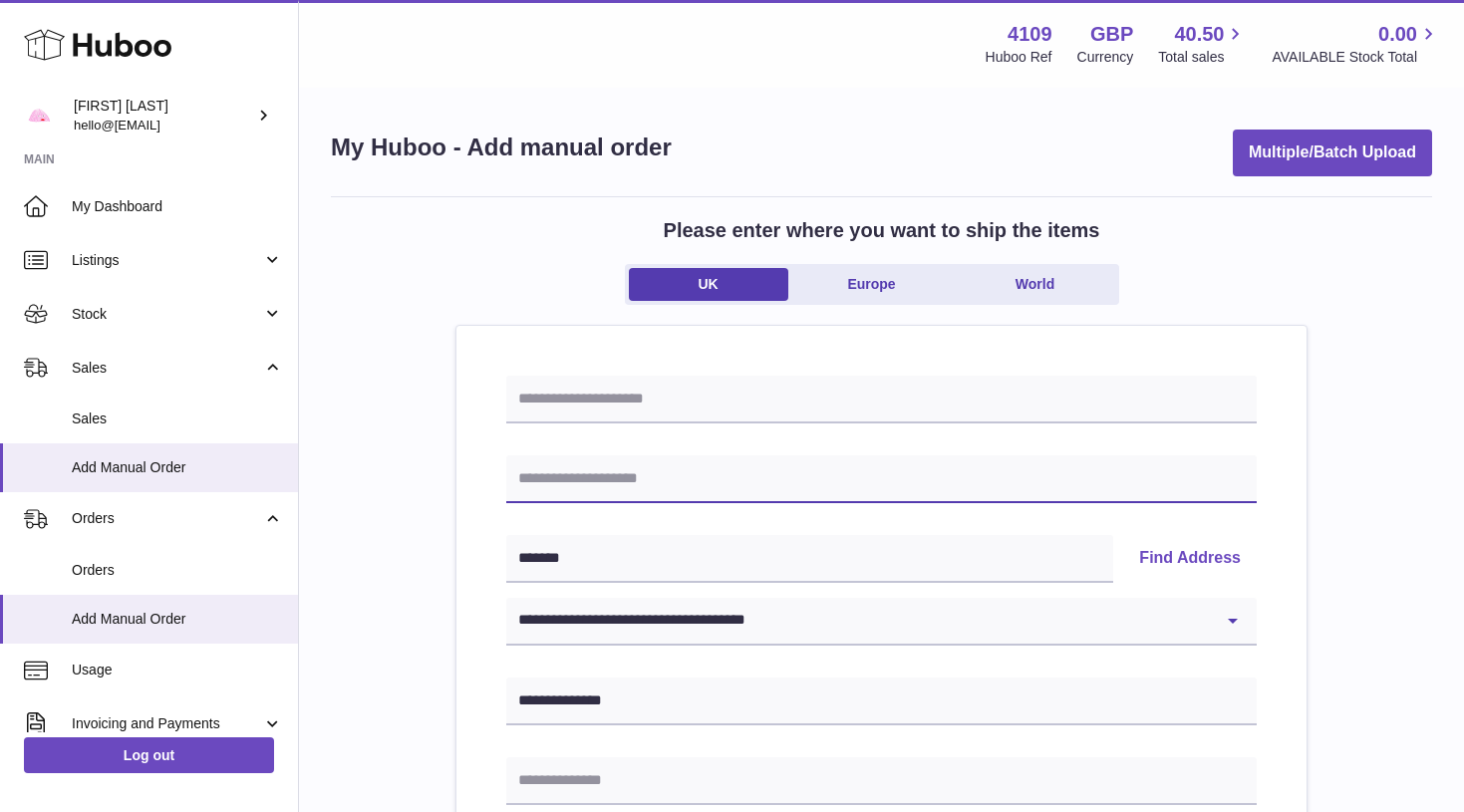 paste on "**********" 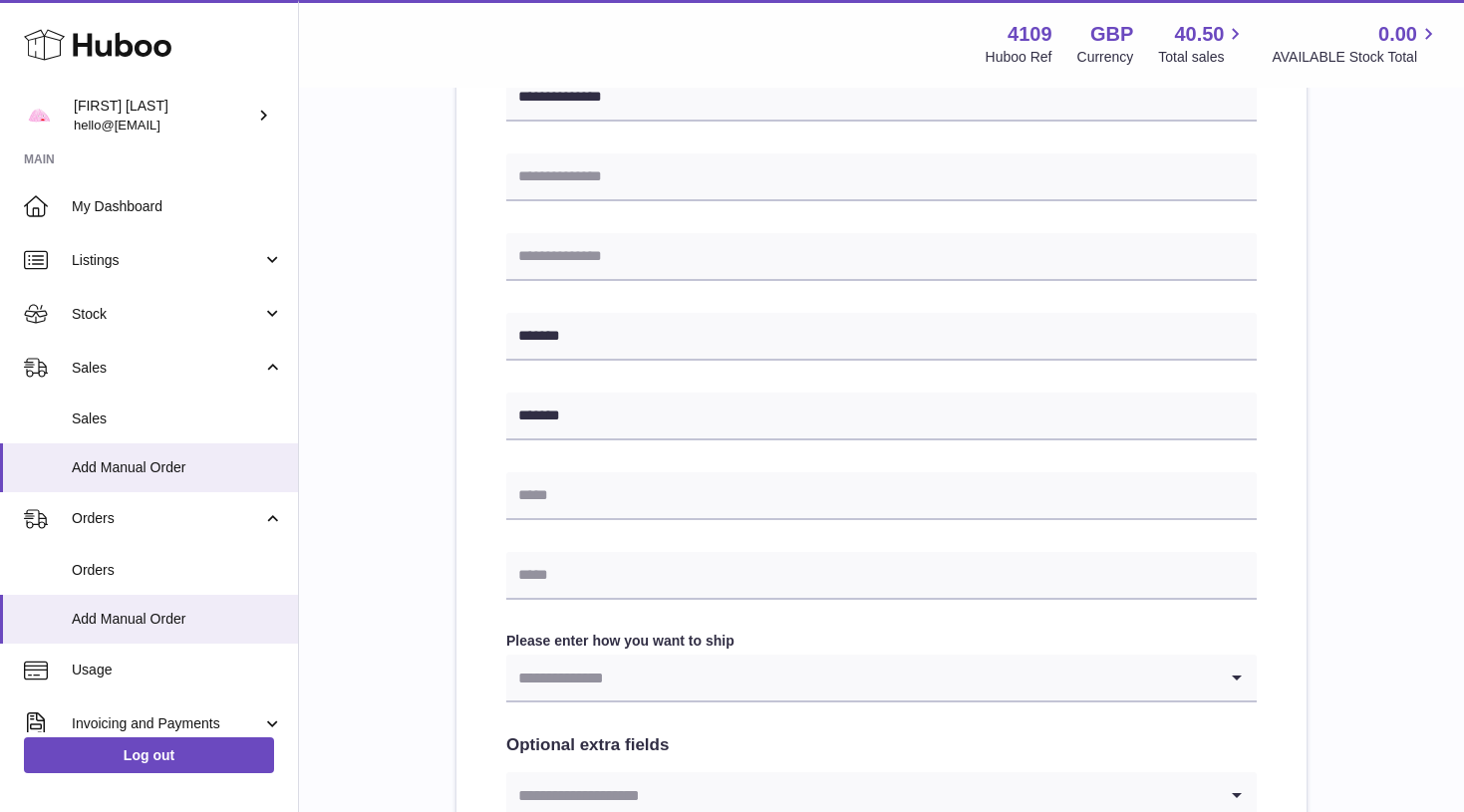scroll, scrollTop: 607, scrollLeft: 0, axis: vertical 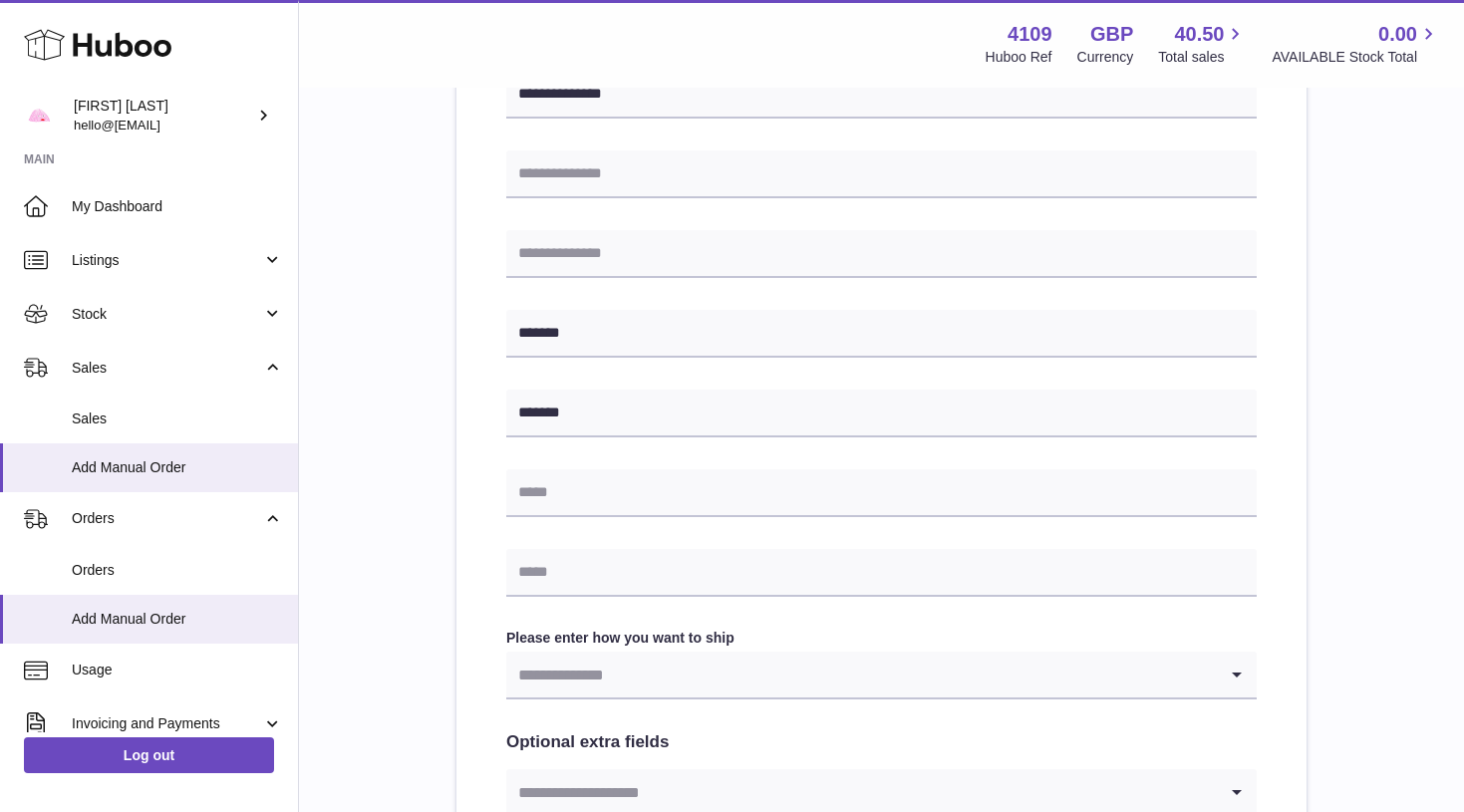 type on "**********" 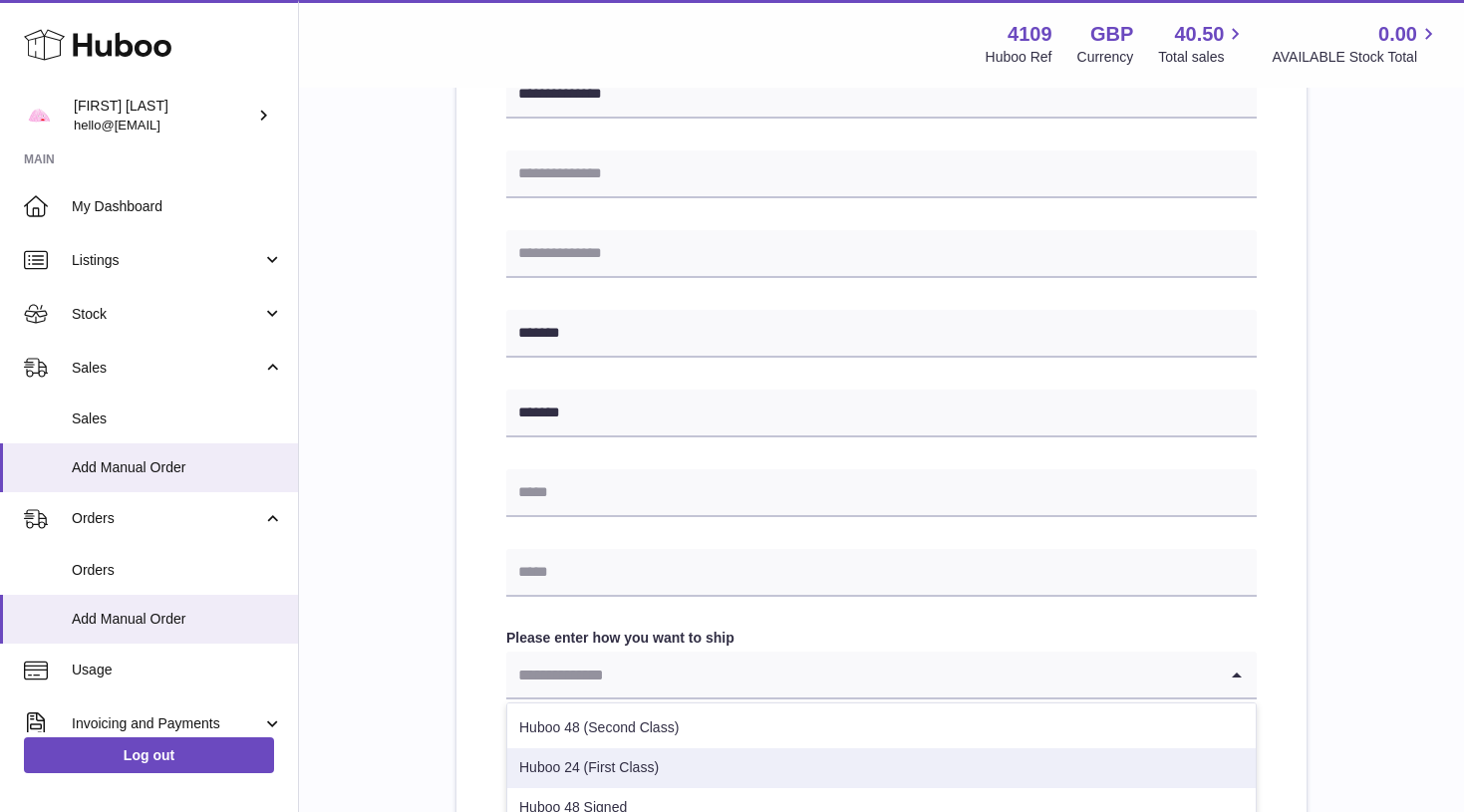 click on "Huboo 24 (First Class)" at bounding box center (881, 768) 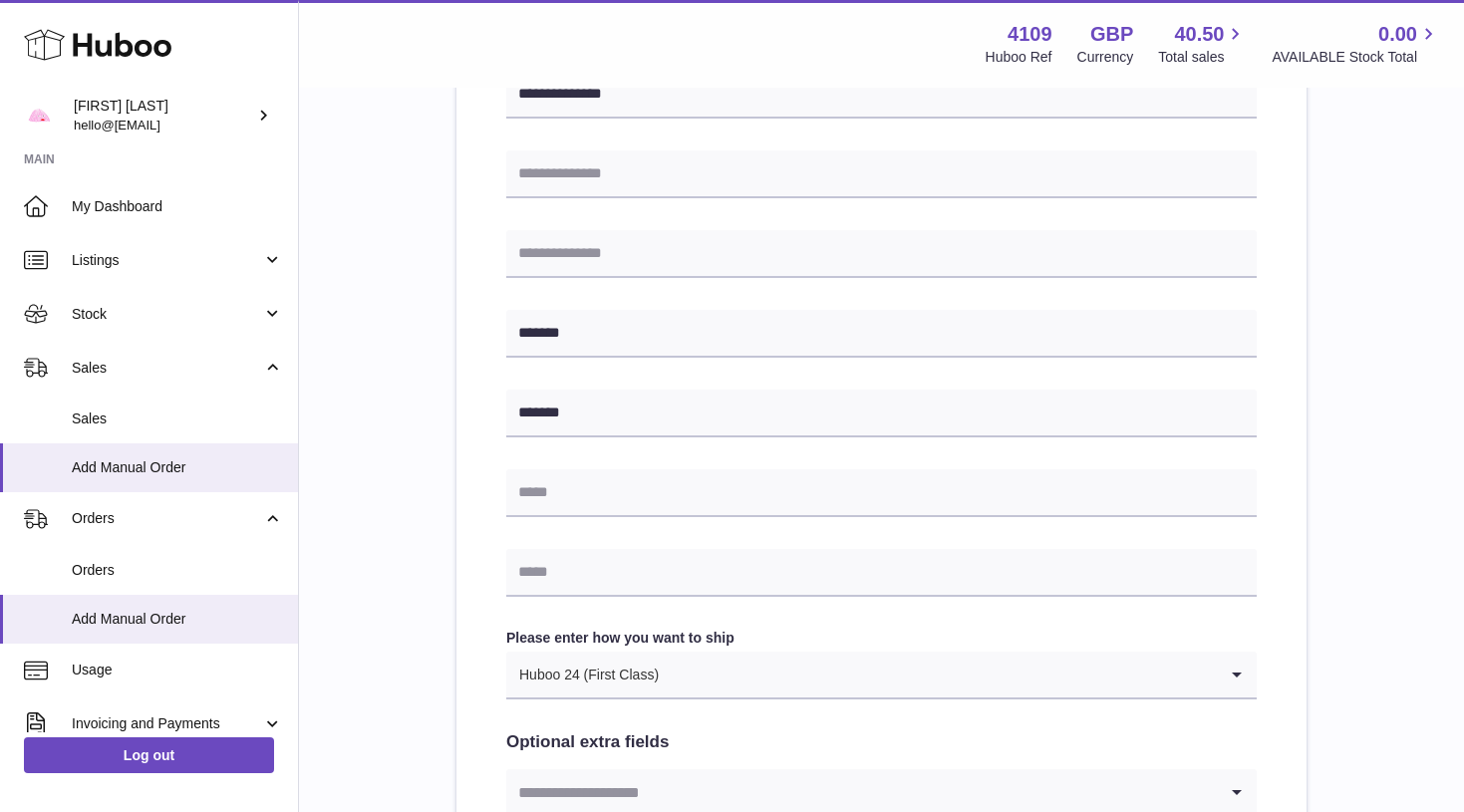 click at bounding box center (938, 675) 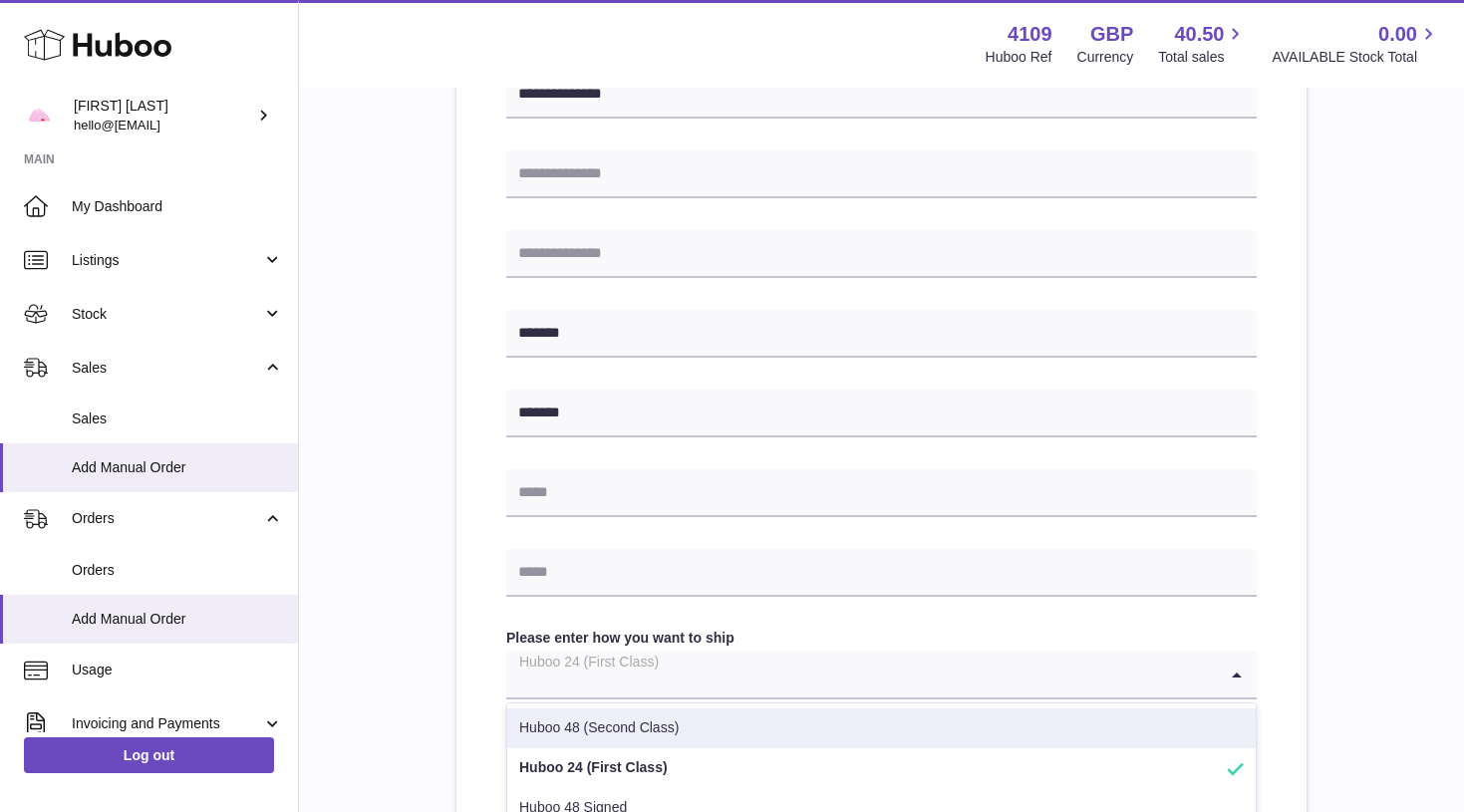 click on "Huboo 48 (Second Class)" at bounding box center [881, 728] 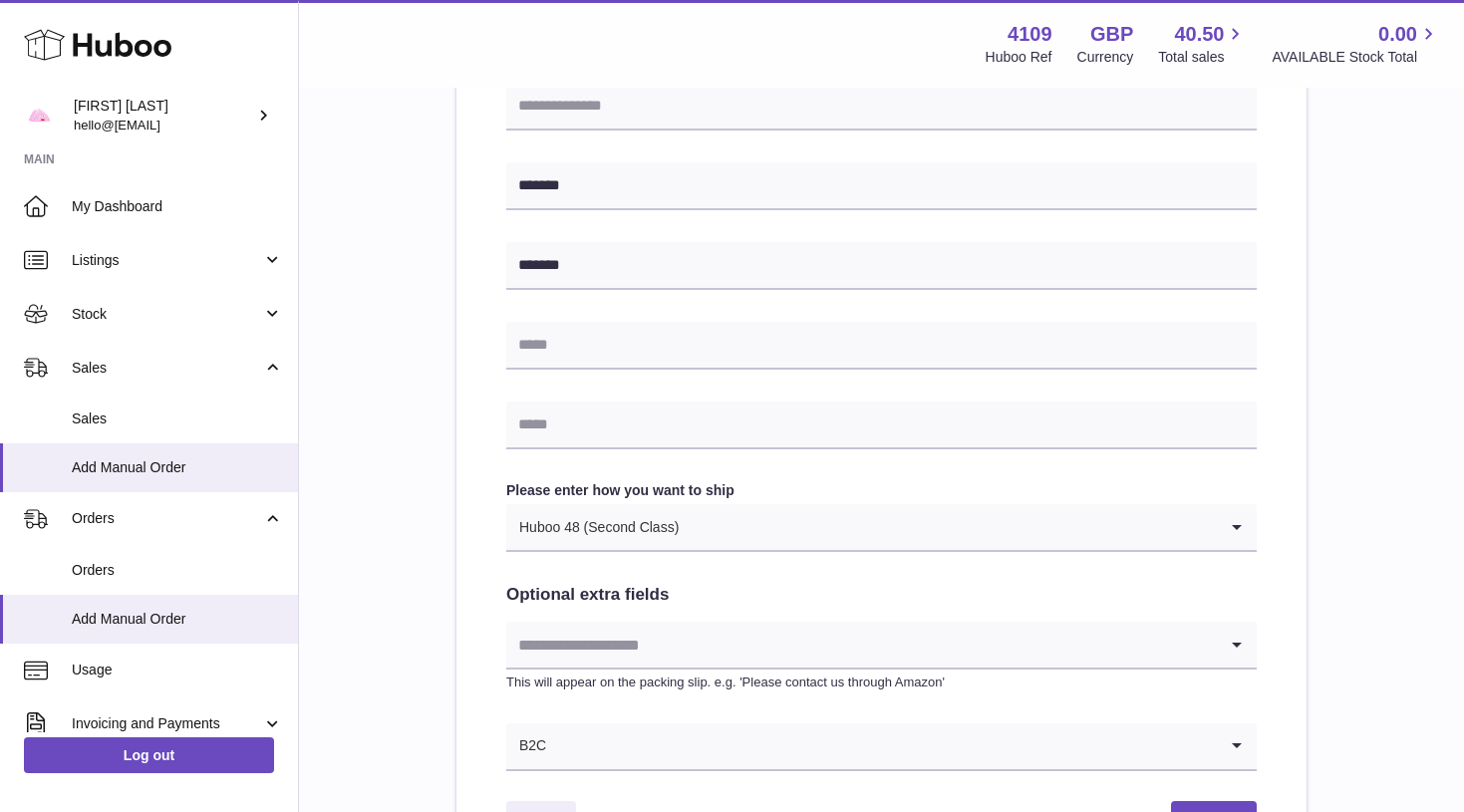 scroll, scrollTop: 789, scrollLeft: 0, axis: vertical 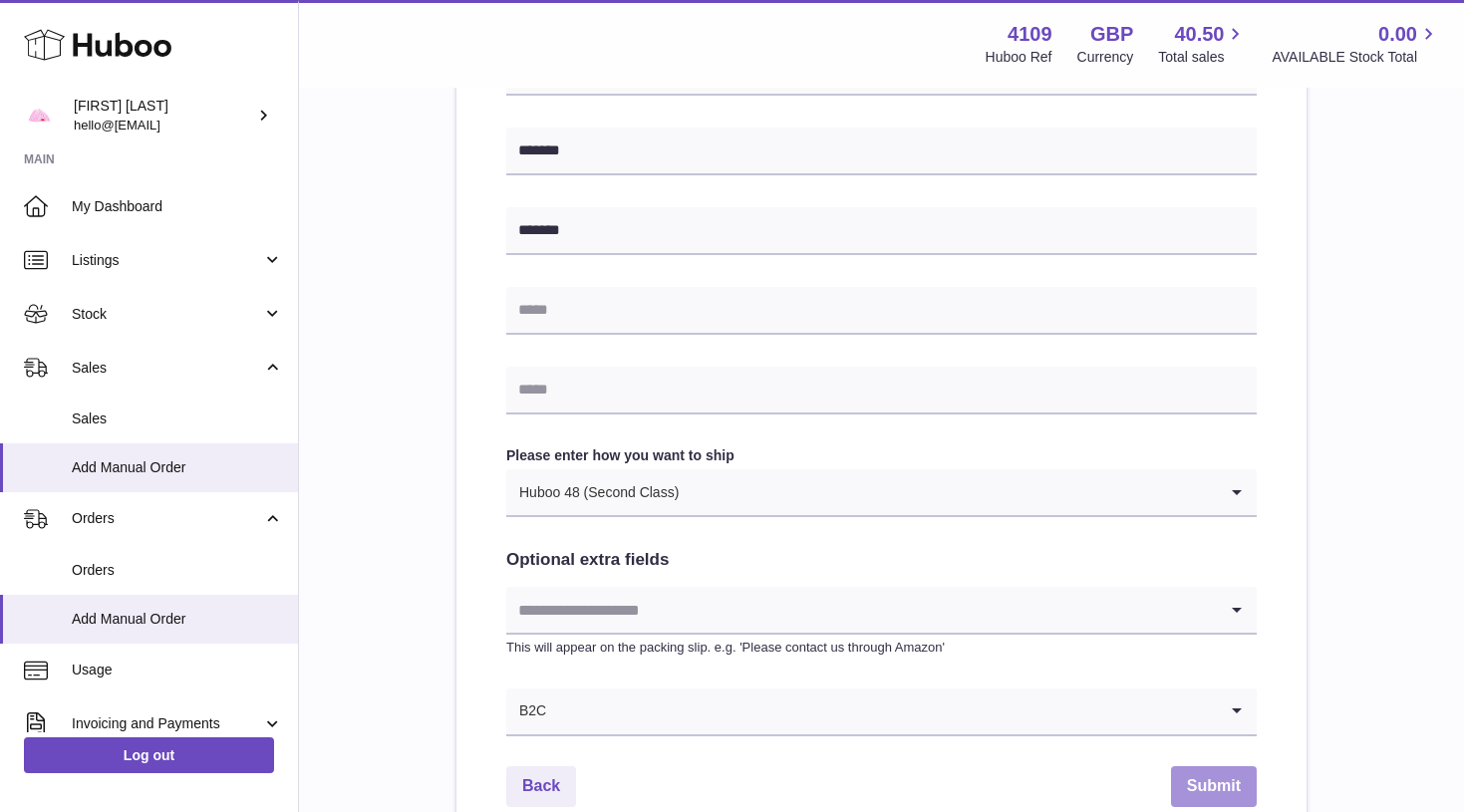 click on "Submit" at bounding box center (1214, 786) 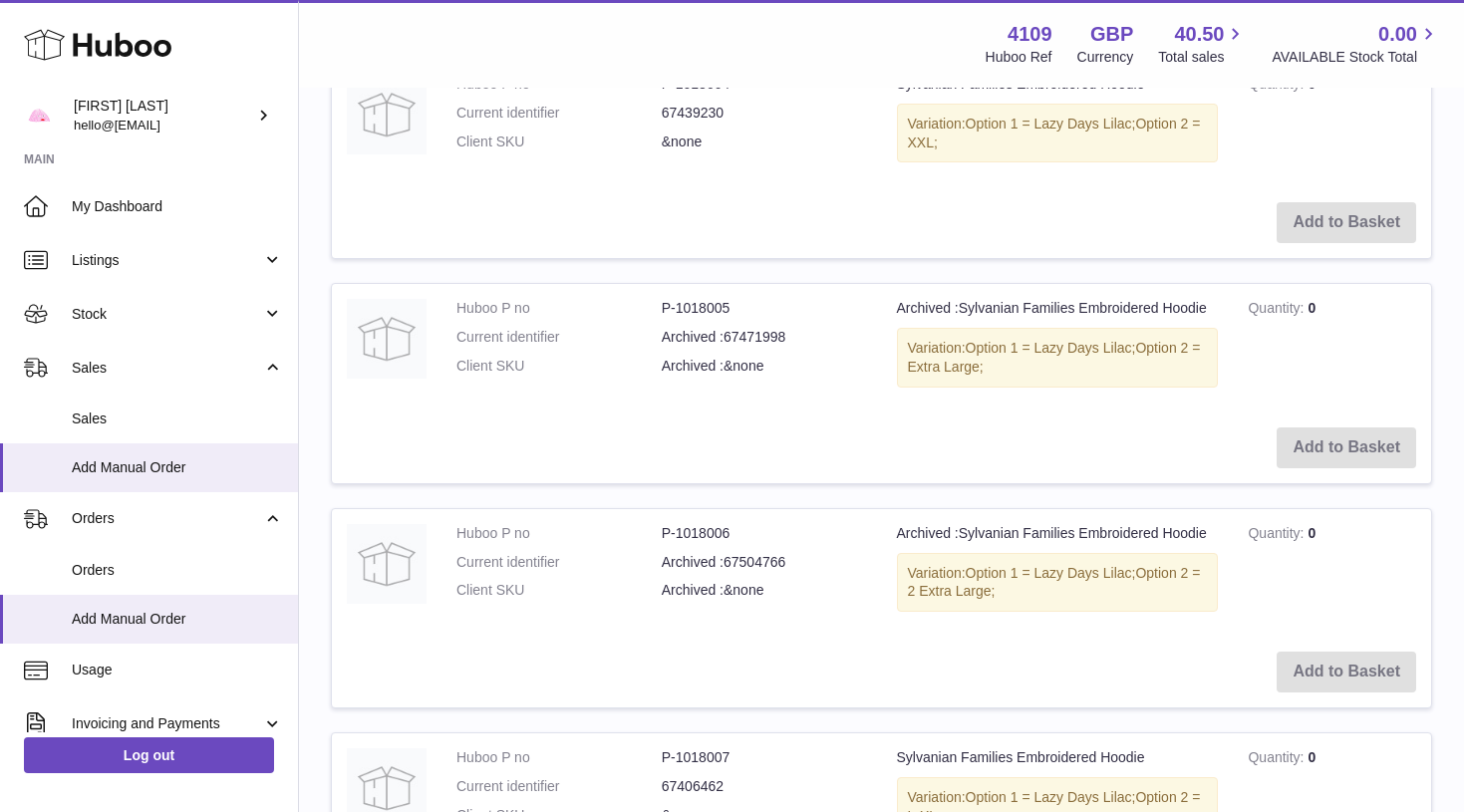 scroll, scrollTop: 0, scrollLeft: 0, axis: both 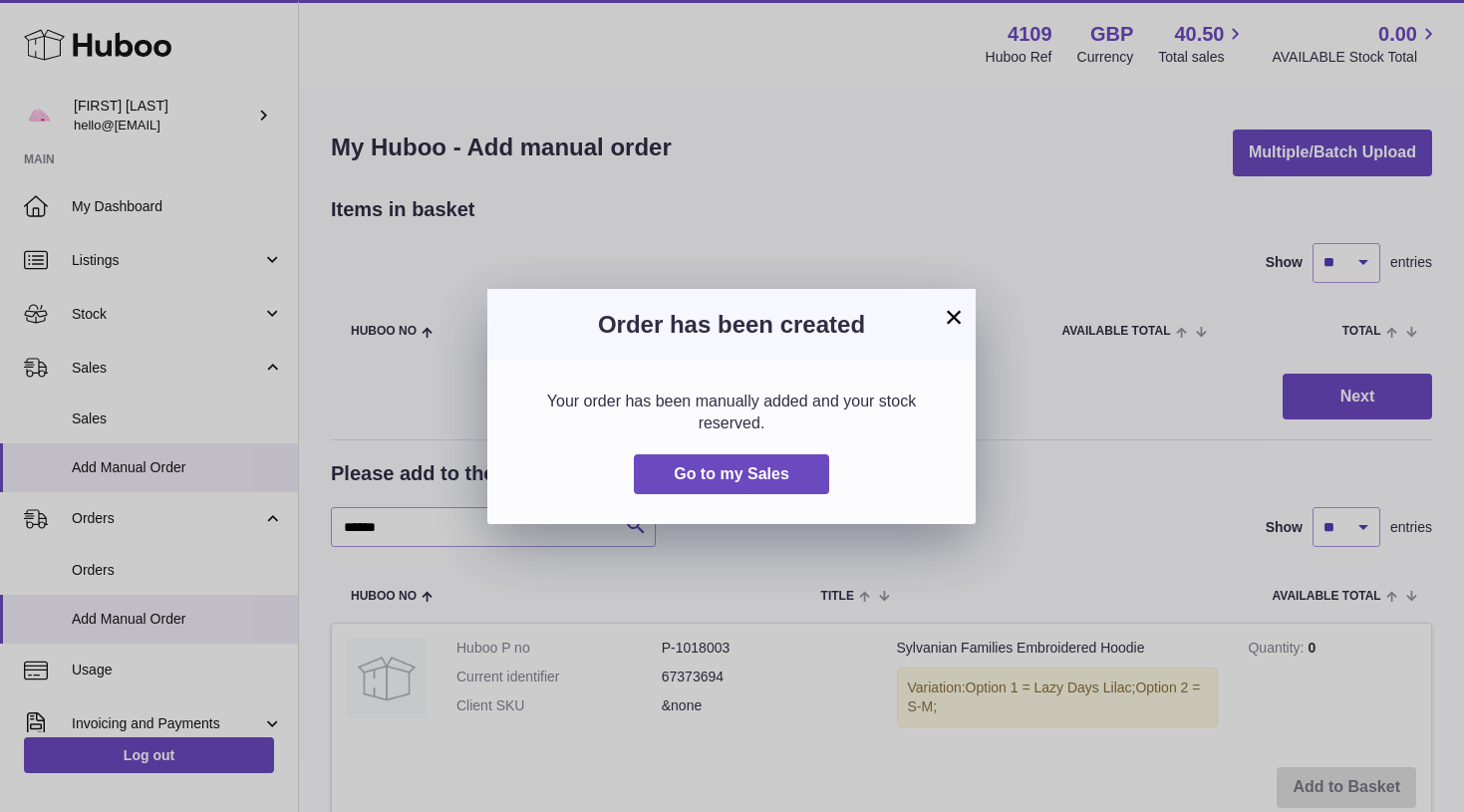 click on "×" at bounding box center [954, 317] 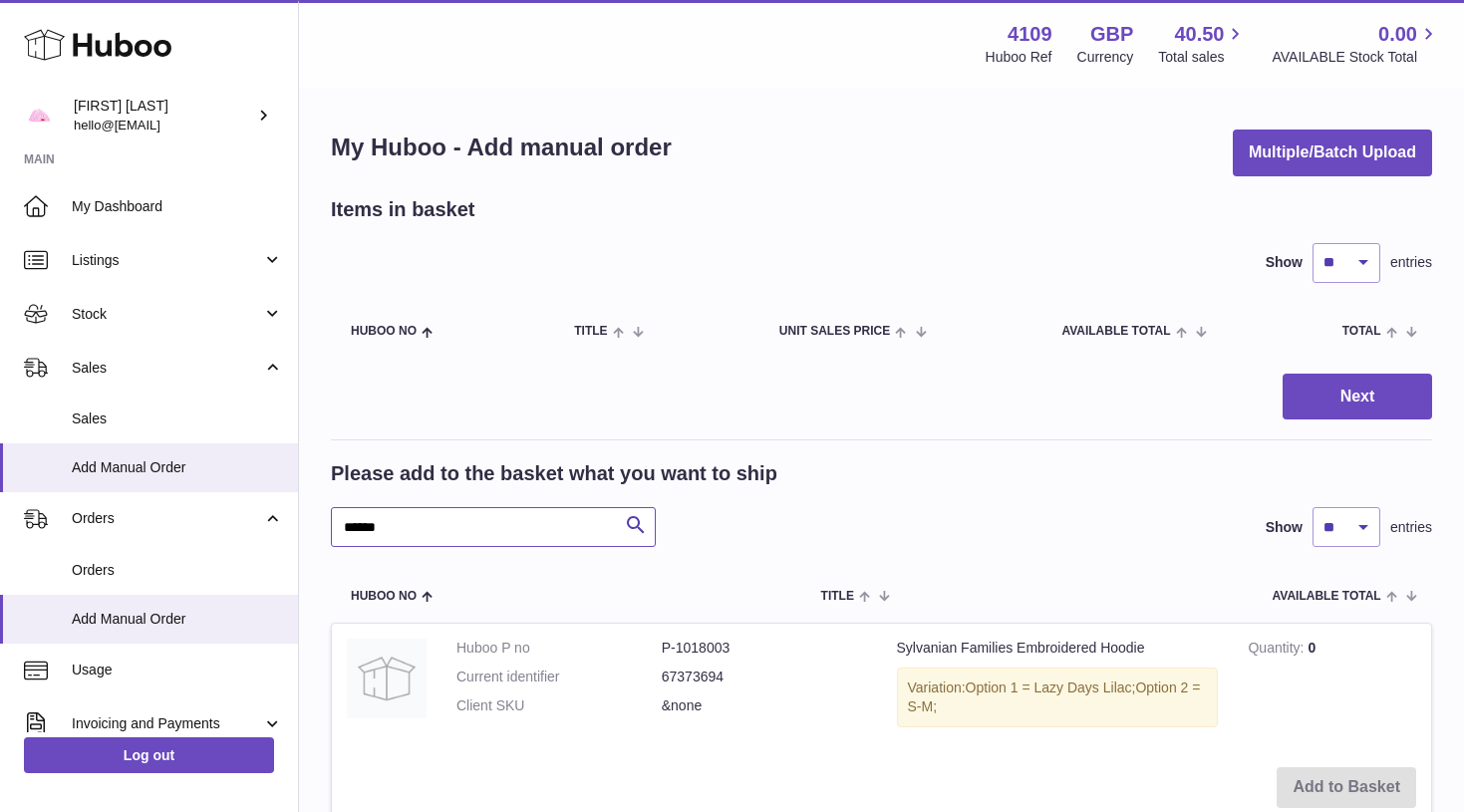 click on "******" at bounding box center [493, 527] 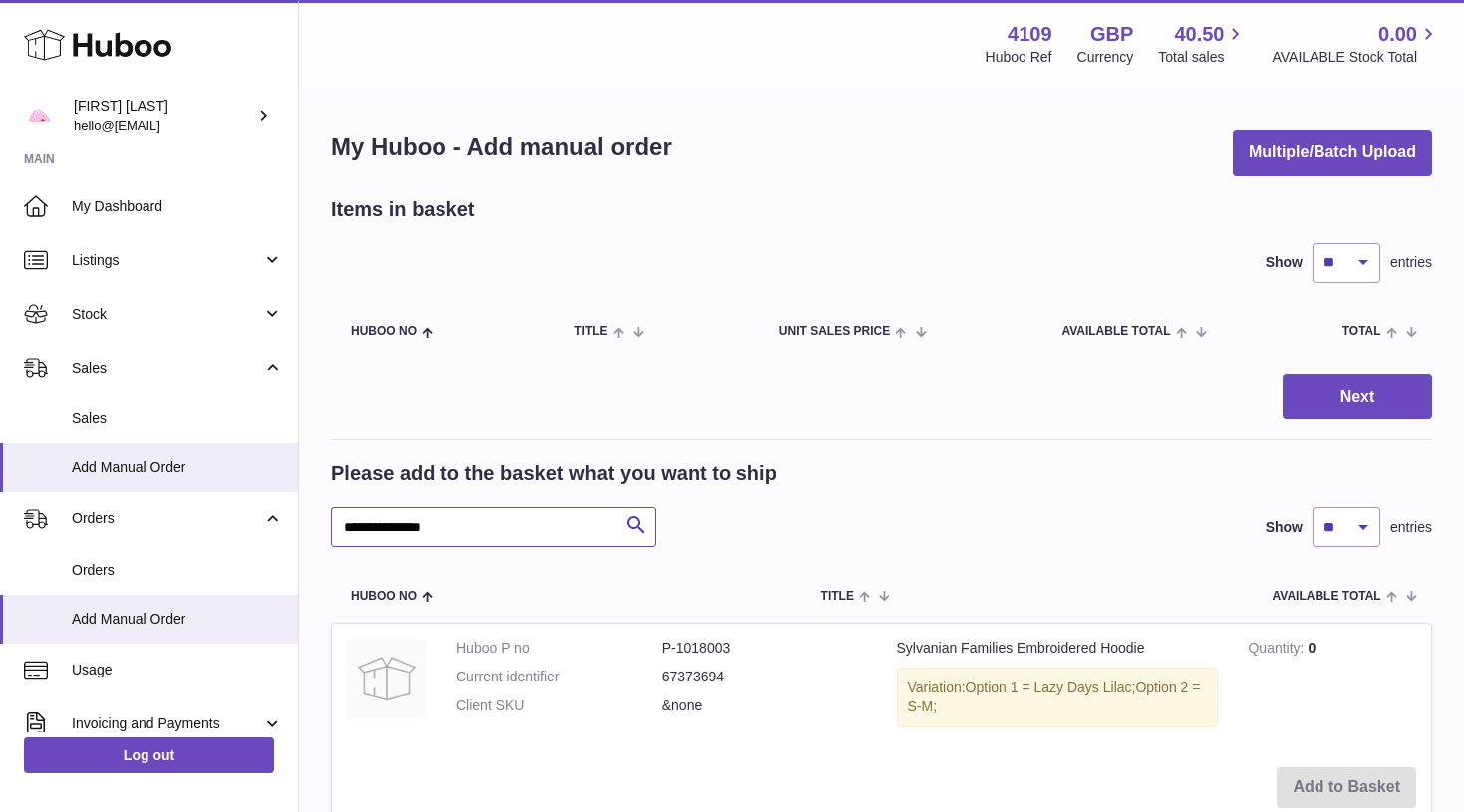 type on "**********" 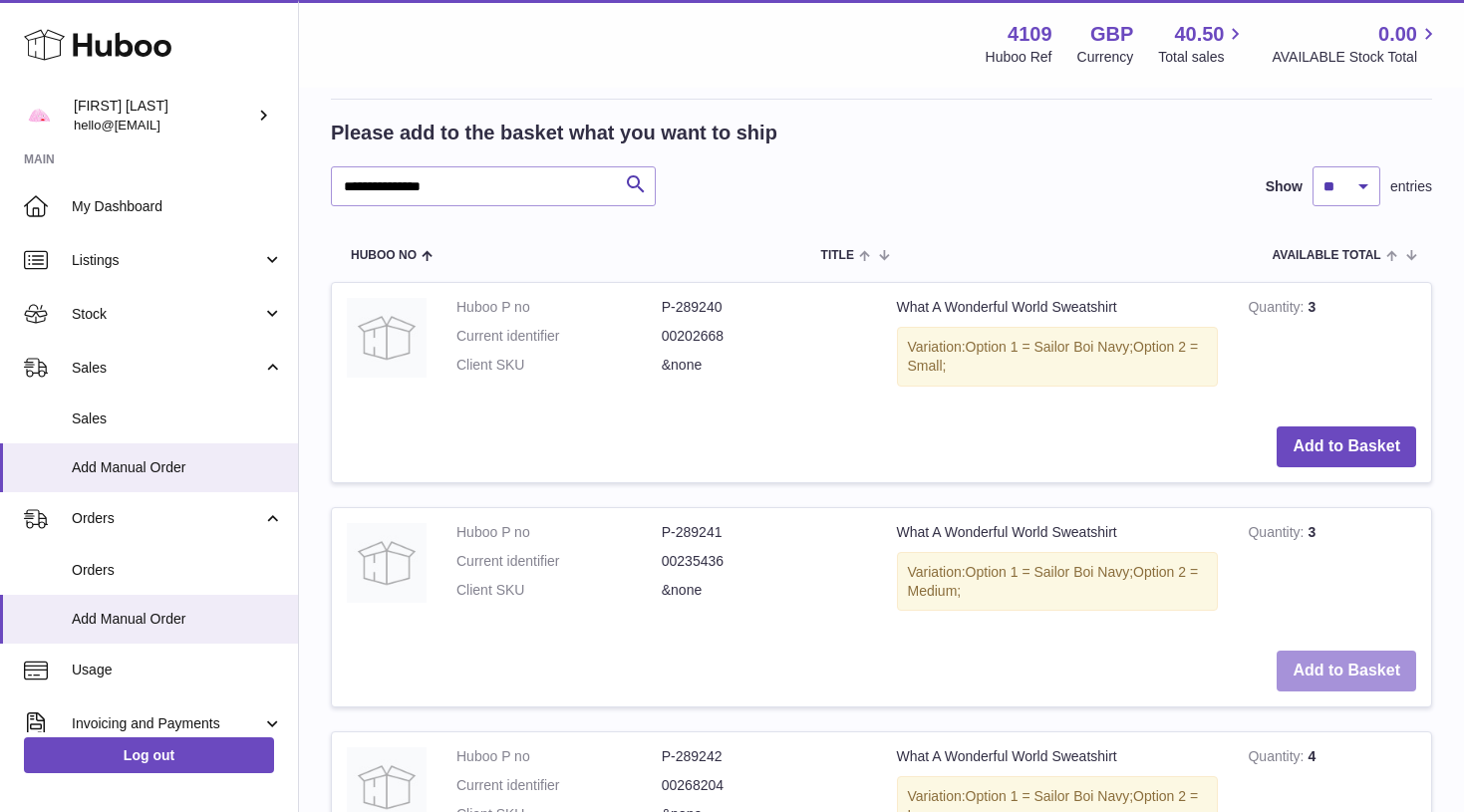 click on "Add to Basket" at bounding box center (1346, 671) 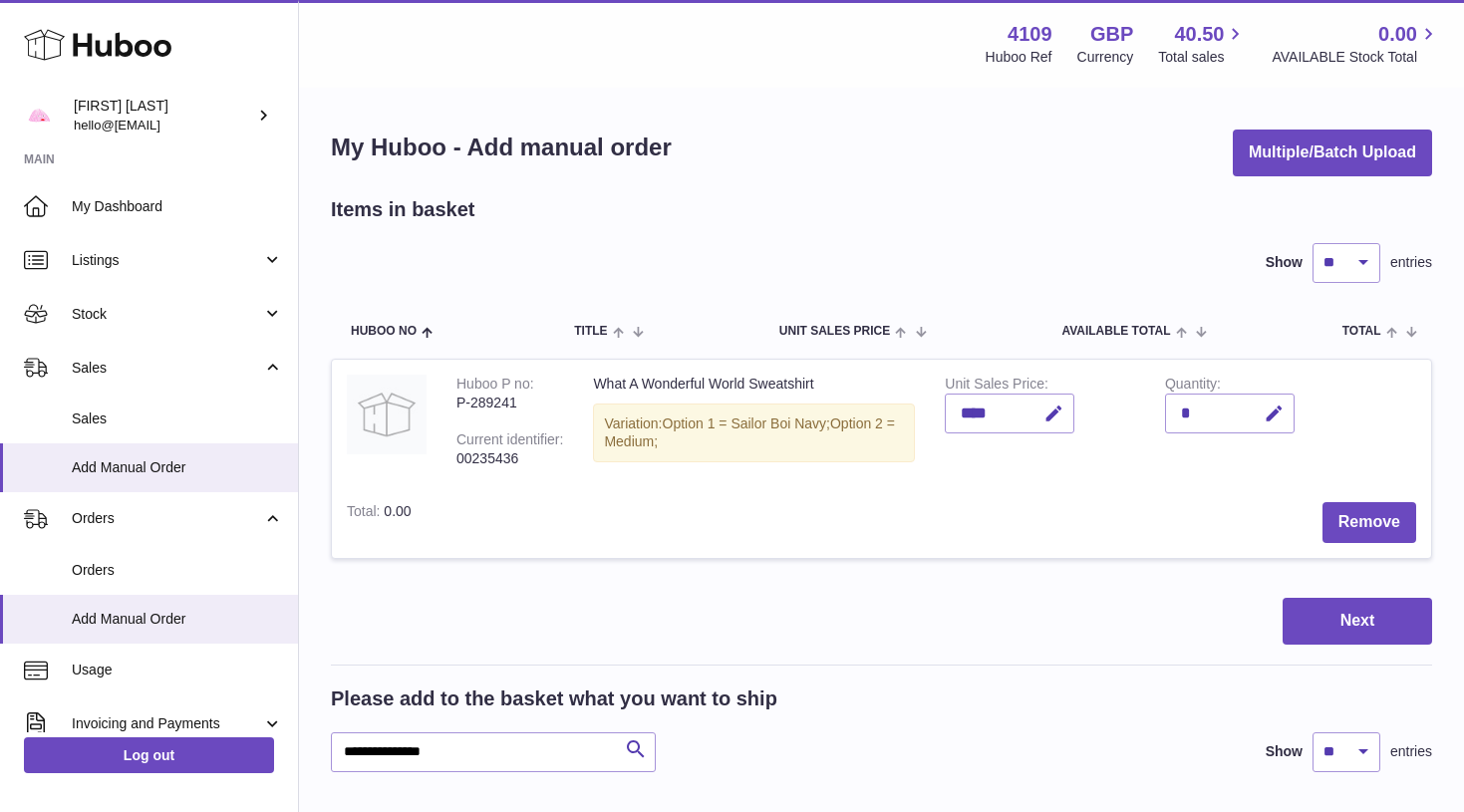 scroll, scrollTop: 0, scrollLeft: 0, axis: both 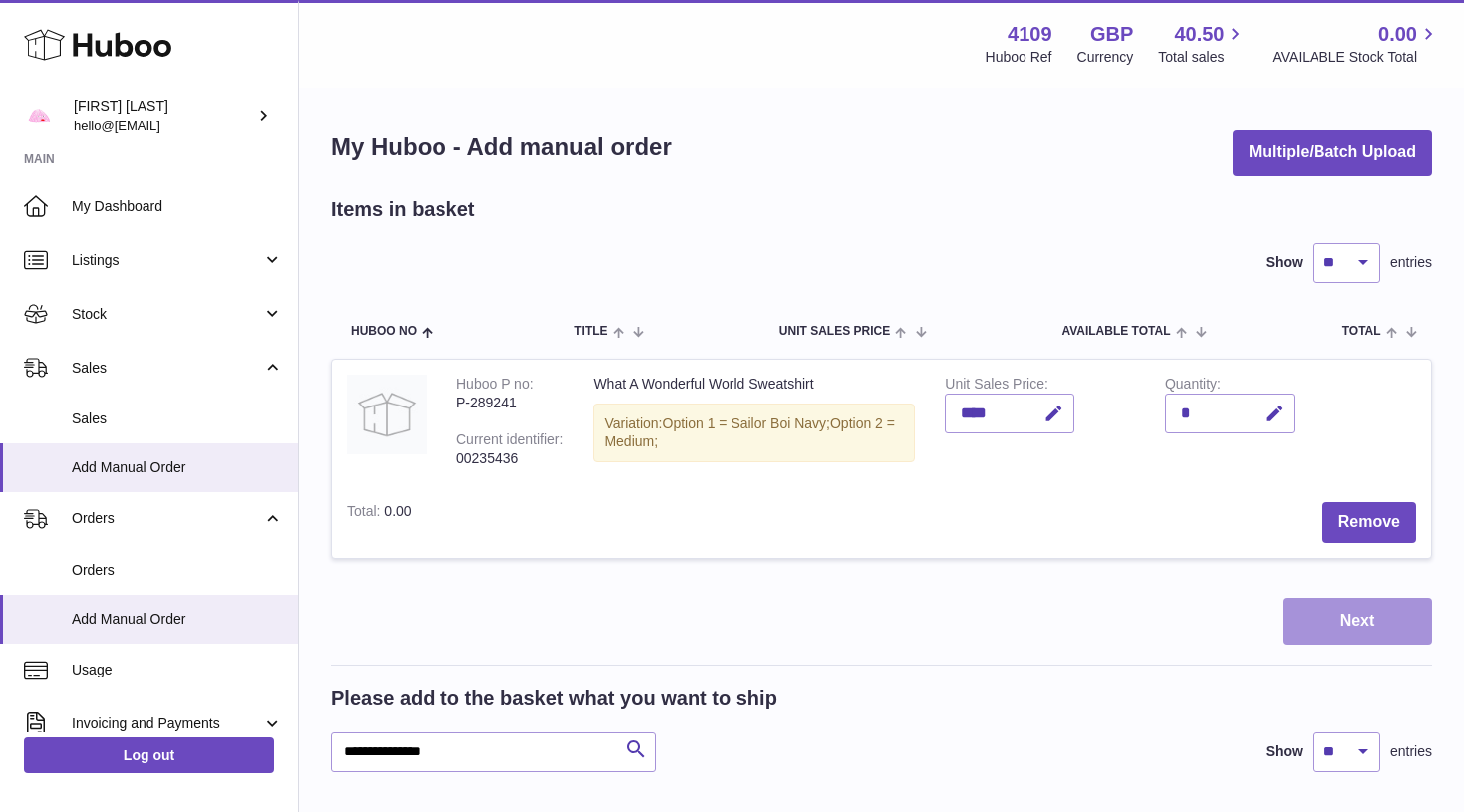 click on "Next" at bounding box center (1357, 621) 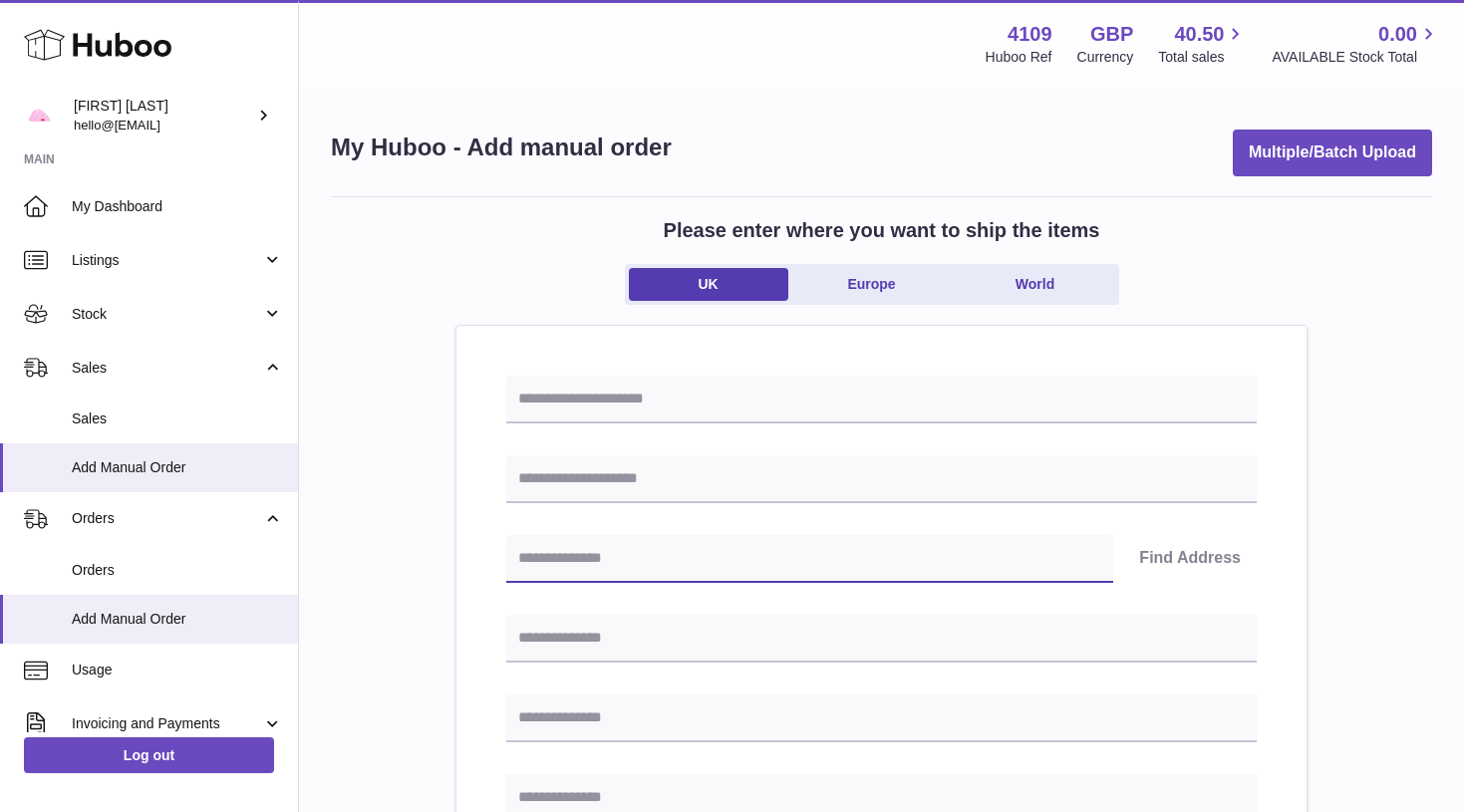 paste on "********" 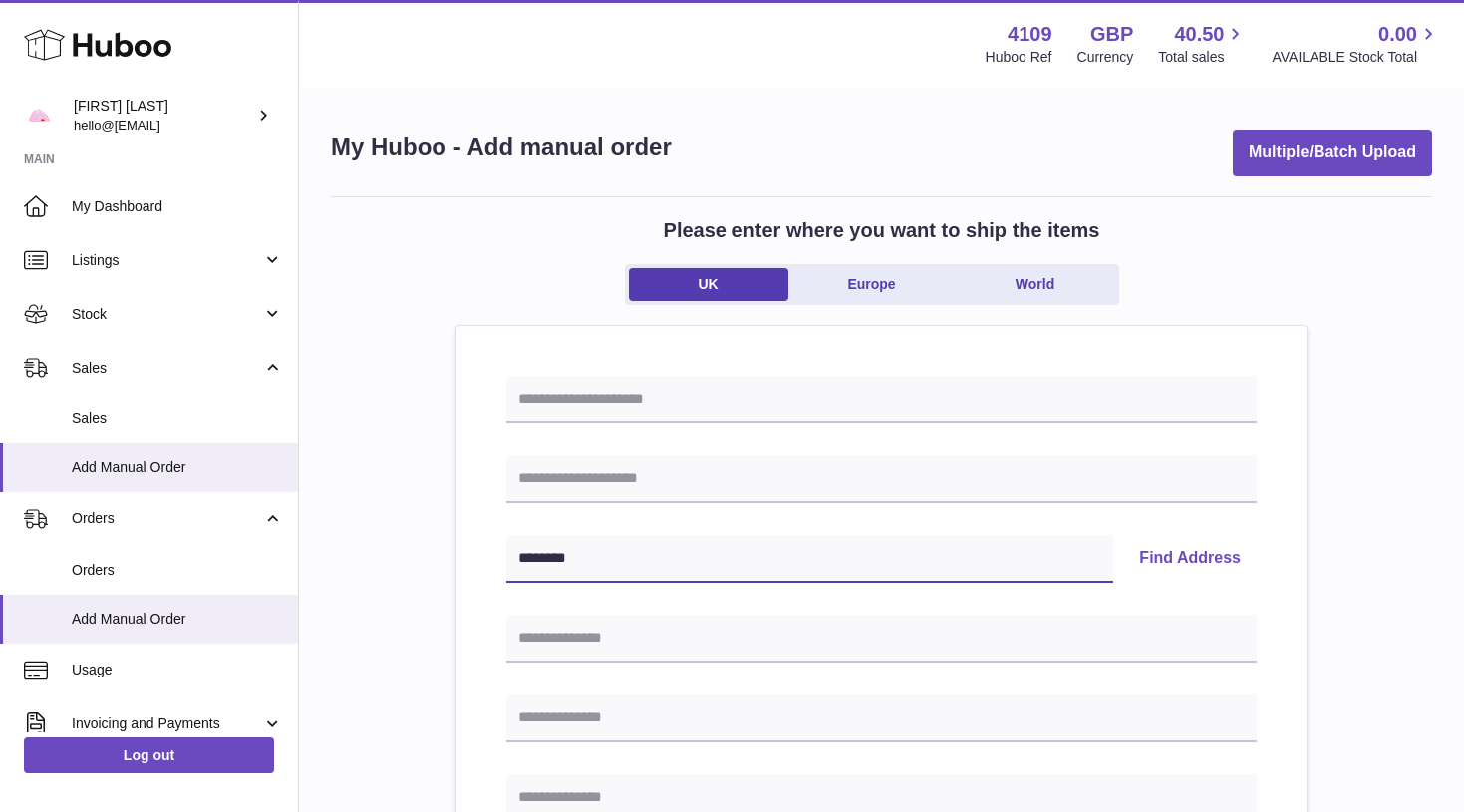 type on "********" 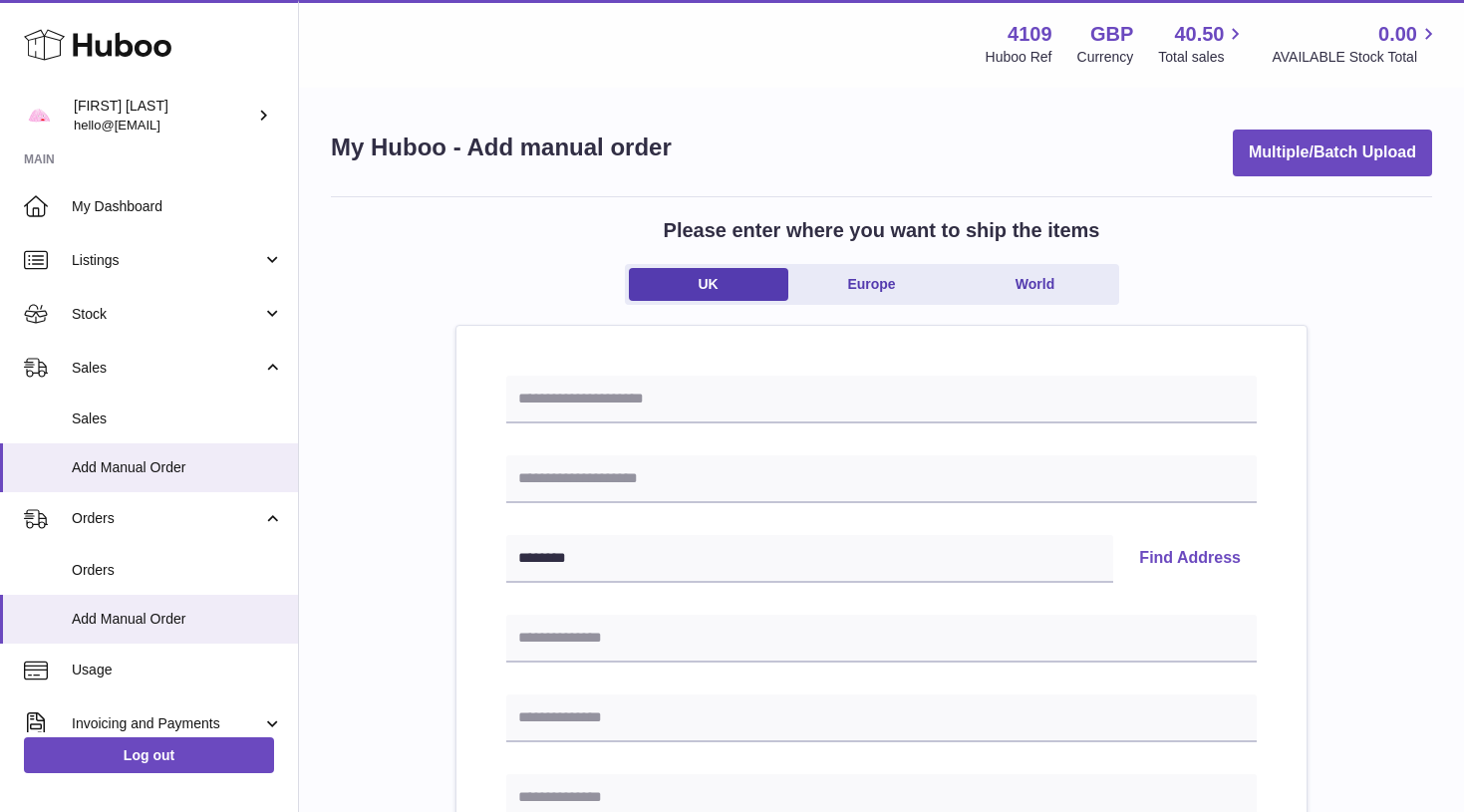 click on "Find Address" at bounding box center [1190, 559] 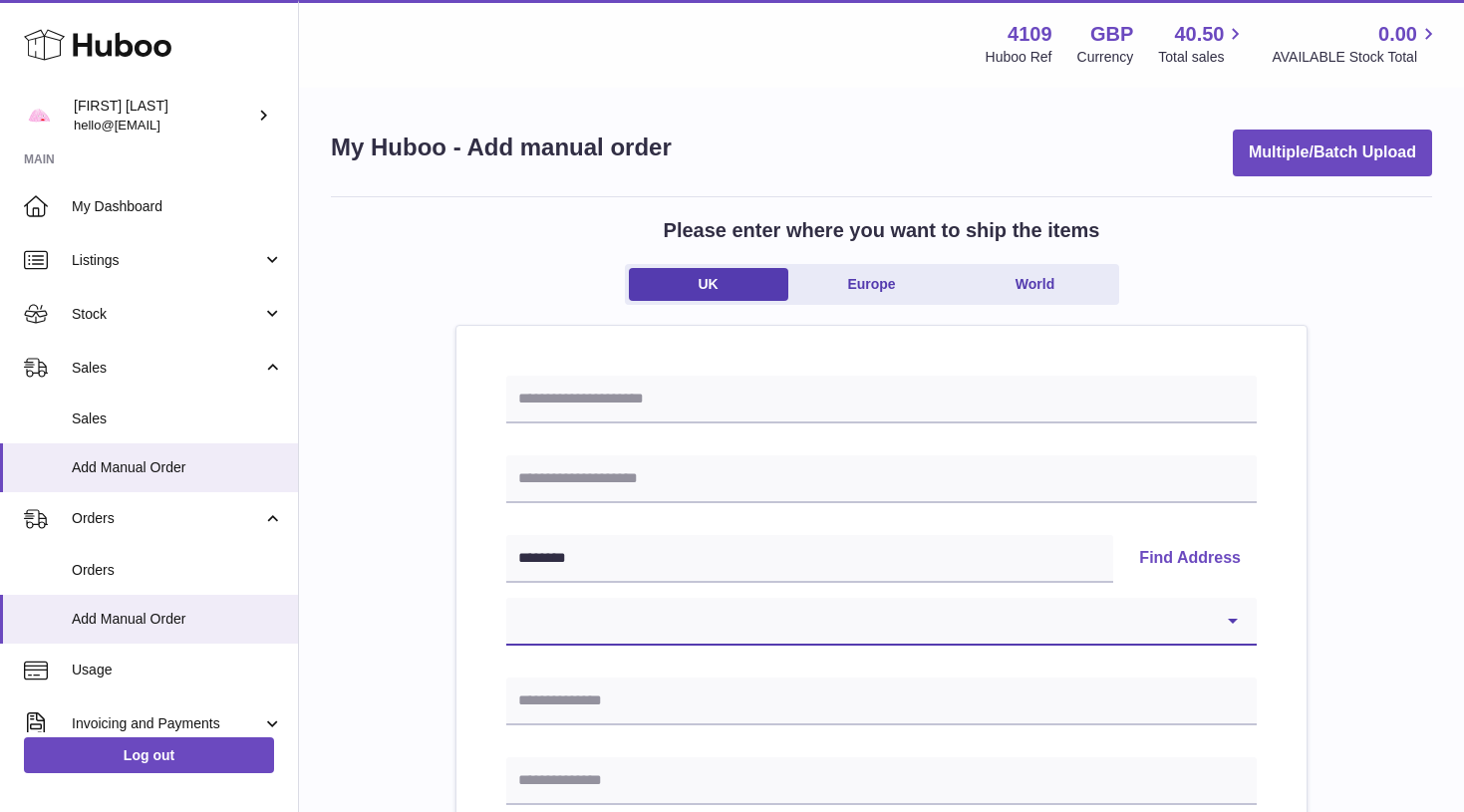 select on "*" 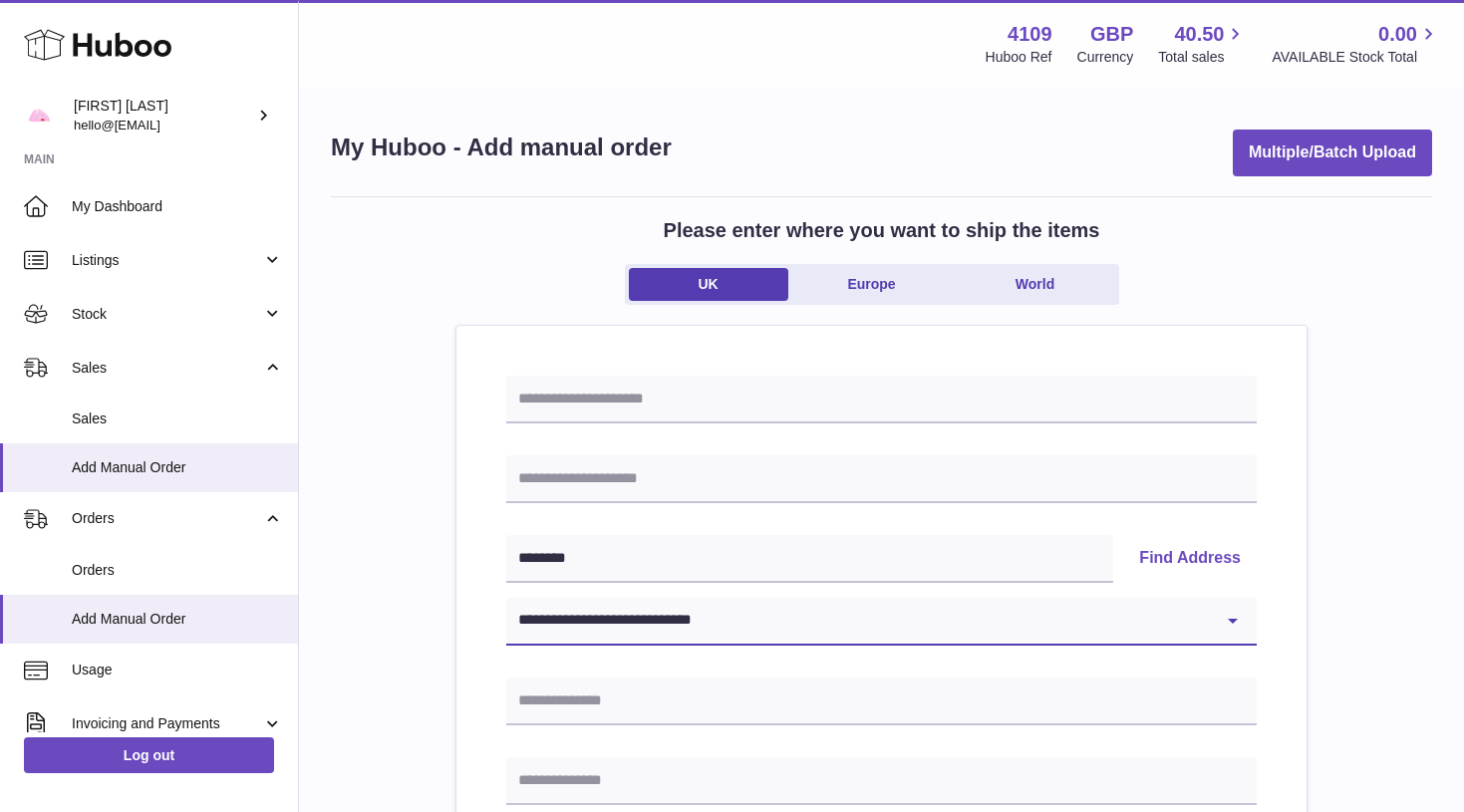 type on "**********" 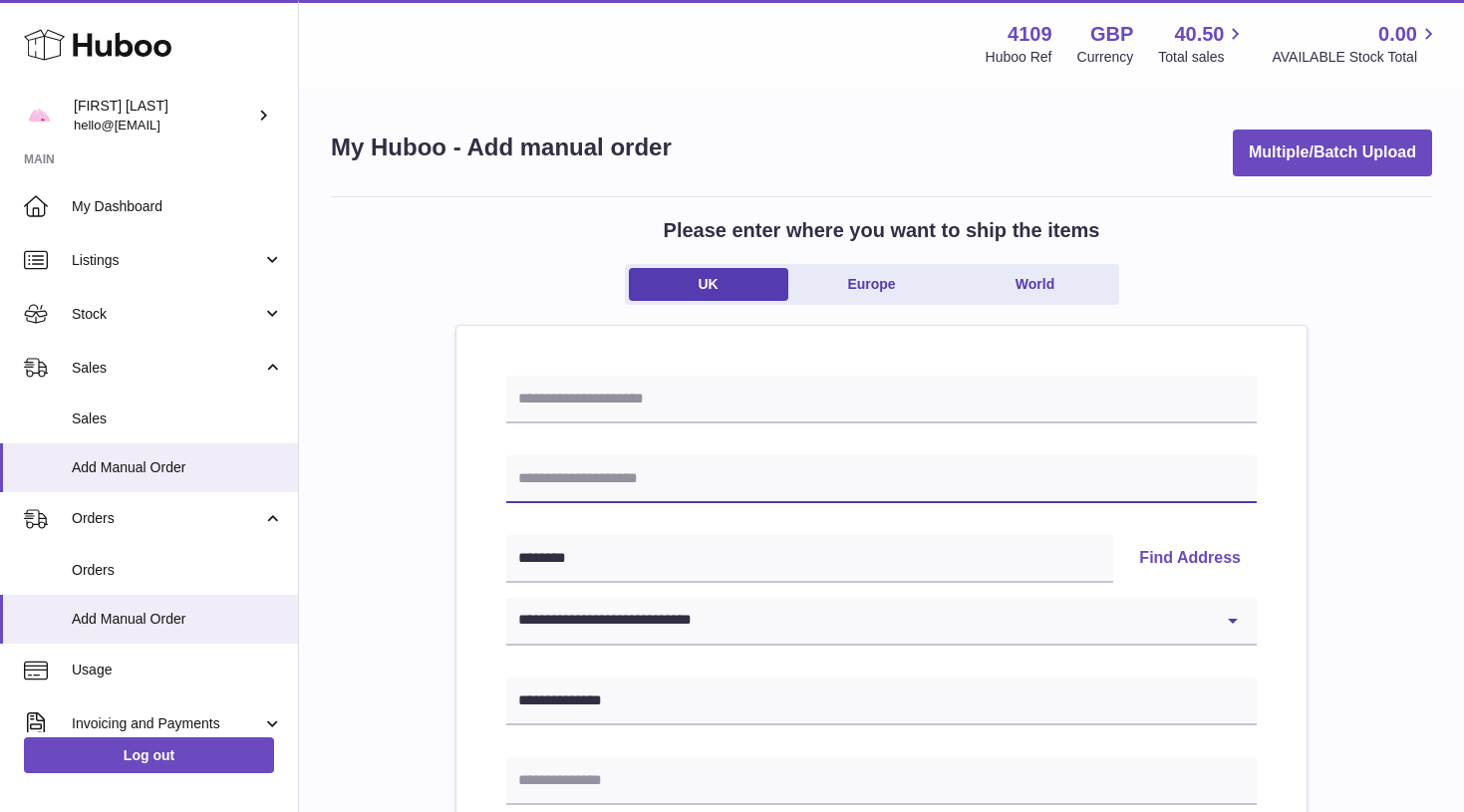 paste on "**********" 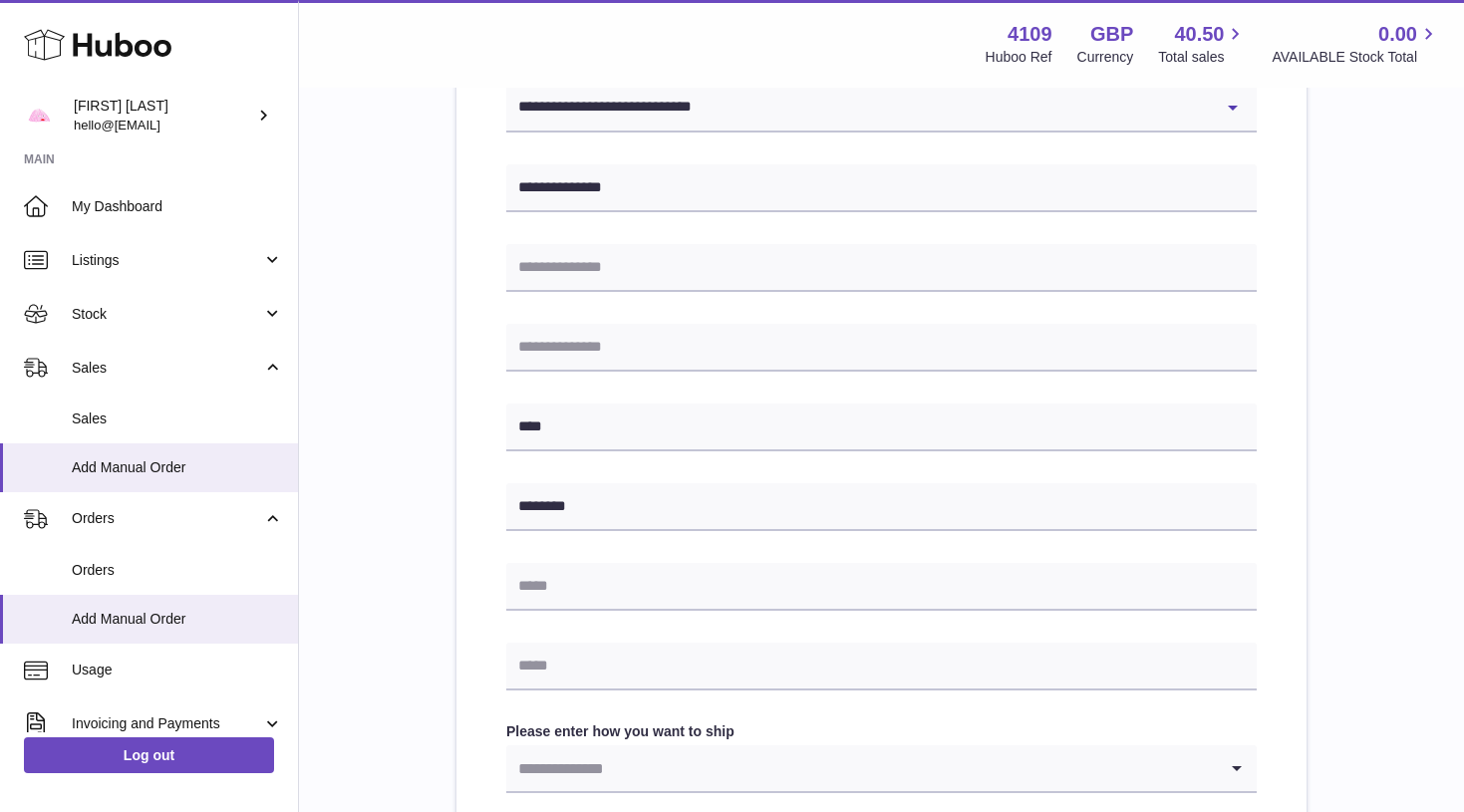 scroll, scrollTop: 603, scrollLeft: 0, axis: vertical 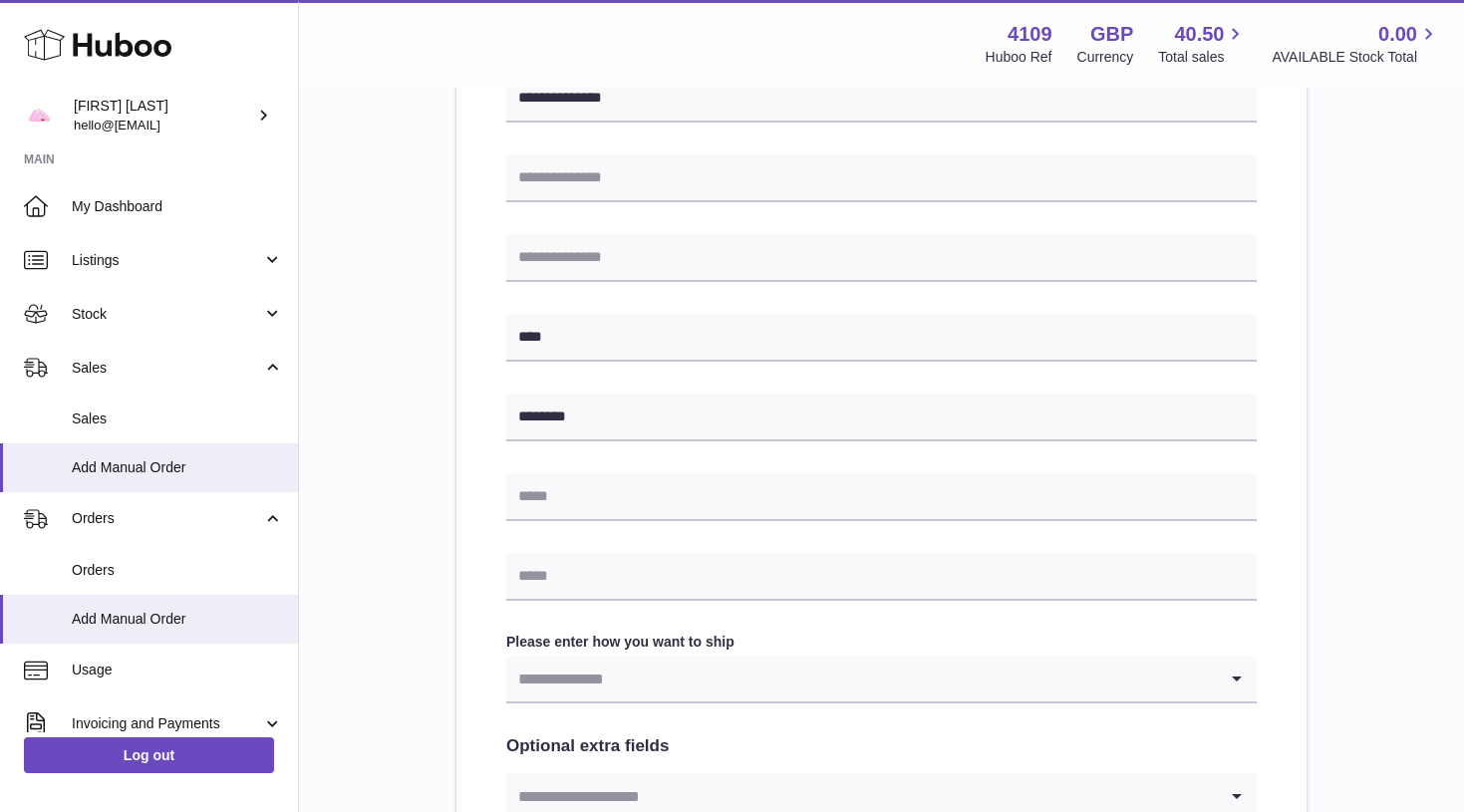 type on "**********" 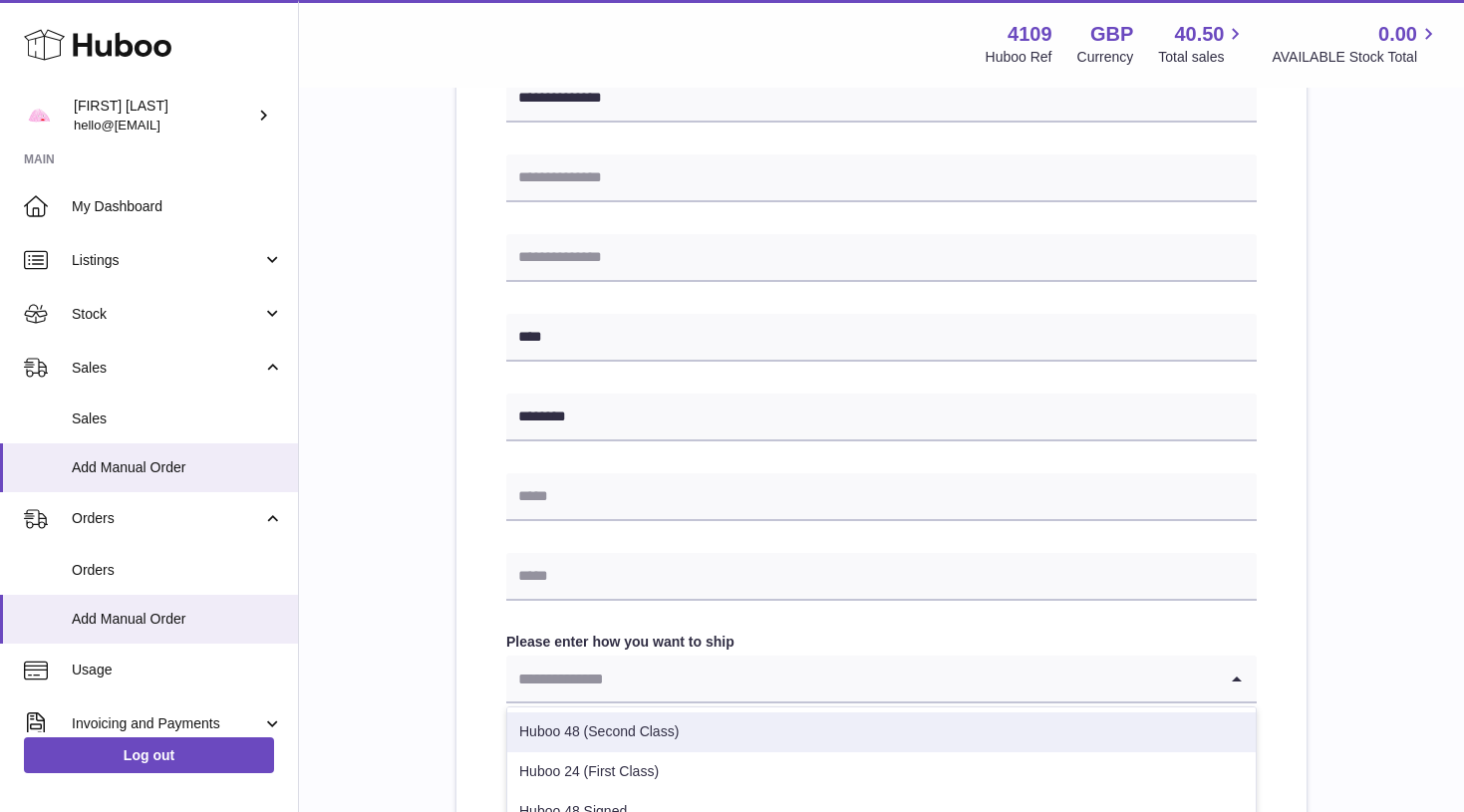 click on "Huboo 48 (Second Class)" at bounding box center [881, 732] 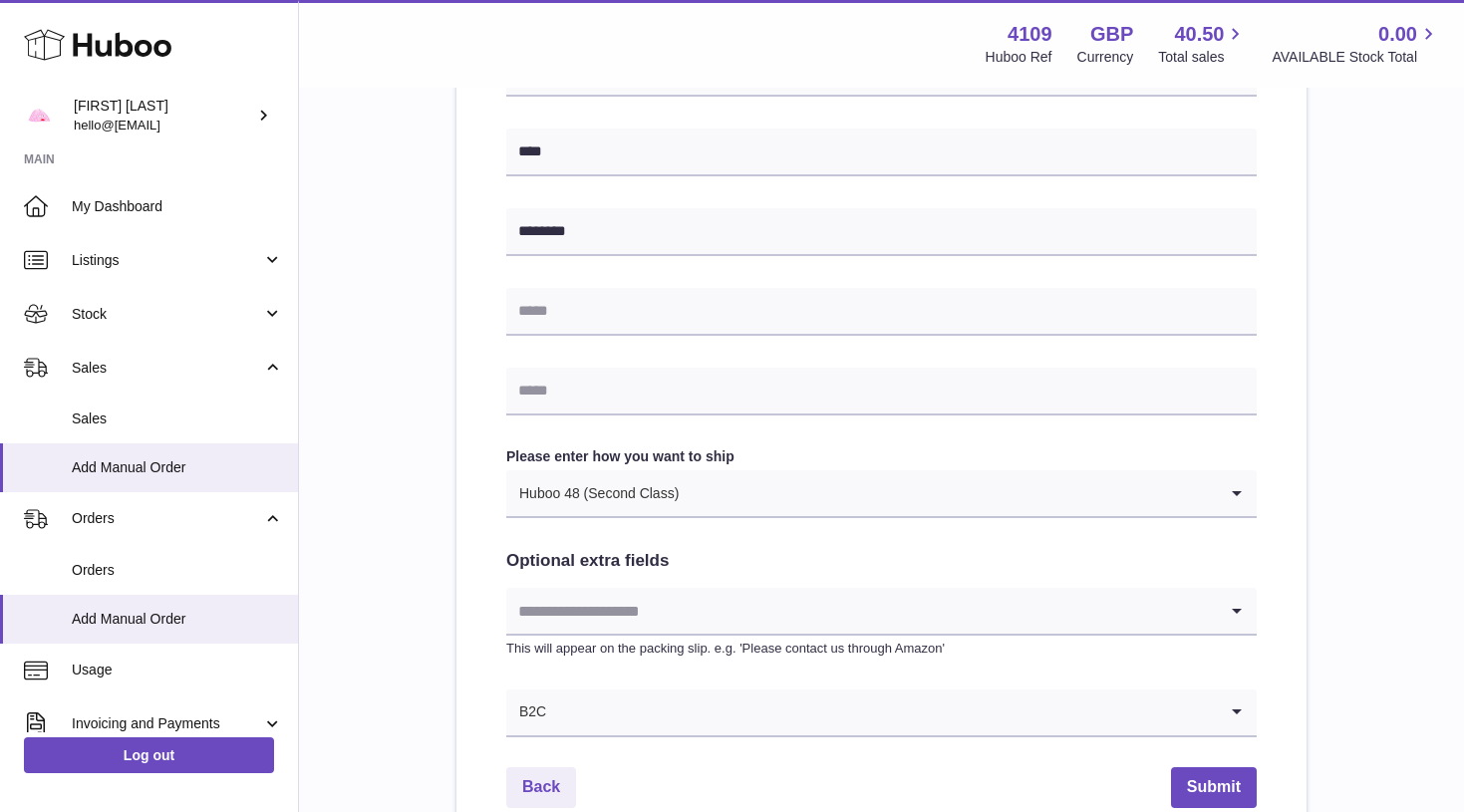 scroll, scrollTop: 790, scrollLeft: 0, axis: vertical 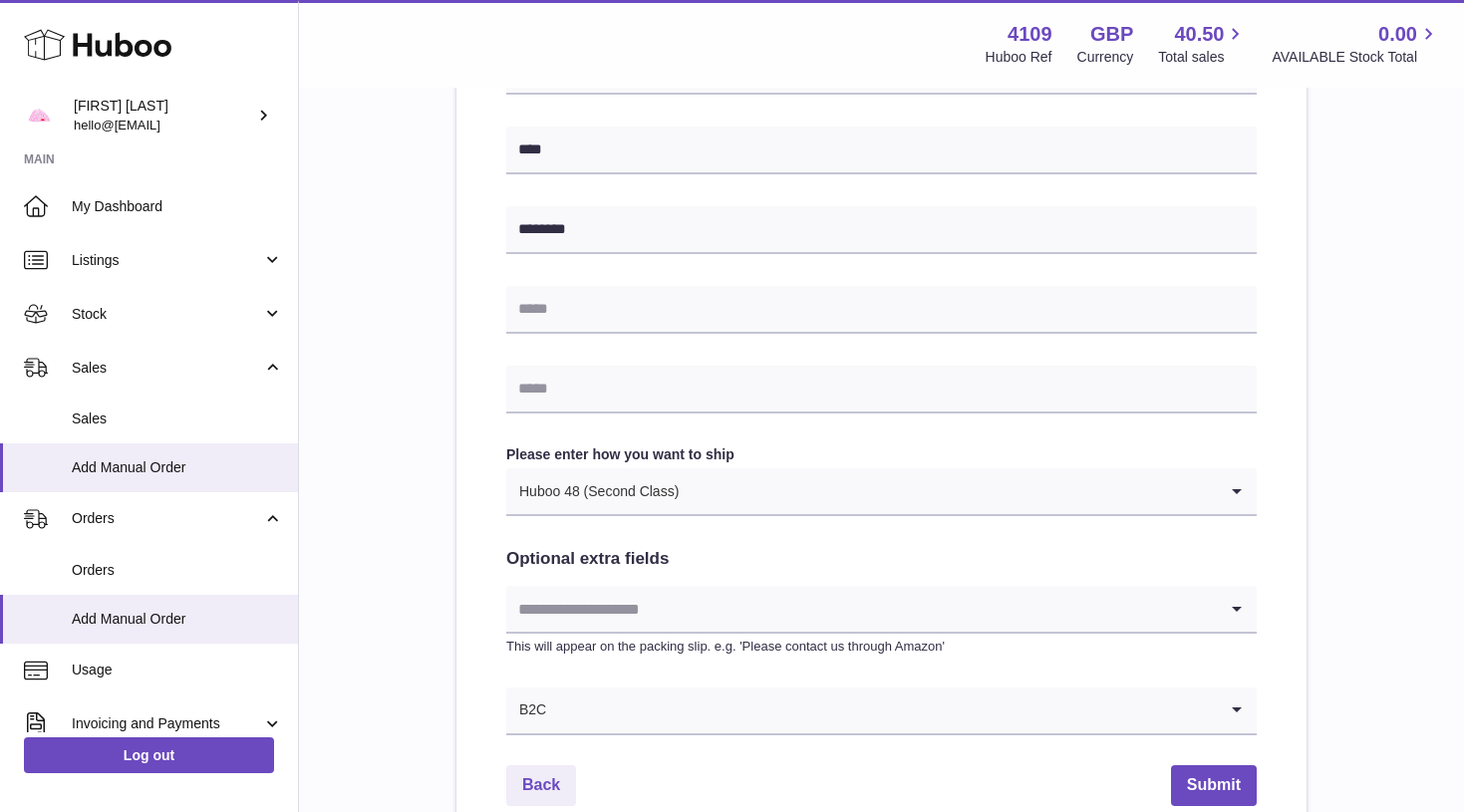 click on "Submit" at bounding box center (1214, 785) 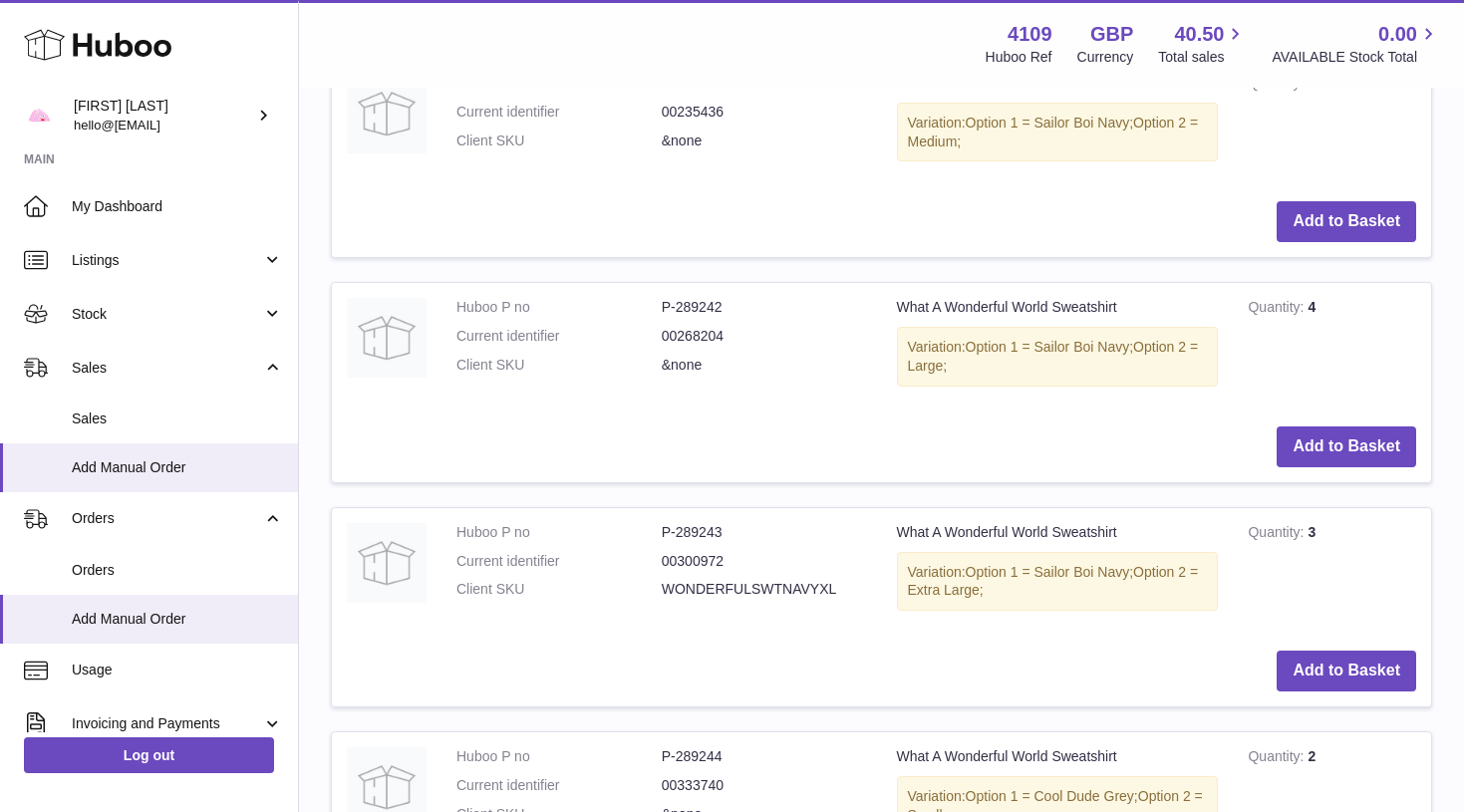 scroll, scrollTop: 0, scrollLeft: 0, axis: both 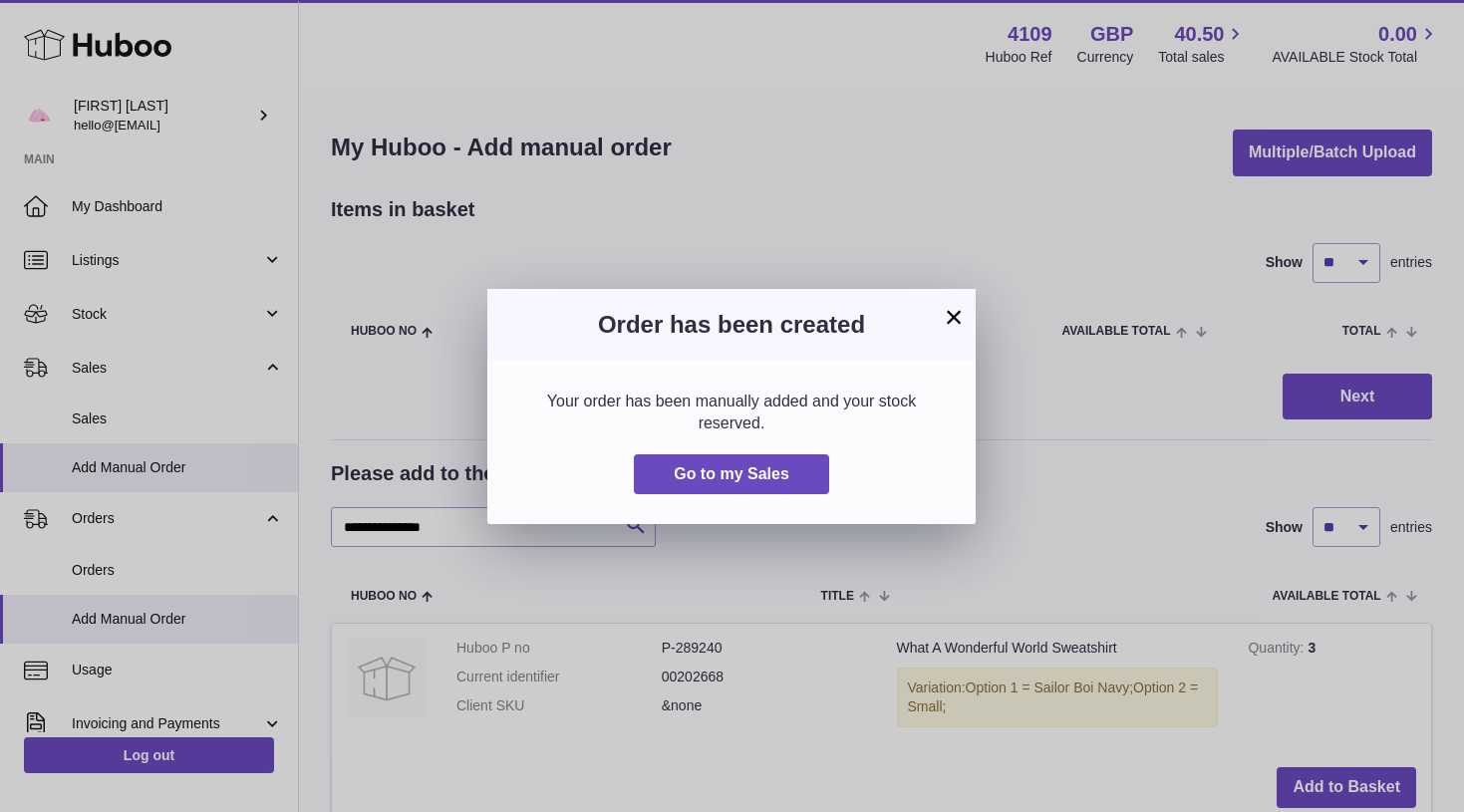 click on "×" at bounding box center (954, 317) 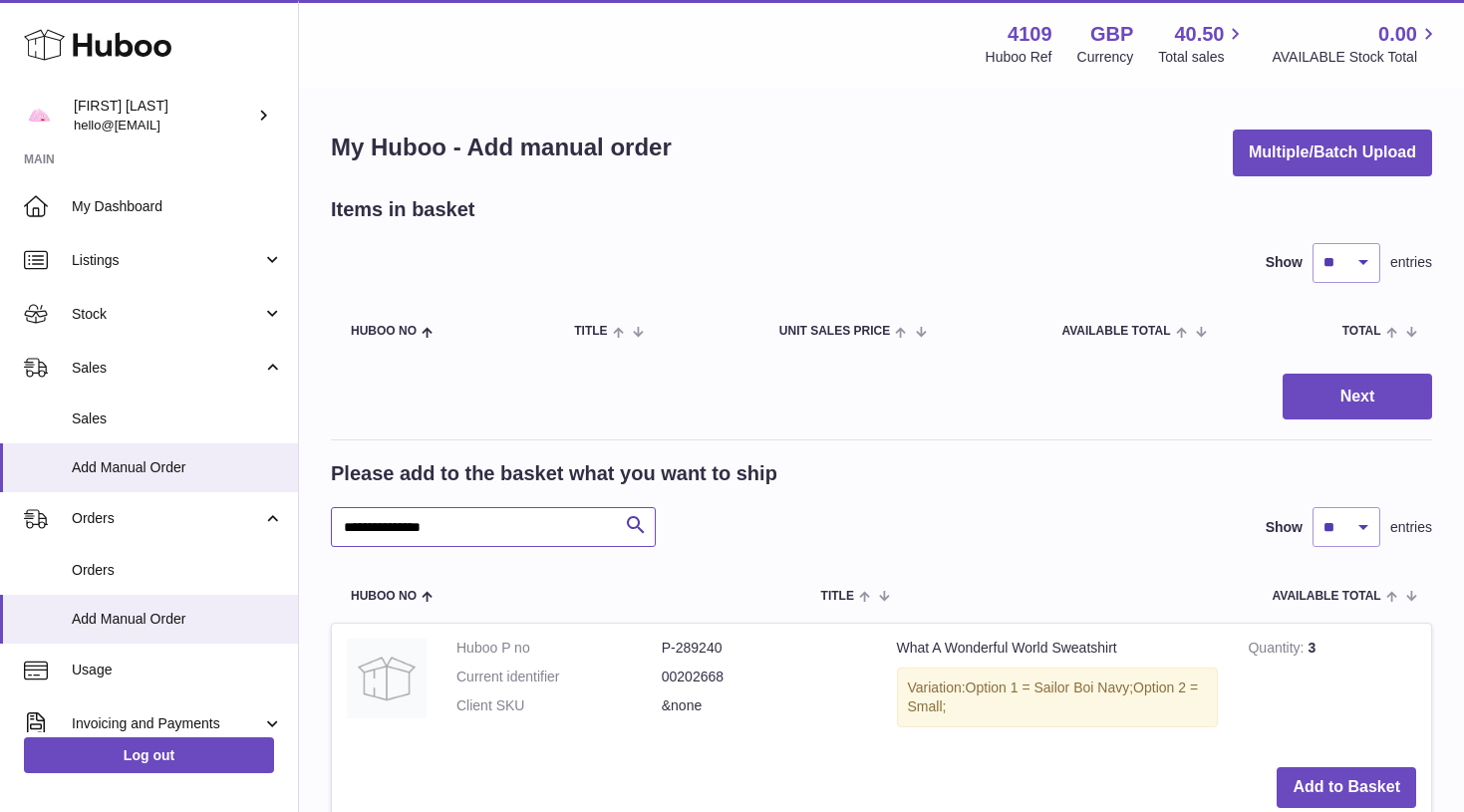 click on "**********" at bounding box center (493, 527) 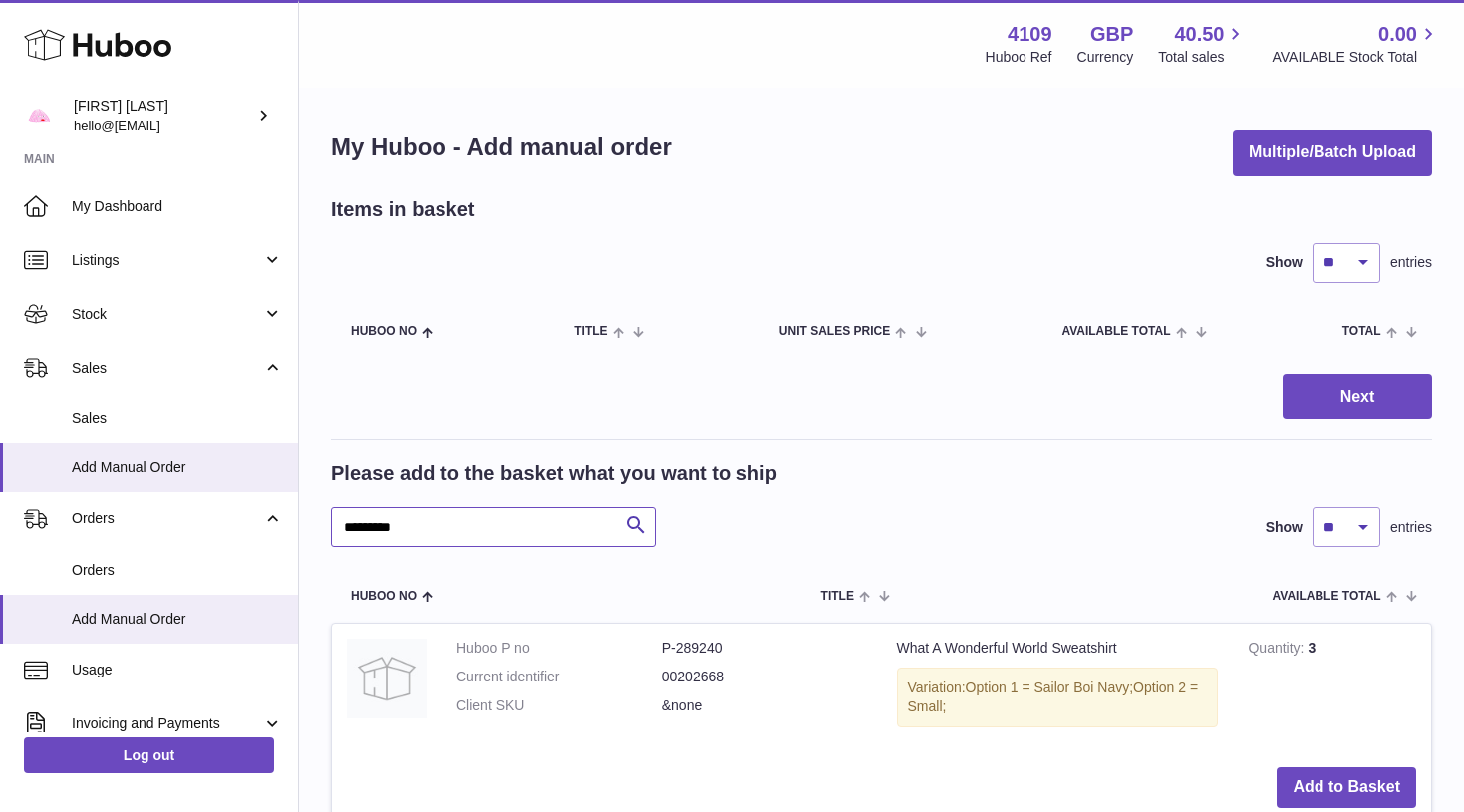 type on "*********" 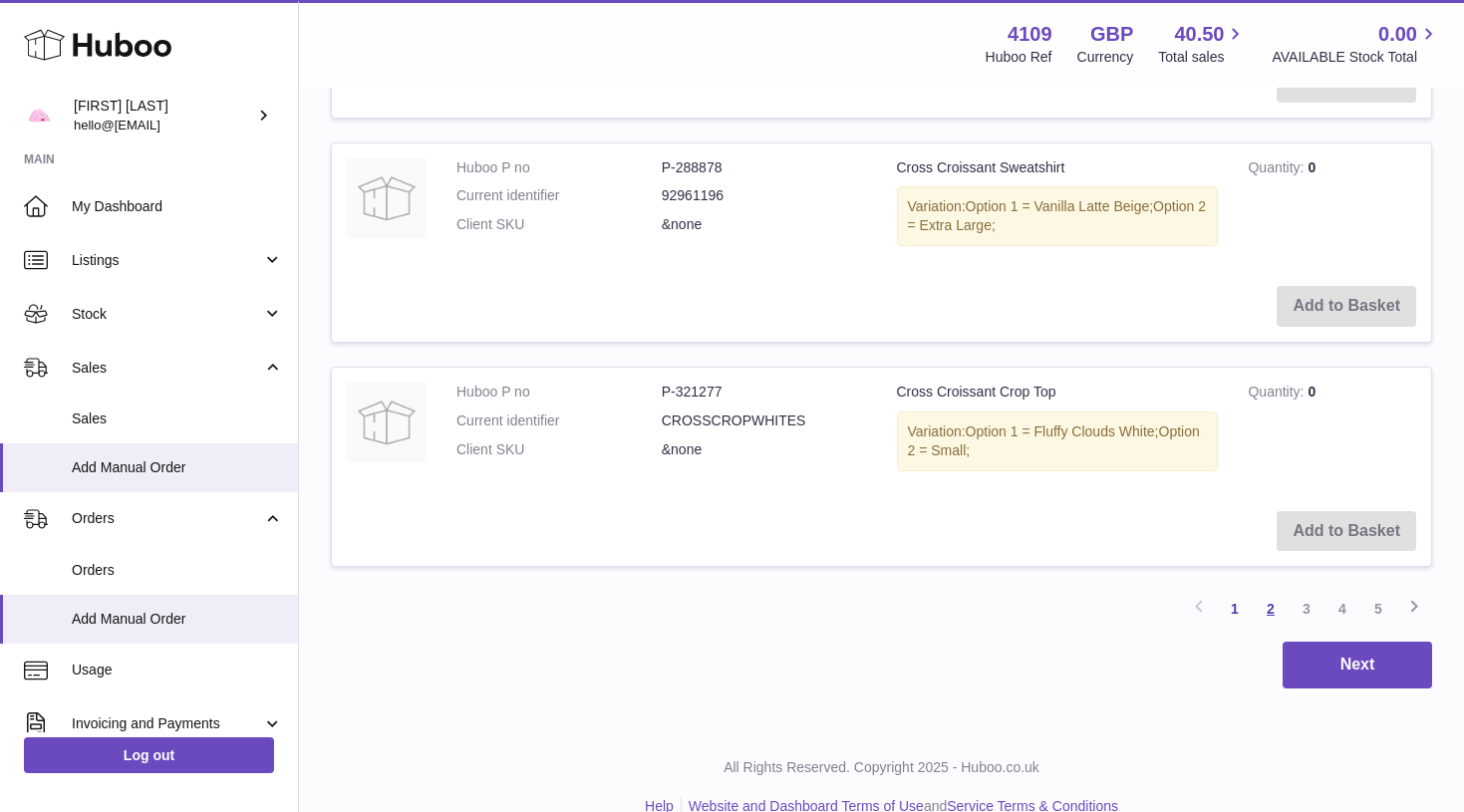 click on "2" at bounding box center (1271, 609) 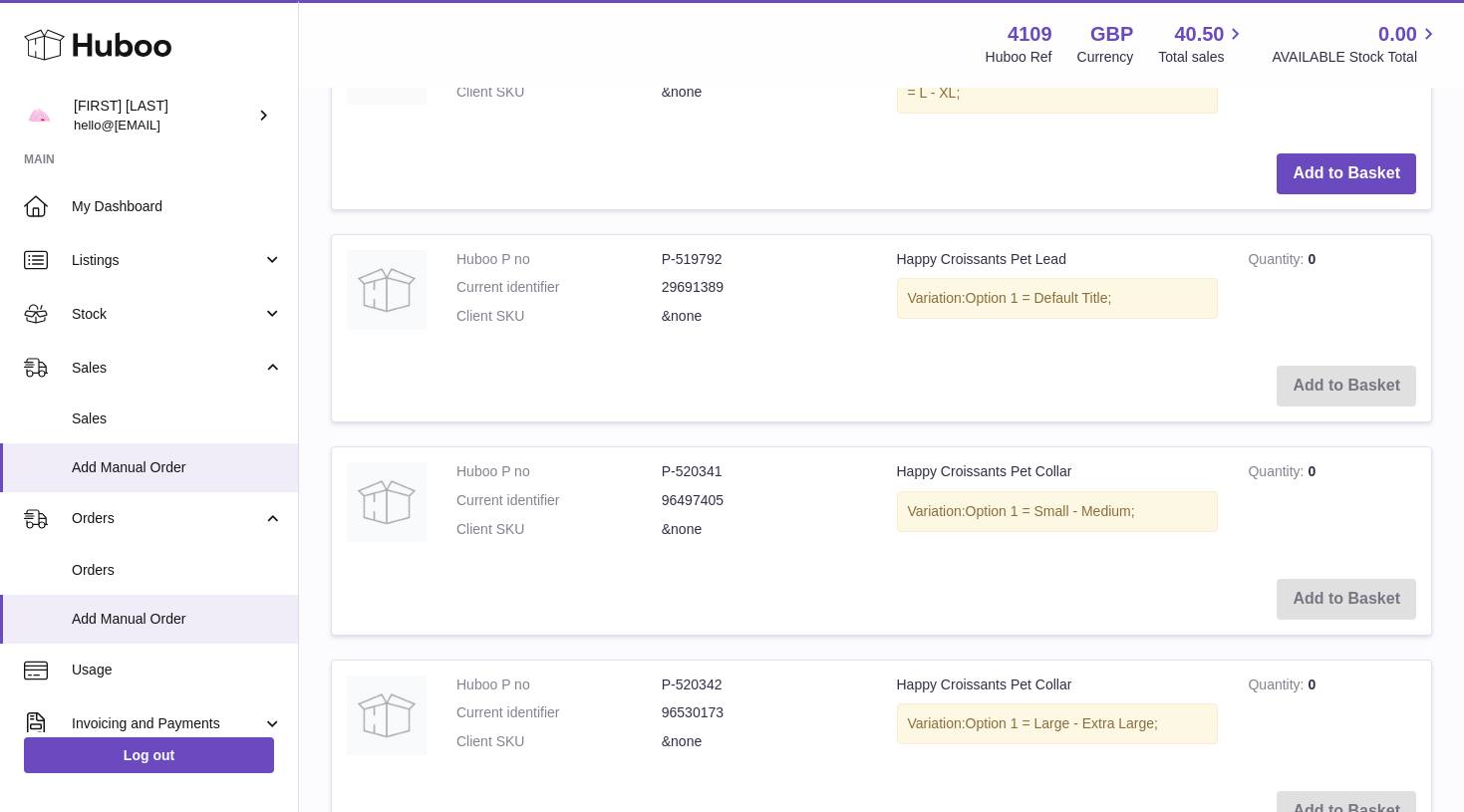 scroll, scrollTop: 2031, scrollLeft: 0, axis: vertical 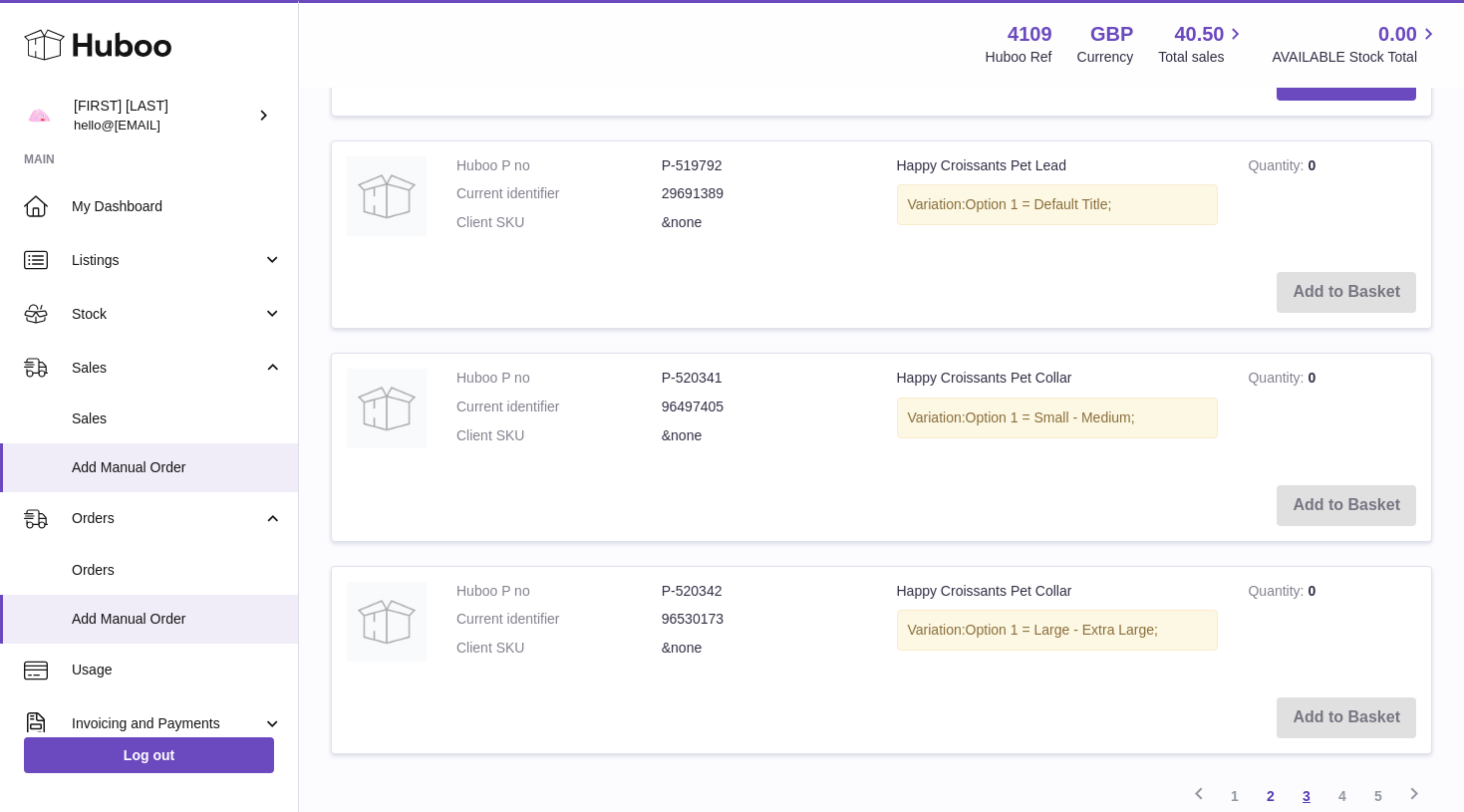 click on "3" at bounding box center [1307, 796] 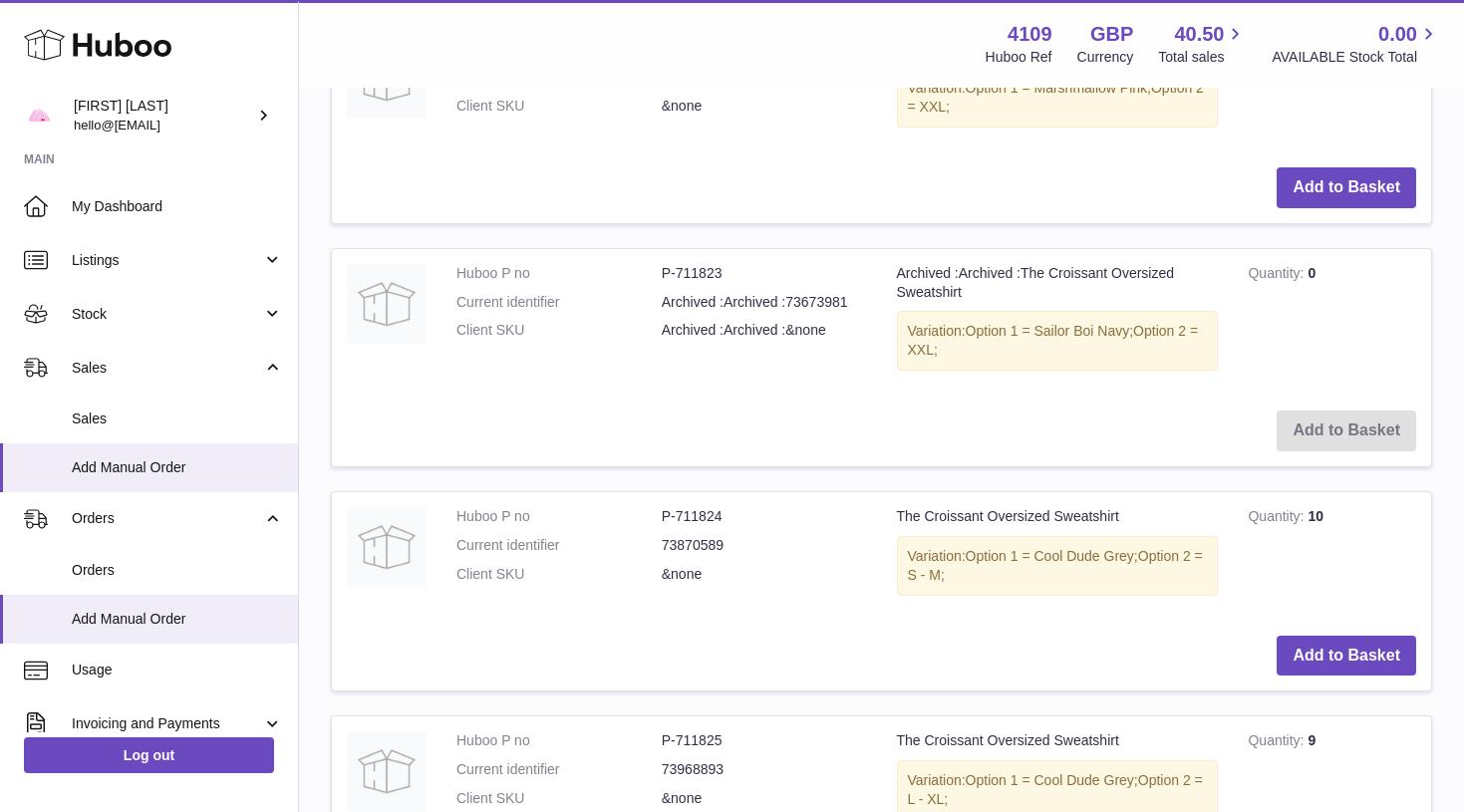 scroll, scrollTop: 1583, scrollLeft: 0, axis: vertical 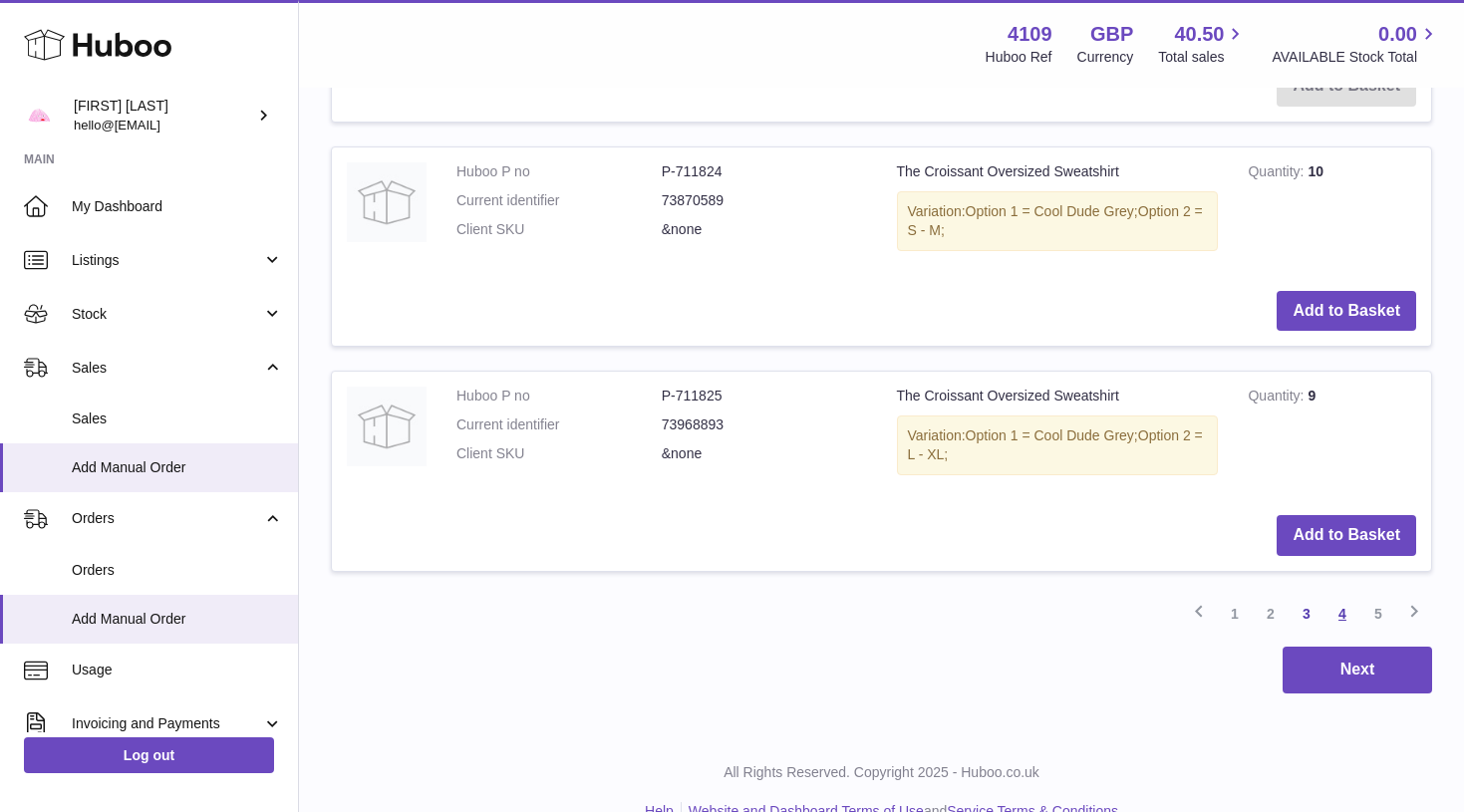 click on "4" at bounding box center [1342, 614] 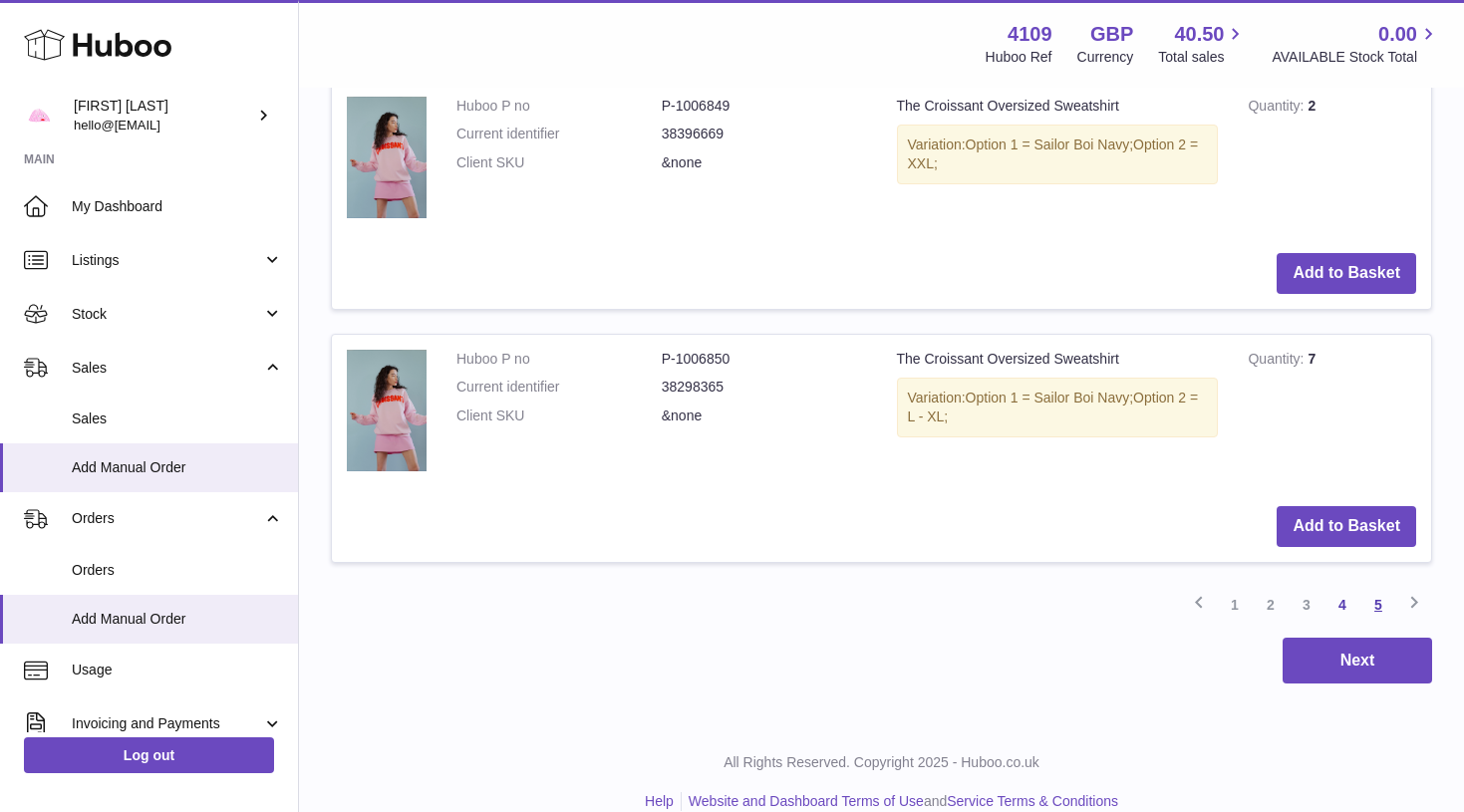 click on "5" at bounding box center (1378, 605) 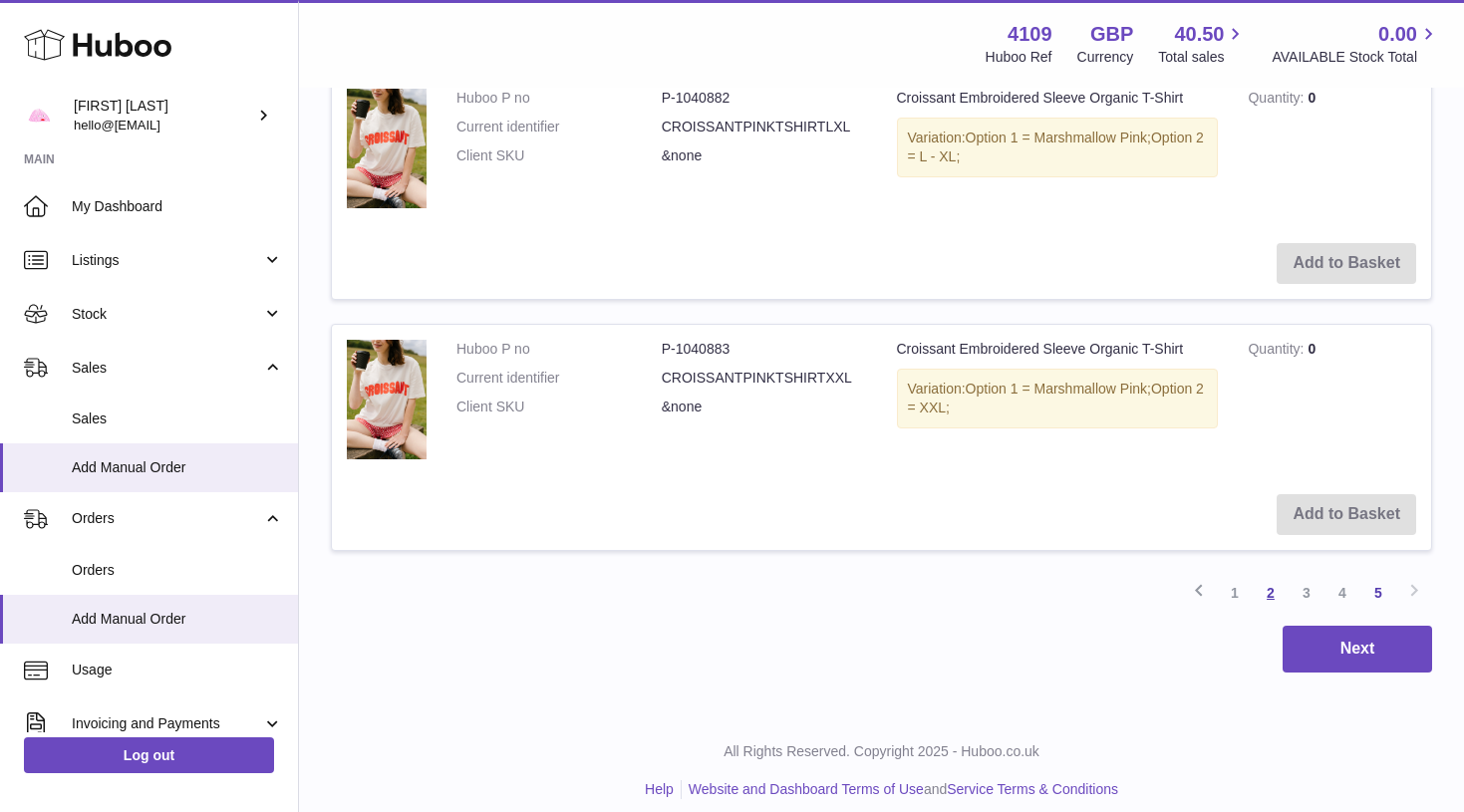 click on "2" at bounding box center [1271, 593] 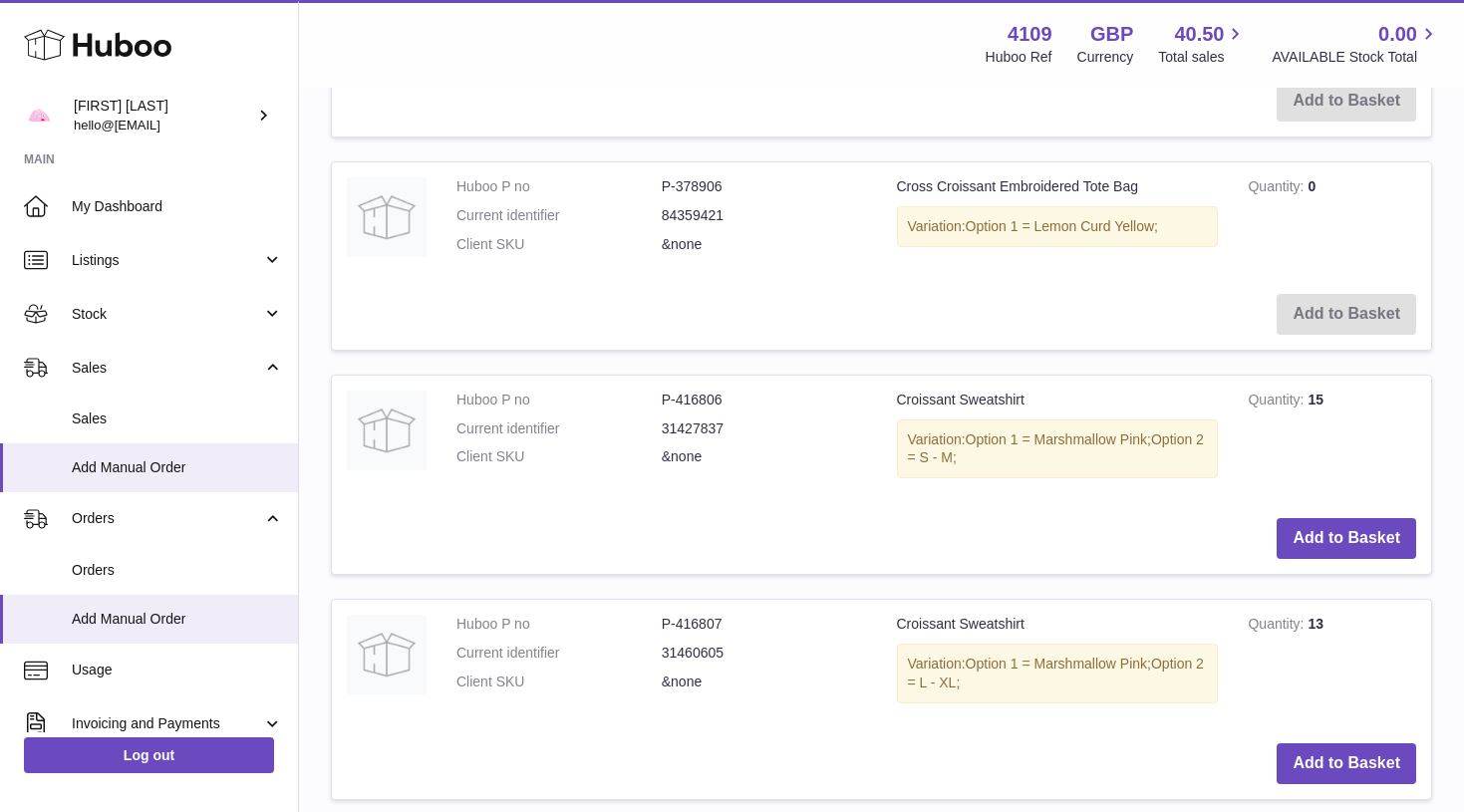 scroll, scrollTop: 1353, scrollLeft: 0, axis: vertical 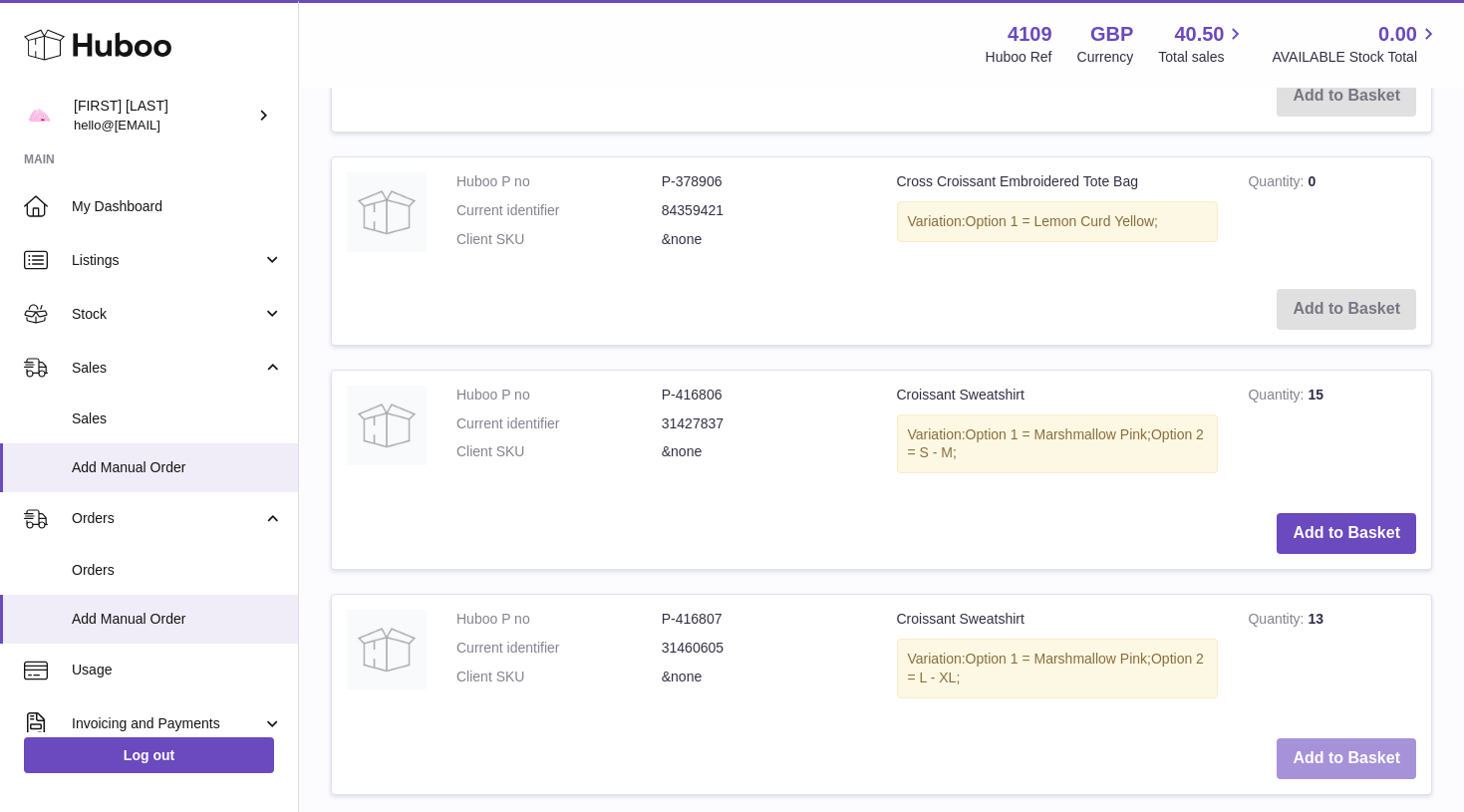 click on "Add to Basket" at bounding box center (1346, 758) 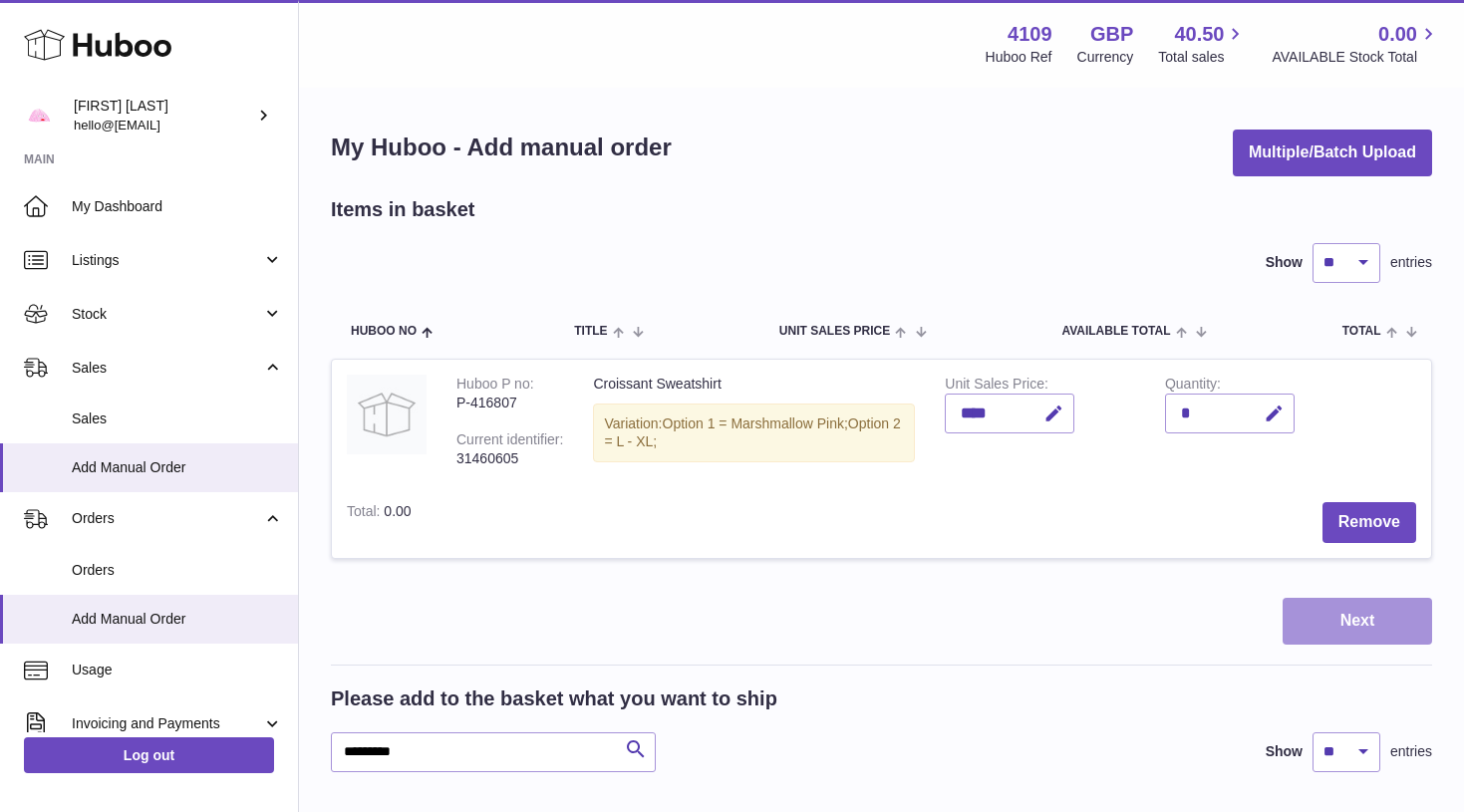 scroll, scrollTop: 0, scrollLeft: 0, axis: both 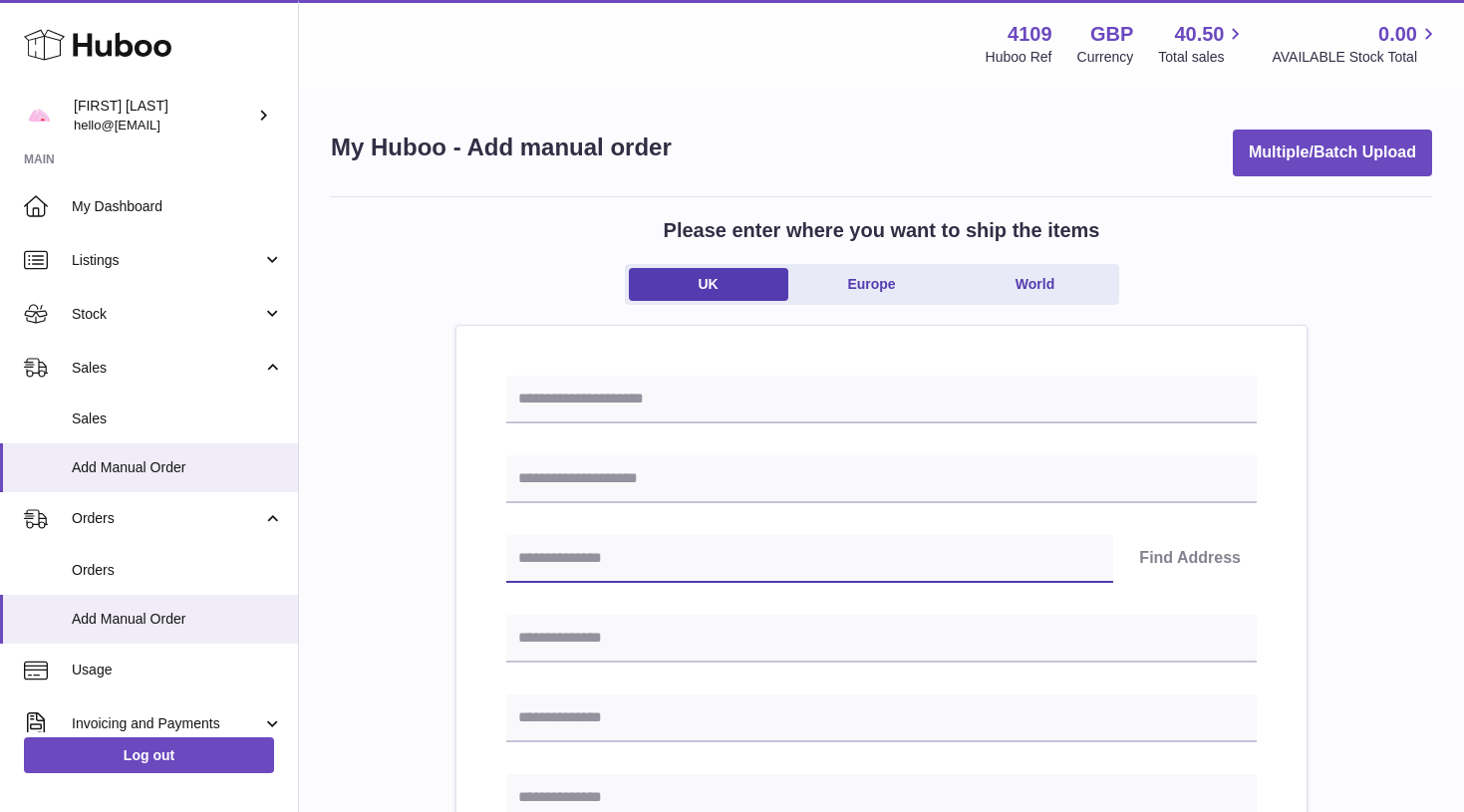 paste on "******" 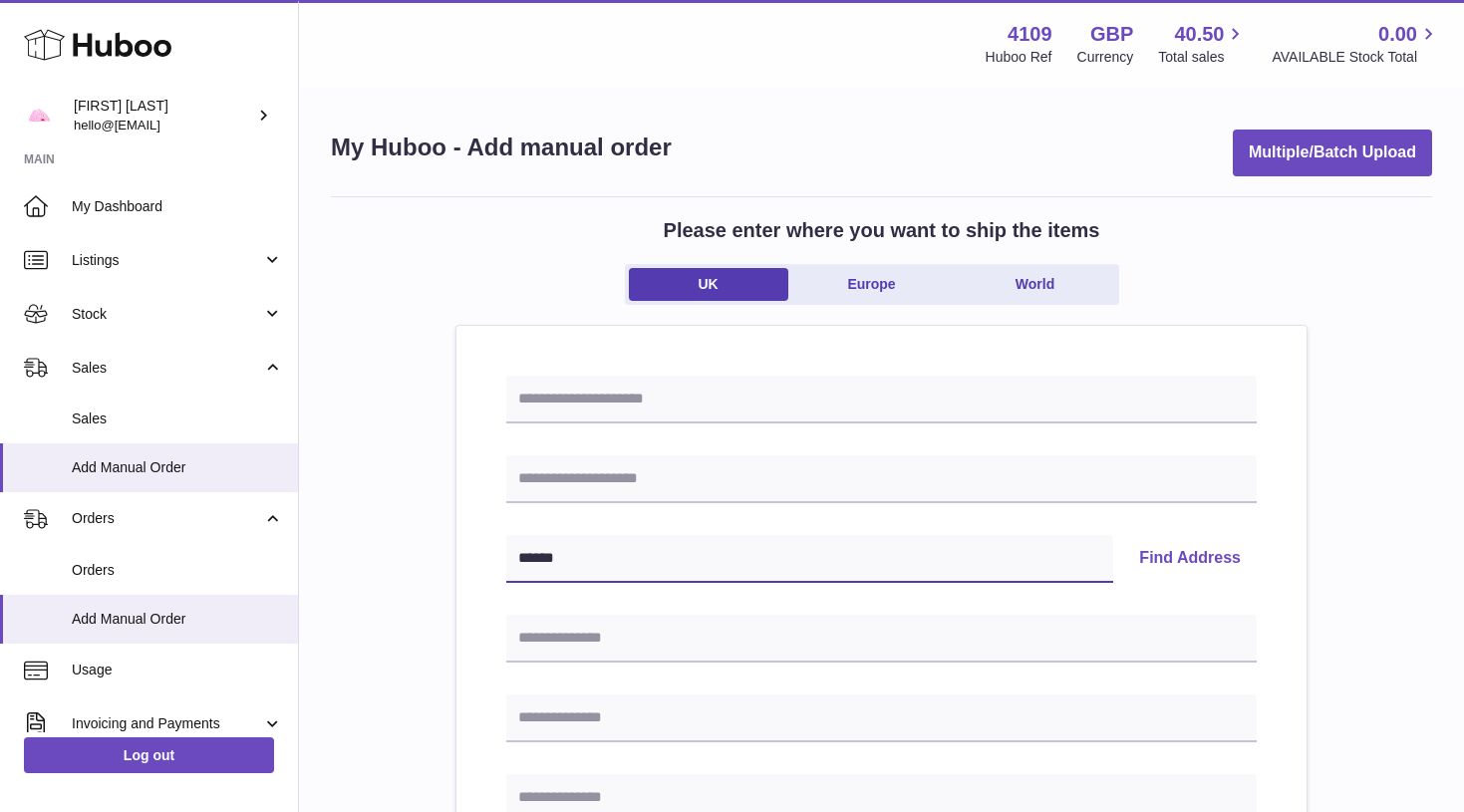 type on "******" 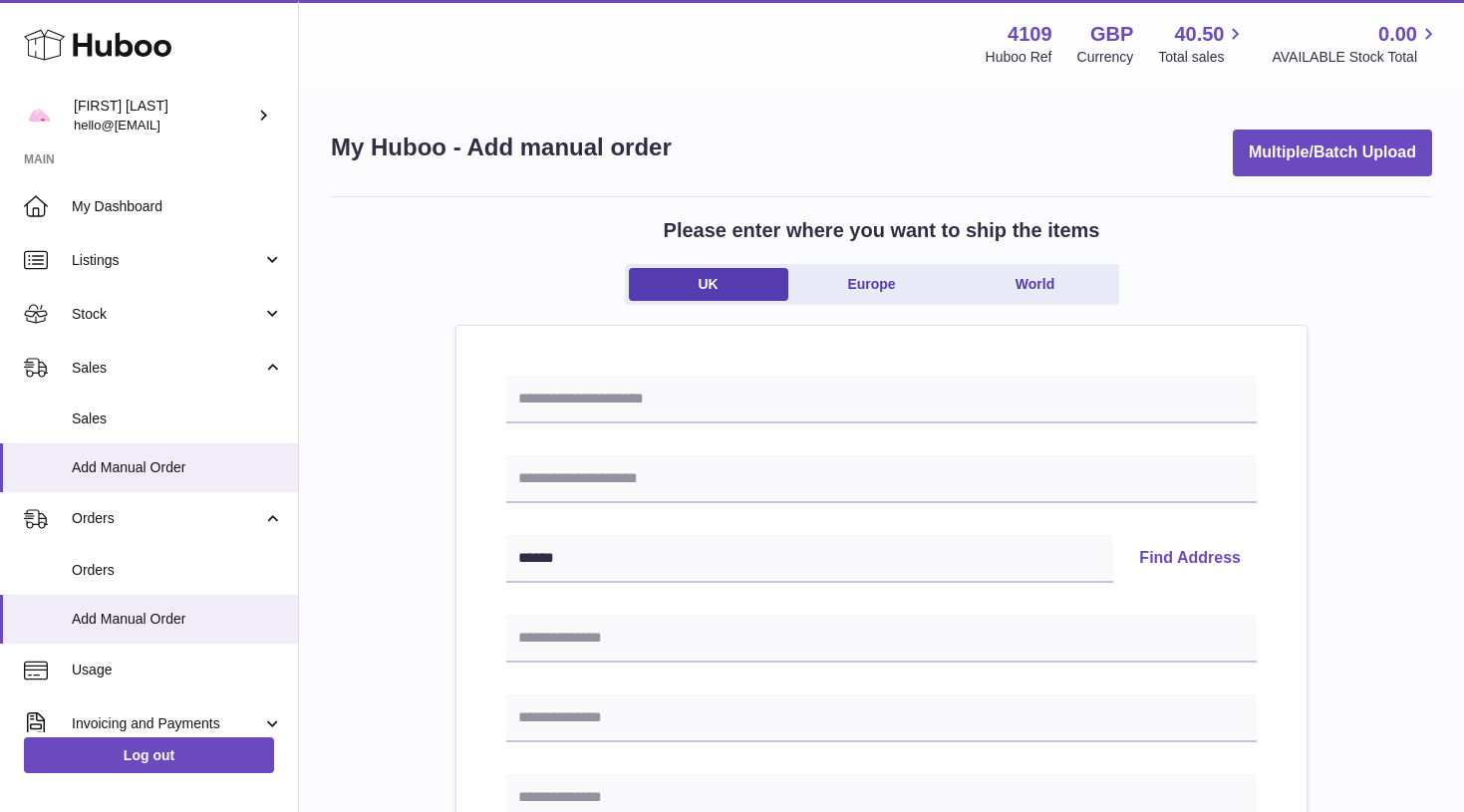 click on "Find Address" at bounding box center [1190, 559] 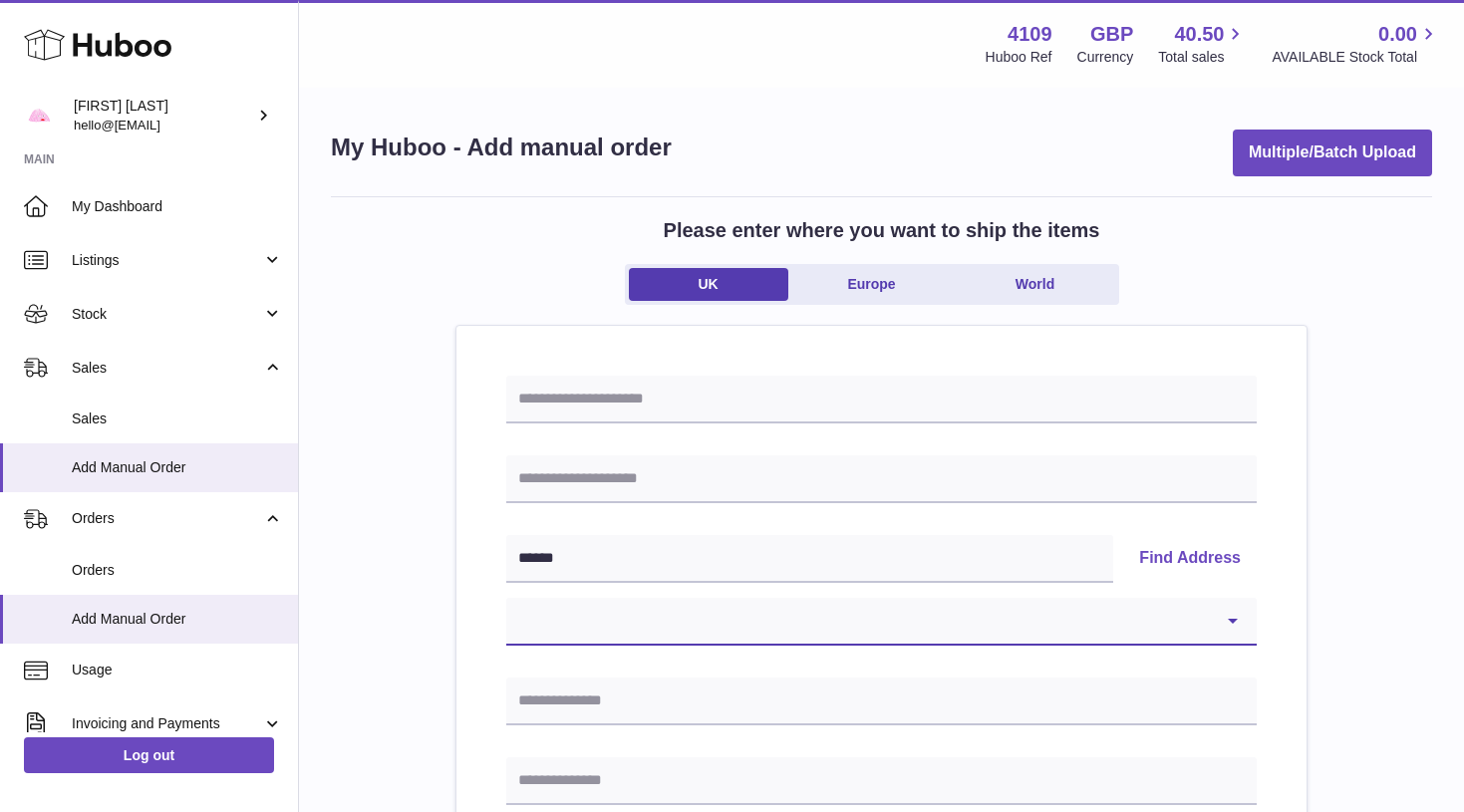 select on "**" 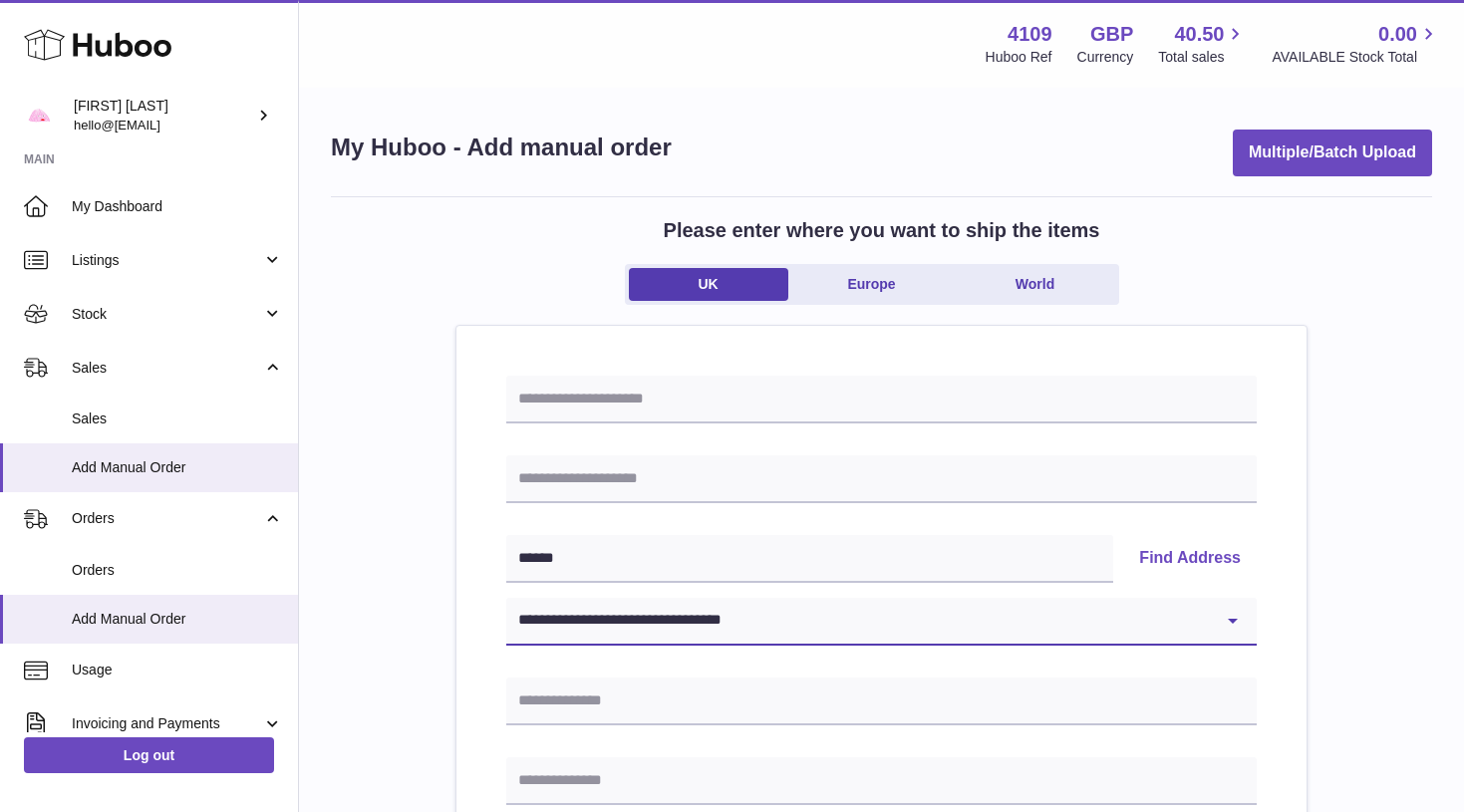 type on "**********" 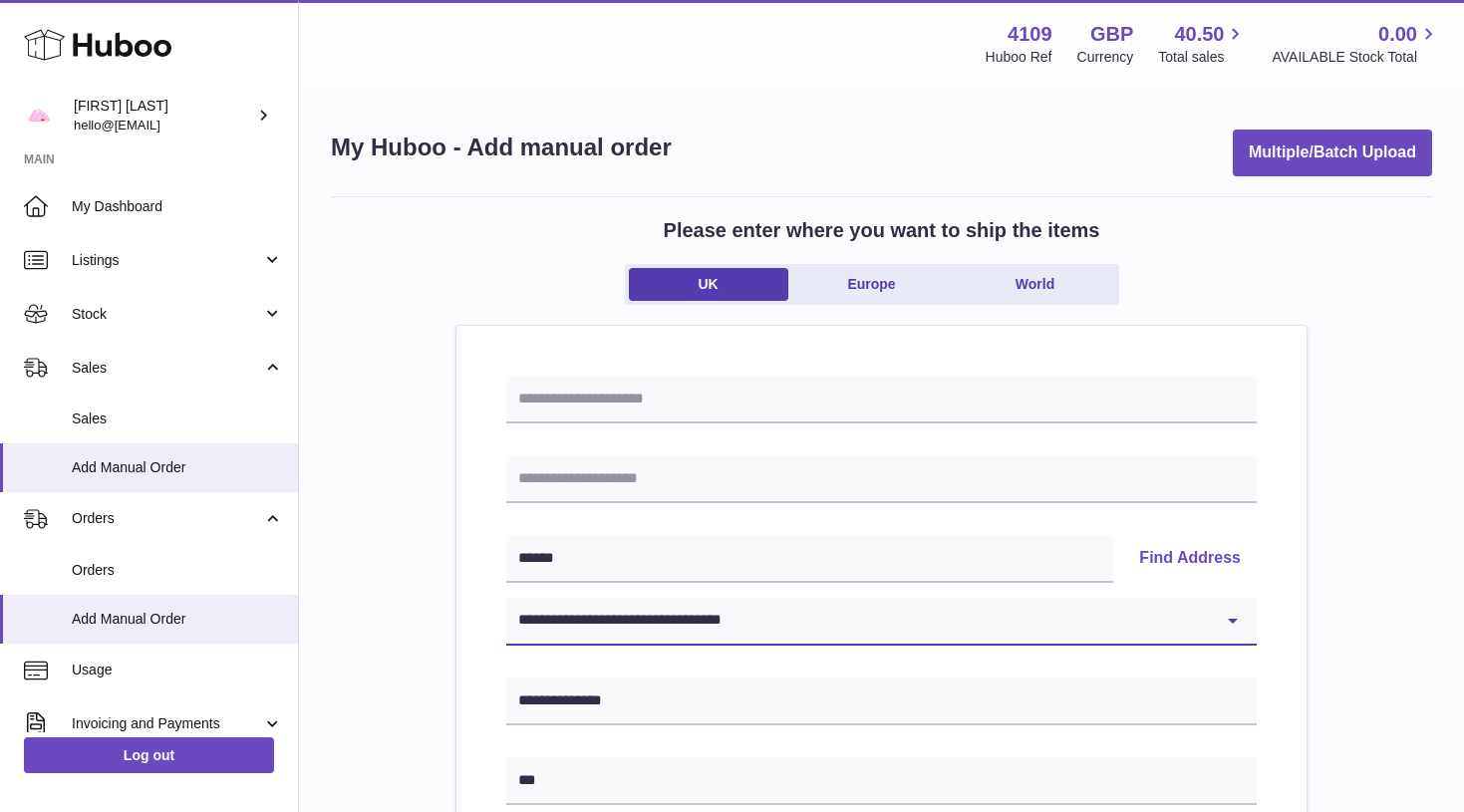 type on "******" 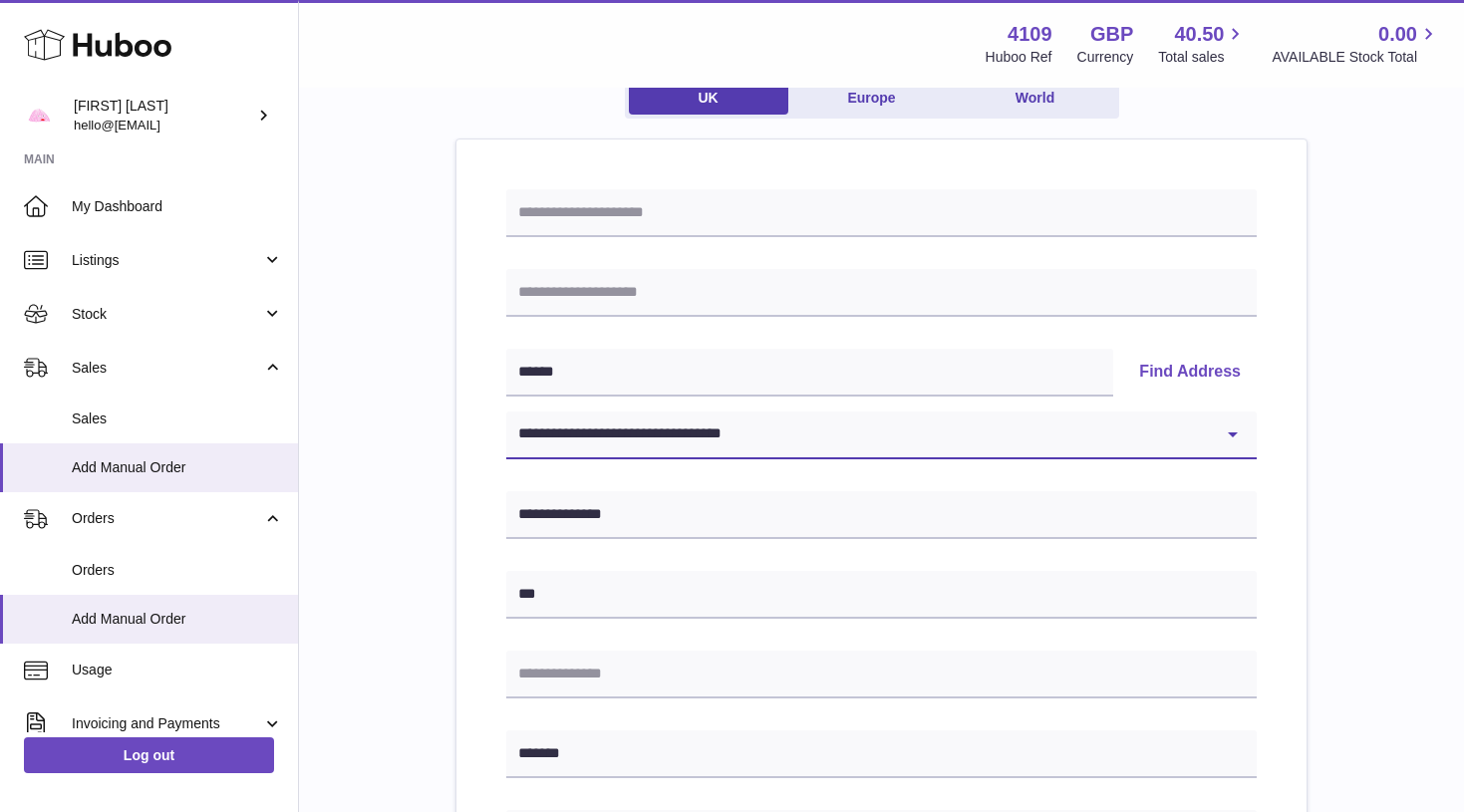 scroll, scrollTop: 189, scrollLeft: 0, axis: vertical 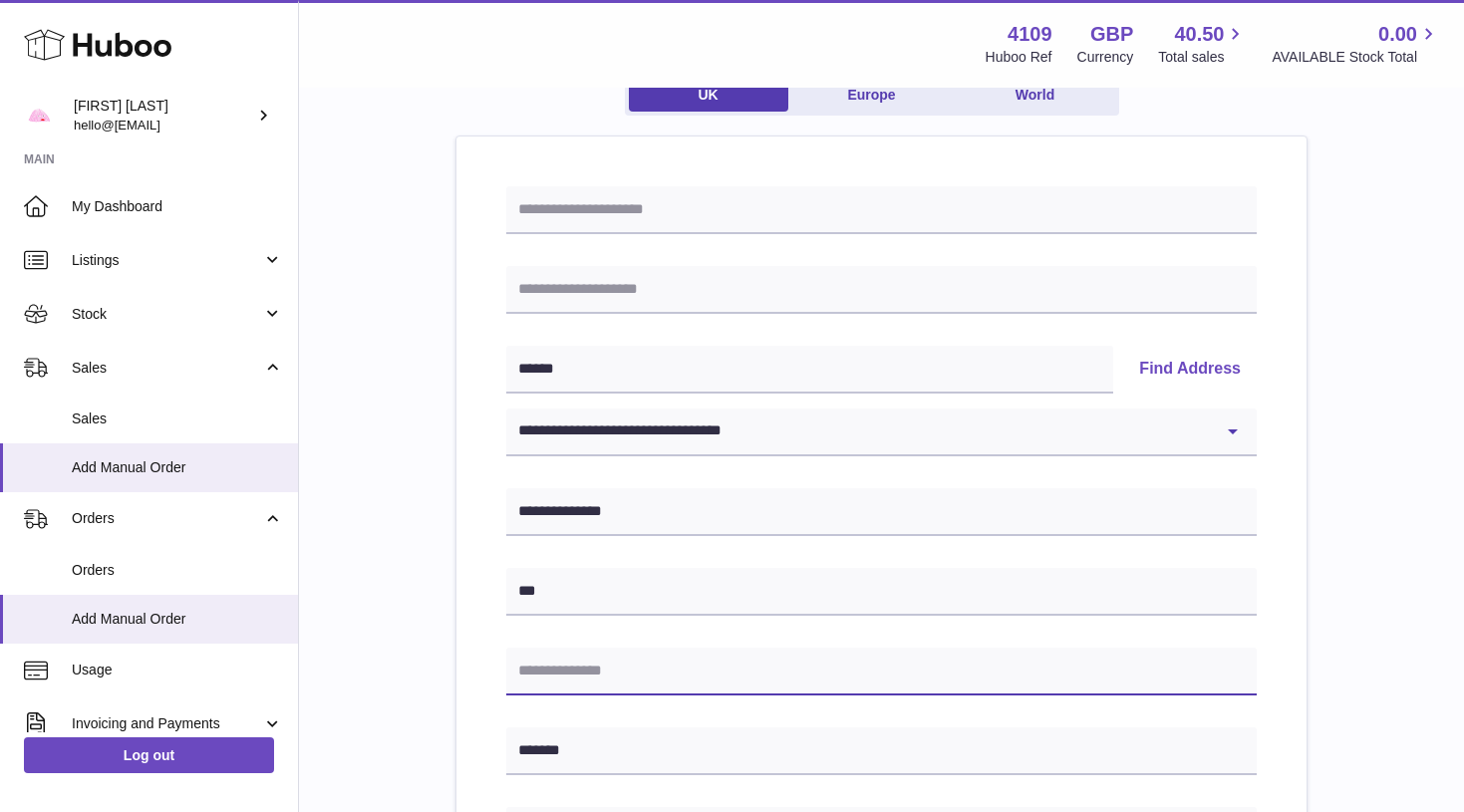paste on "**********" 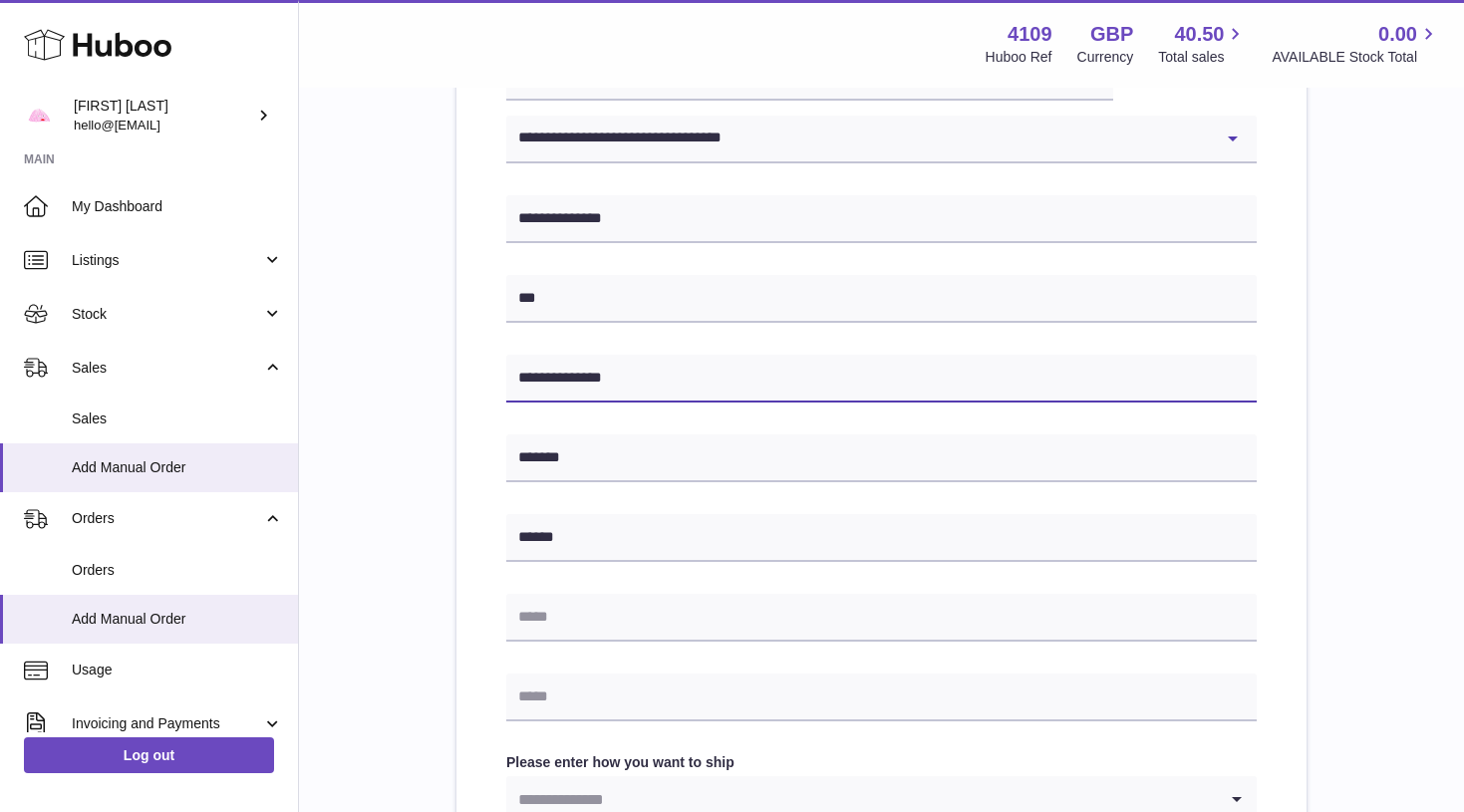 scroll, scrollTop: 490, scrollLeft: 0, axis: vertical 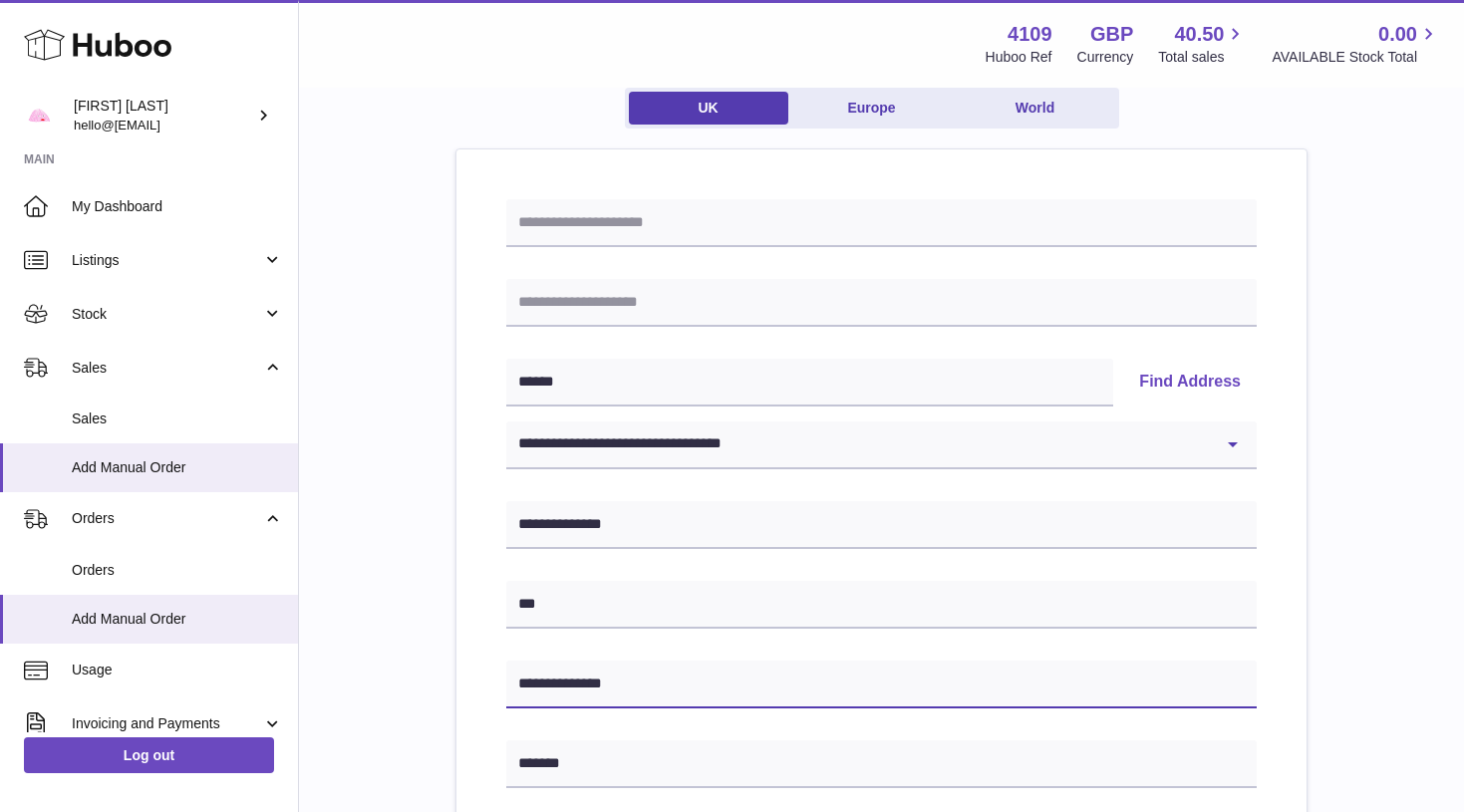 type on "**********" 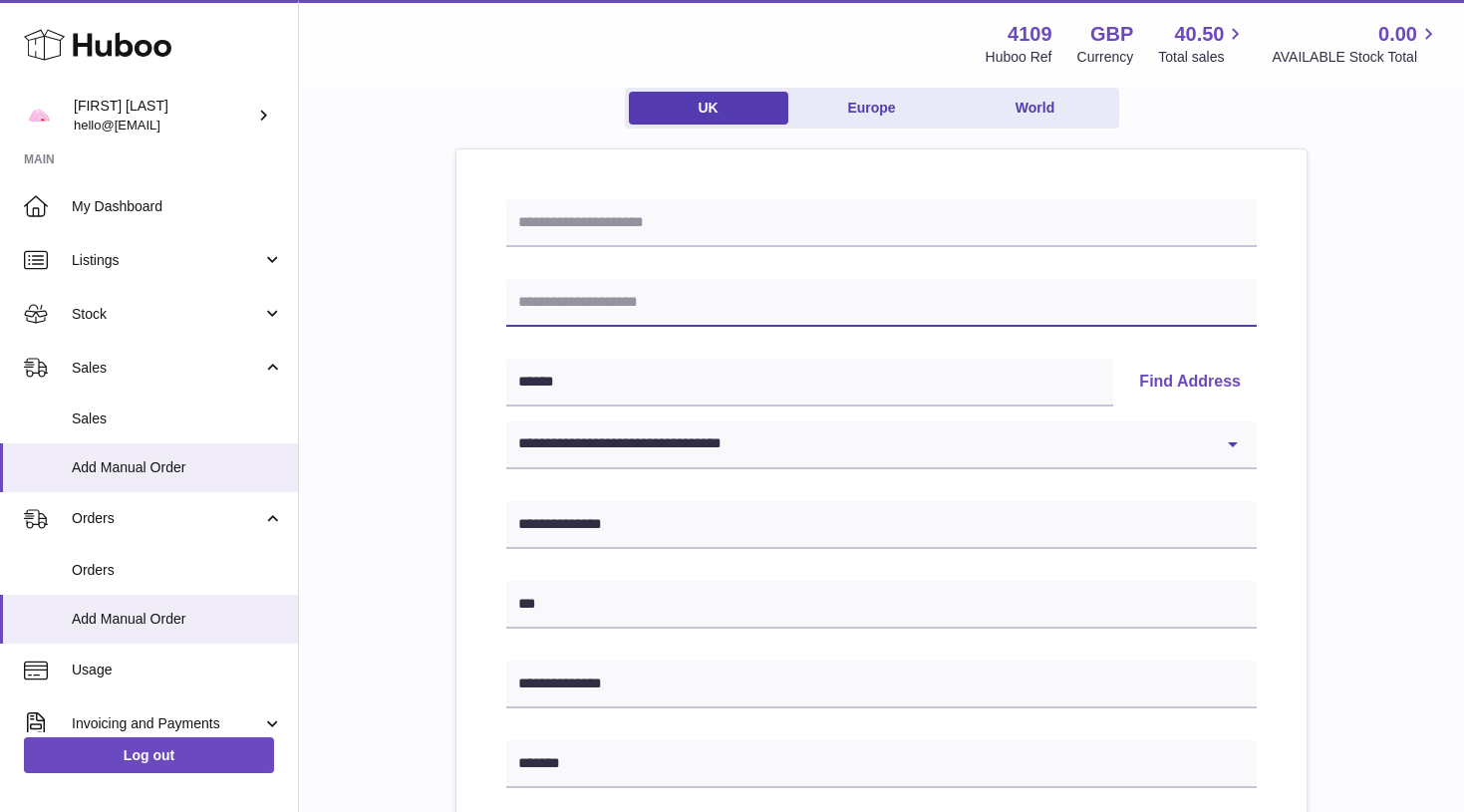 paste on "**********" 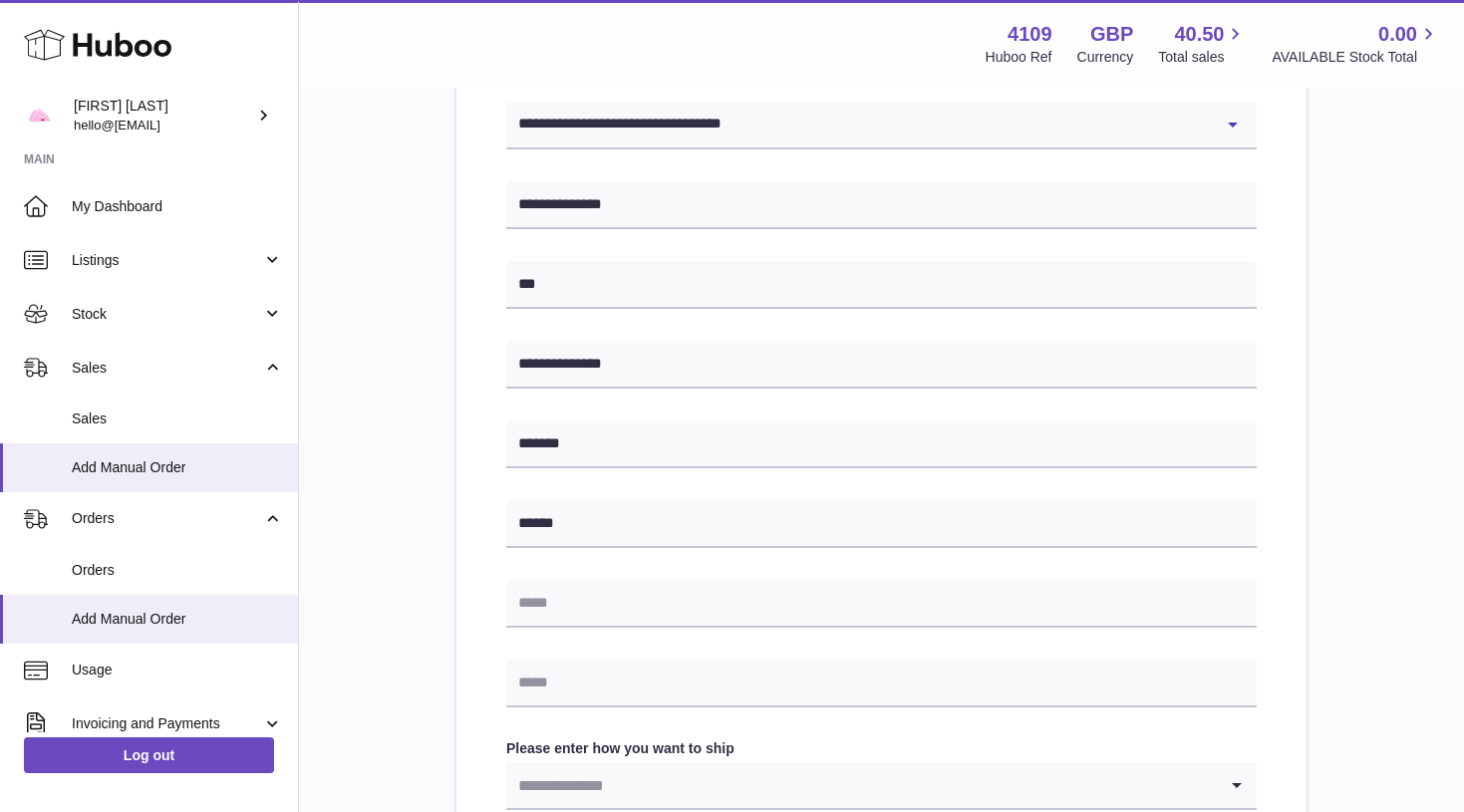 scroll, scrollTop: 517, scrollLeft: 0, axis: vertical 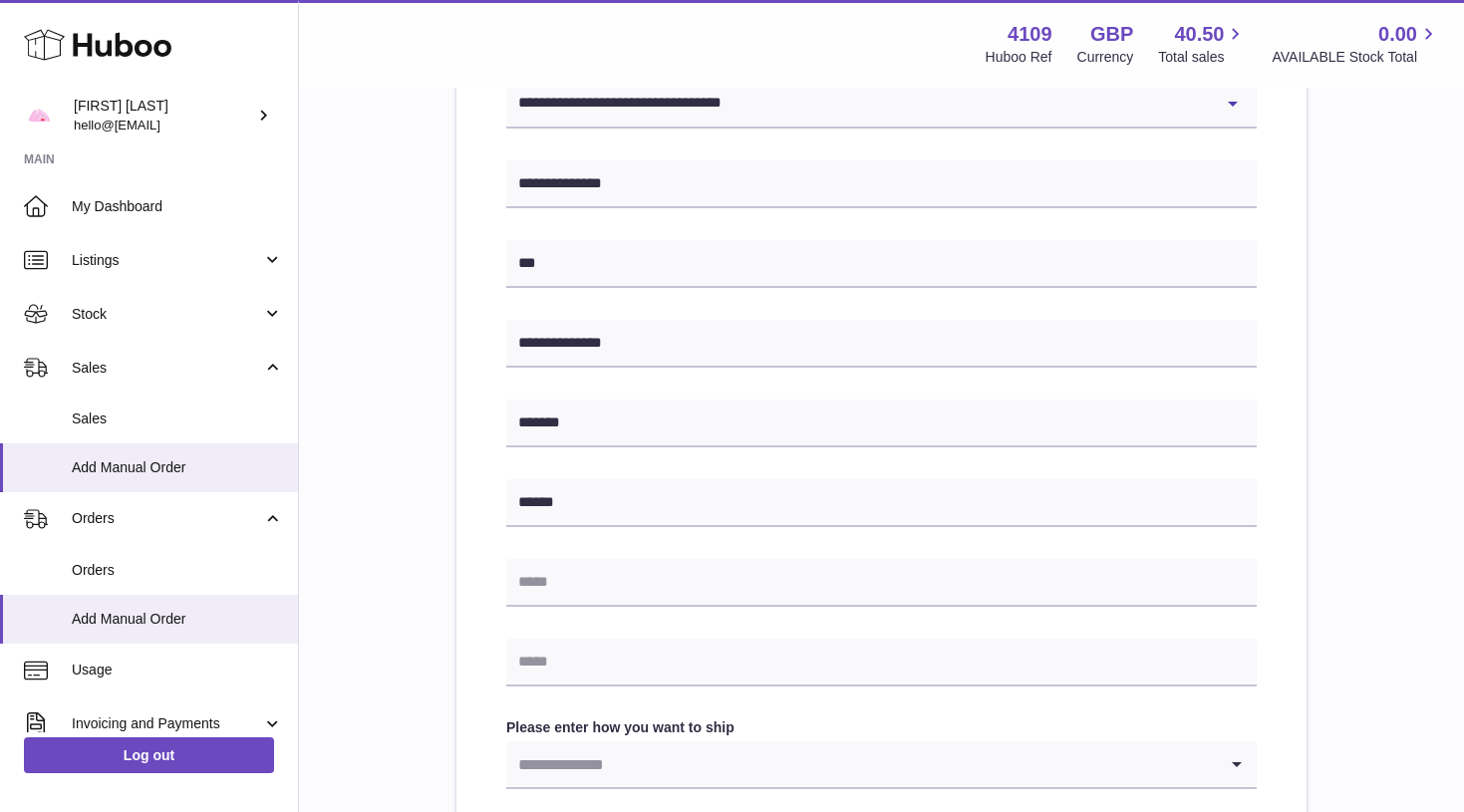 type on "**********" 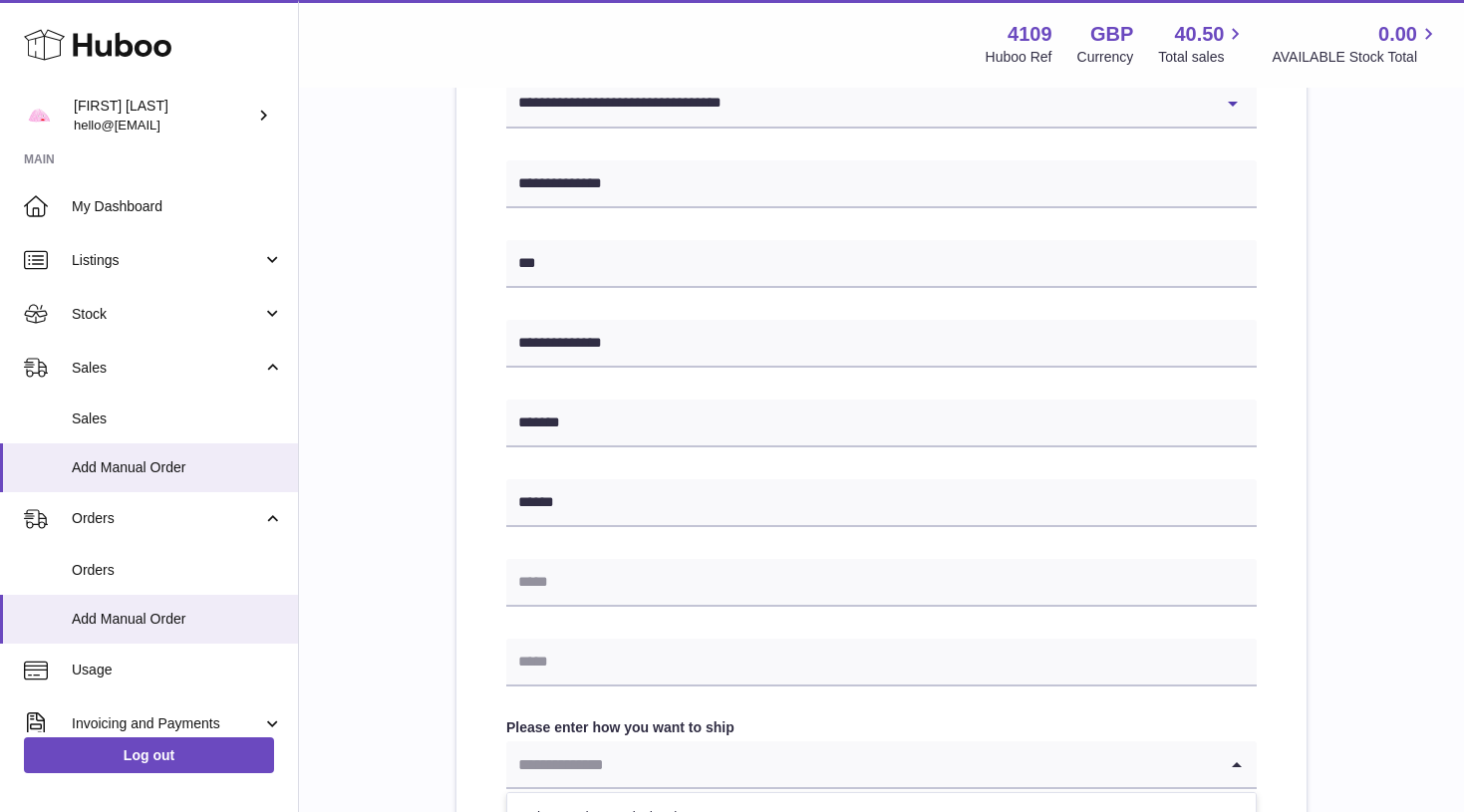 click at bounding box center [861, 764] 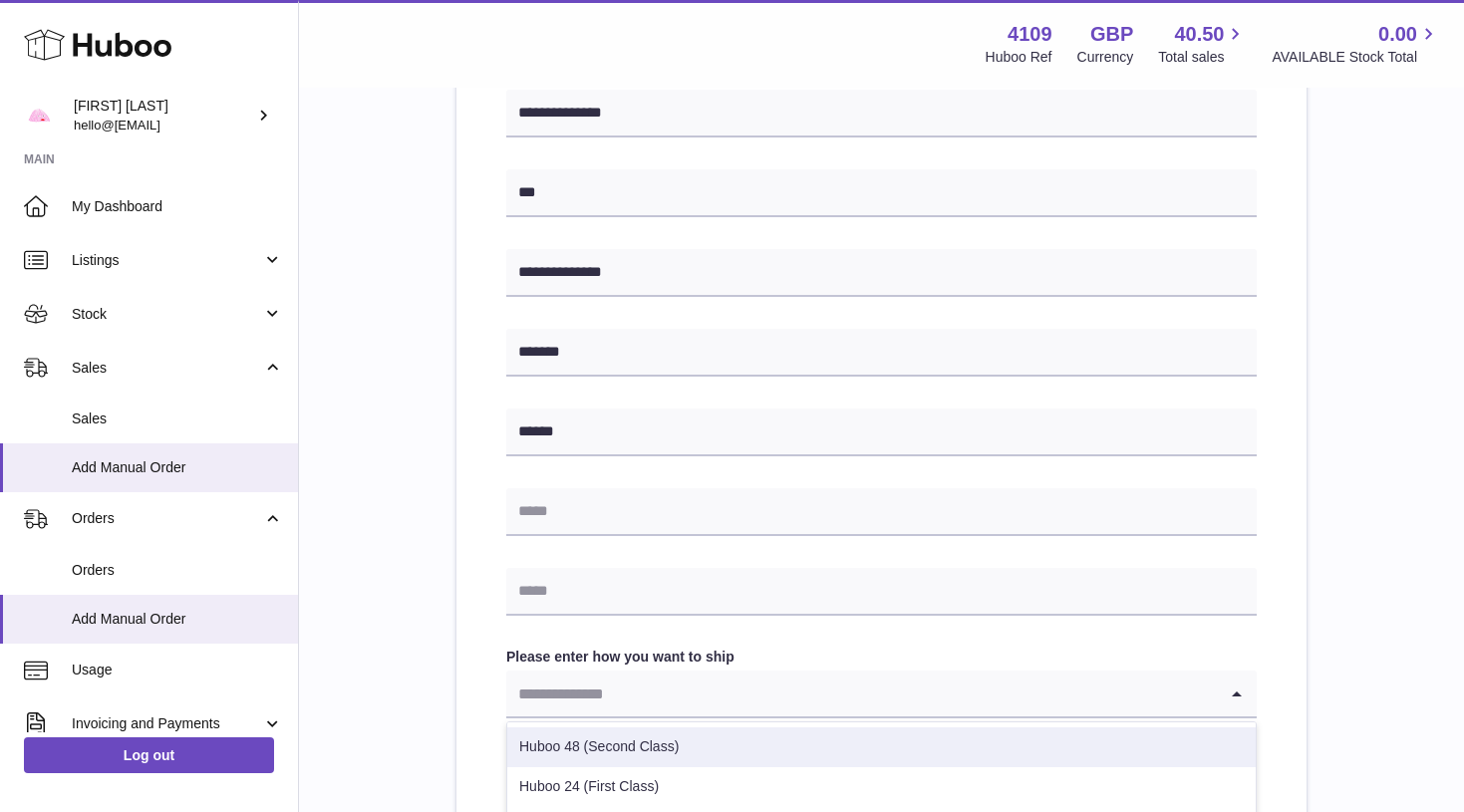 click on "Huboo 48 (Second Class)" at bounding box center (881, 747) 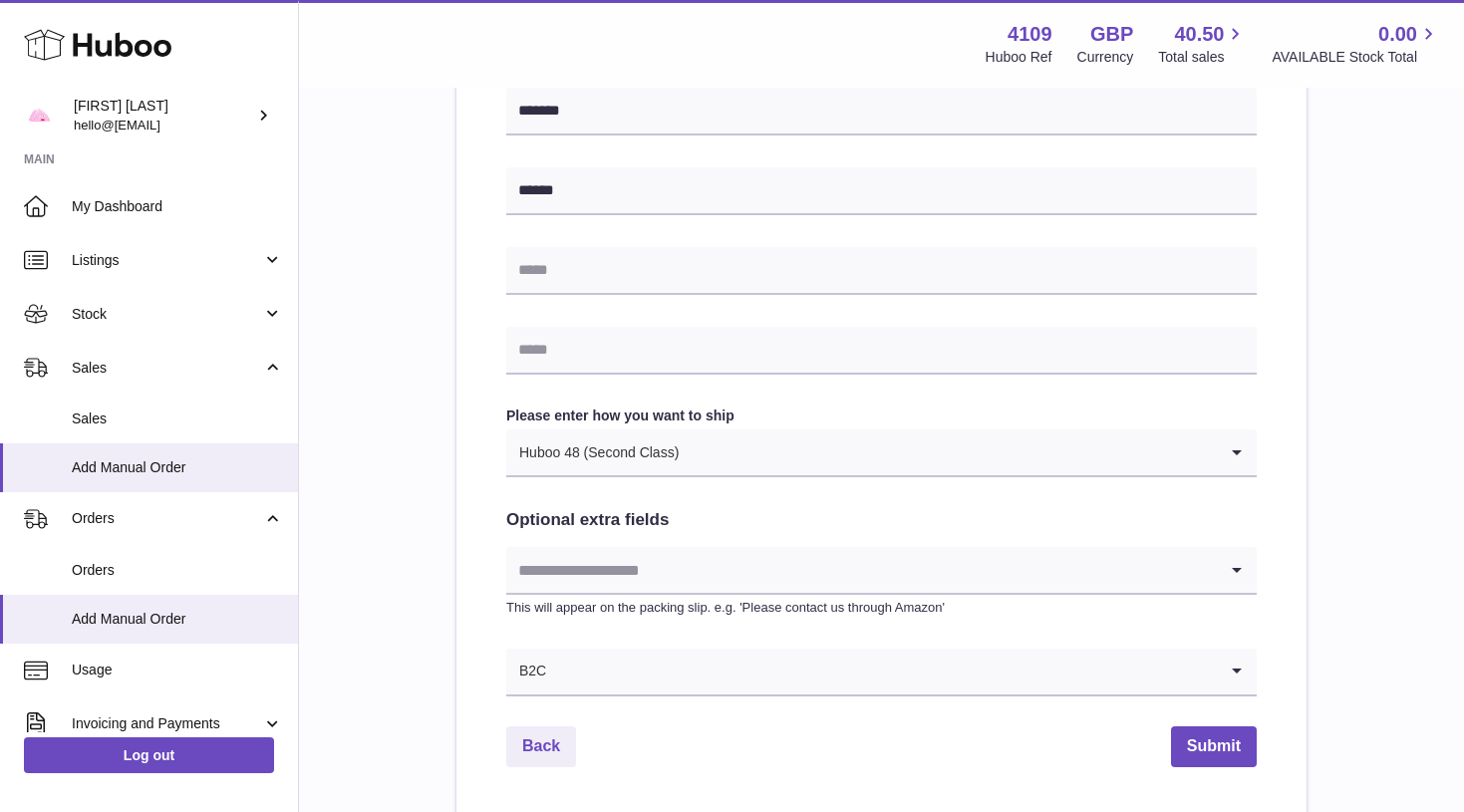 scroll, scrollTop: 831, scrollLeft: 0, axis: vertical 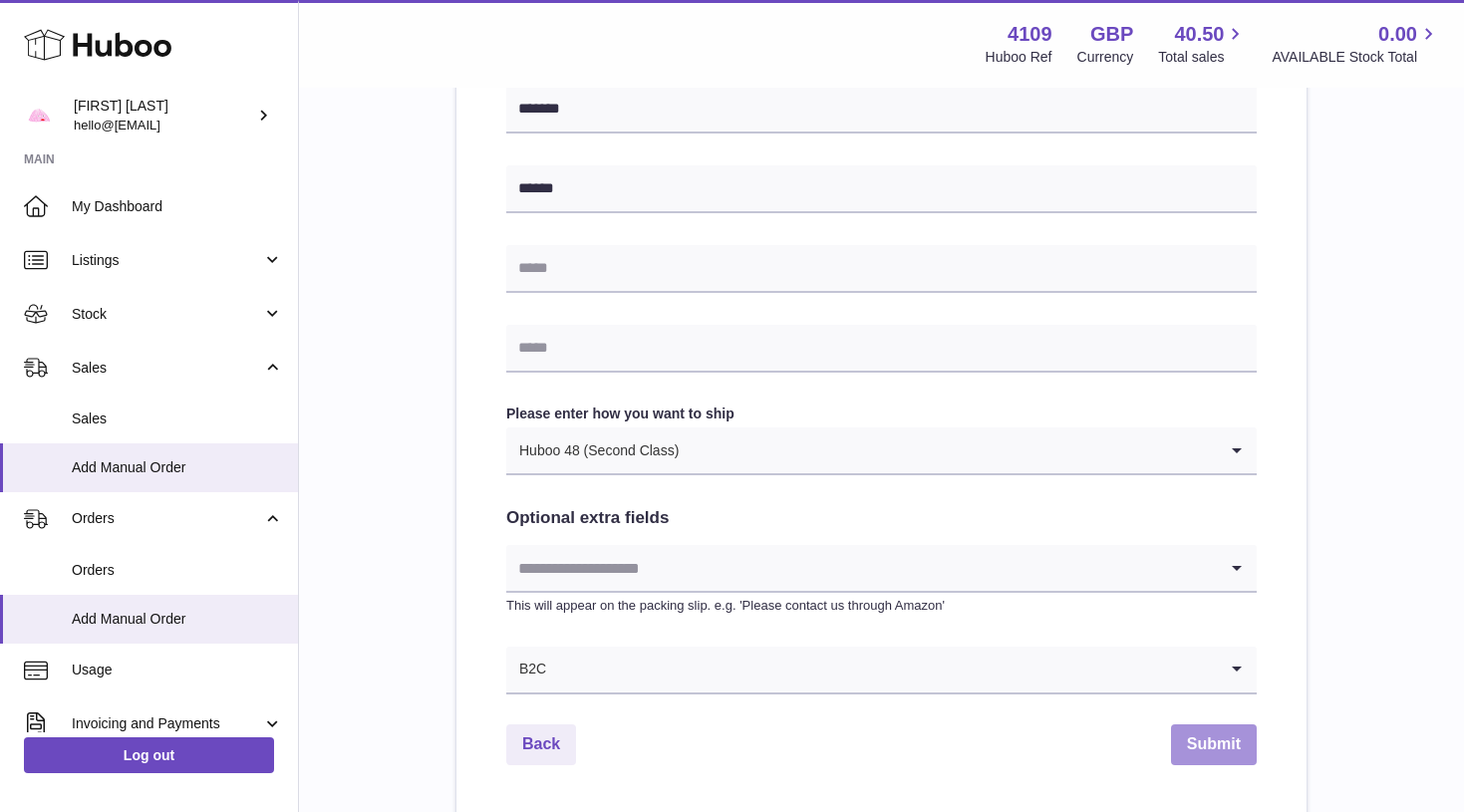 click on "Submit" at bounding box center [1214, 744] 